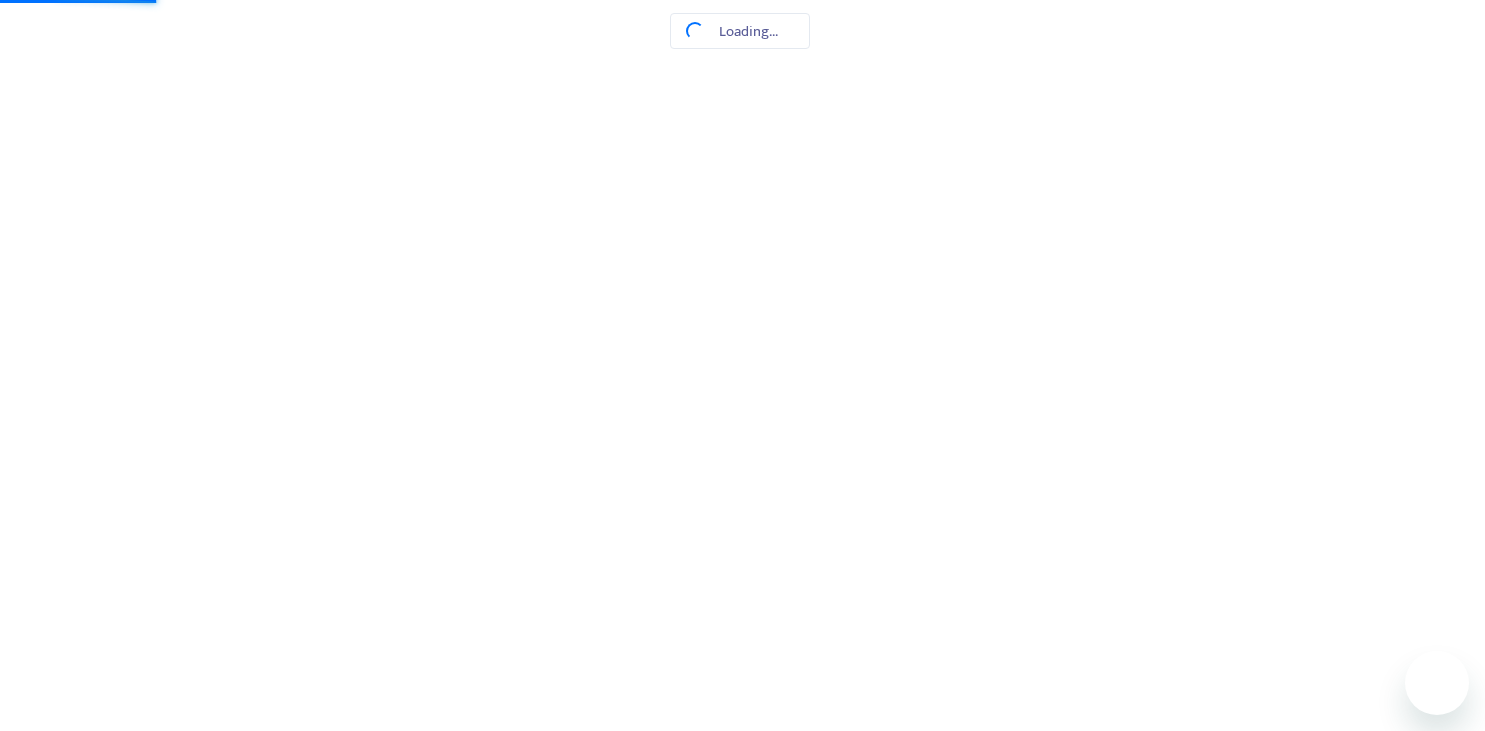 scroll, scrollTop: 0, scrollLeft: 0, axis: both 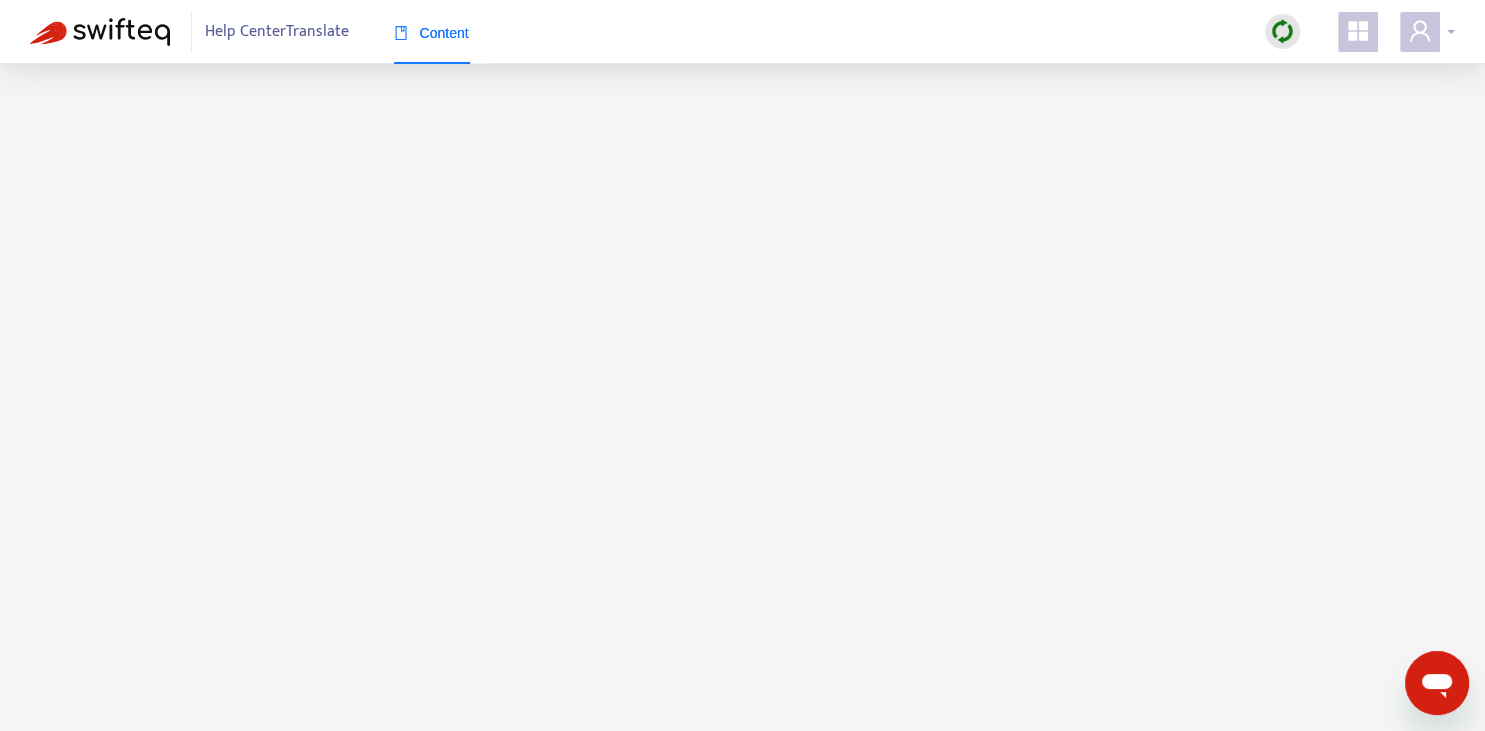 click at bounding box center [1420, 32] 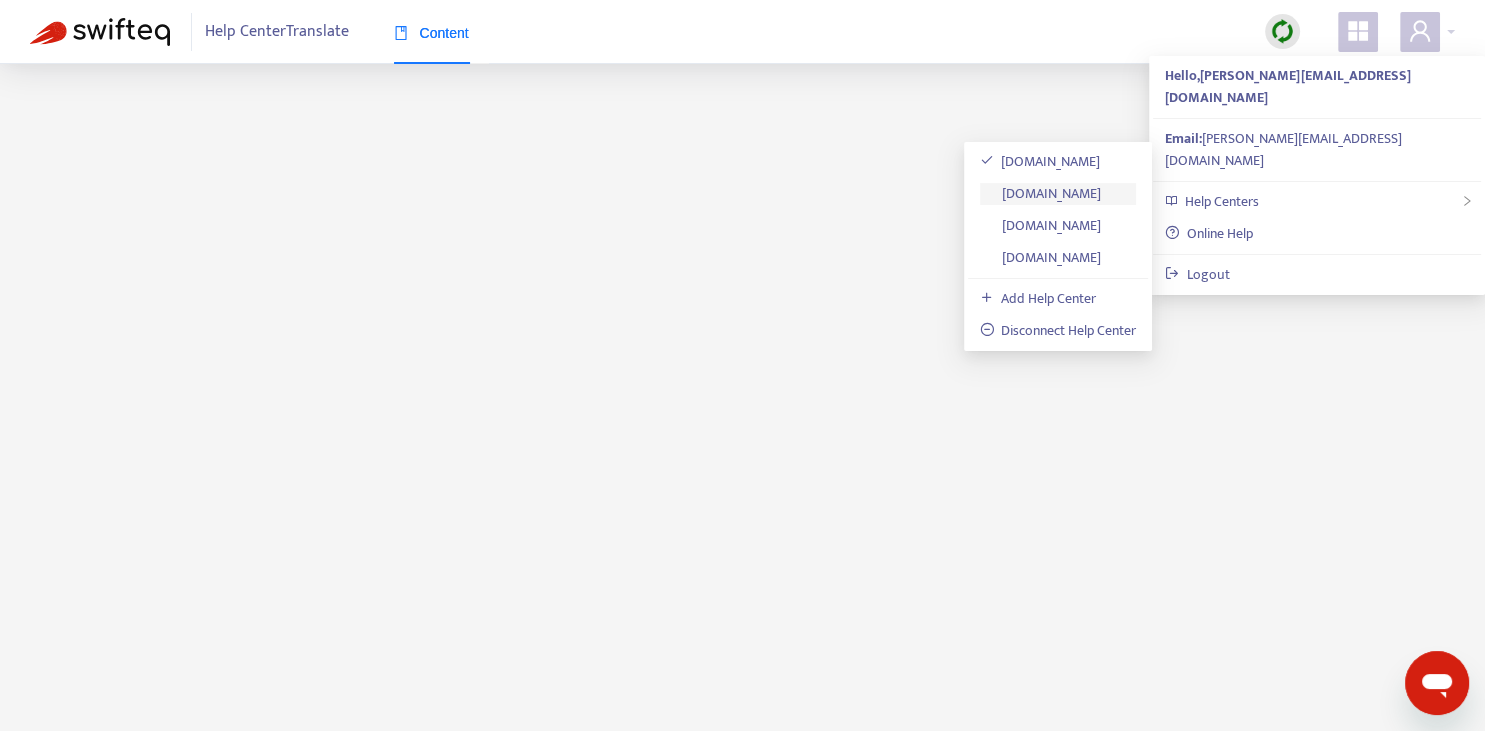 click on "[DOMAIN_NAME]" at bounding box center (1041, 193) 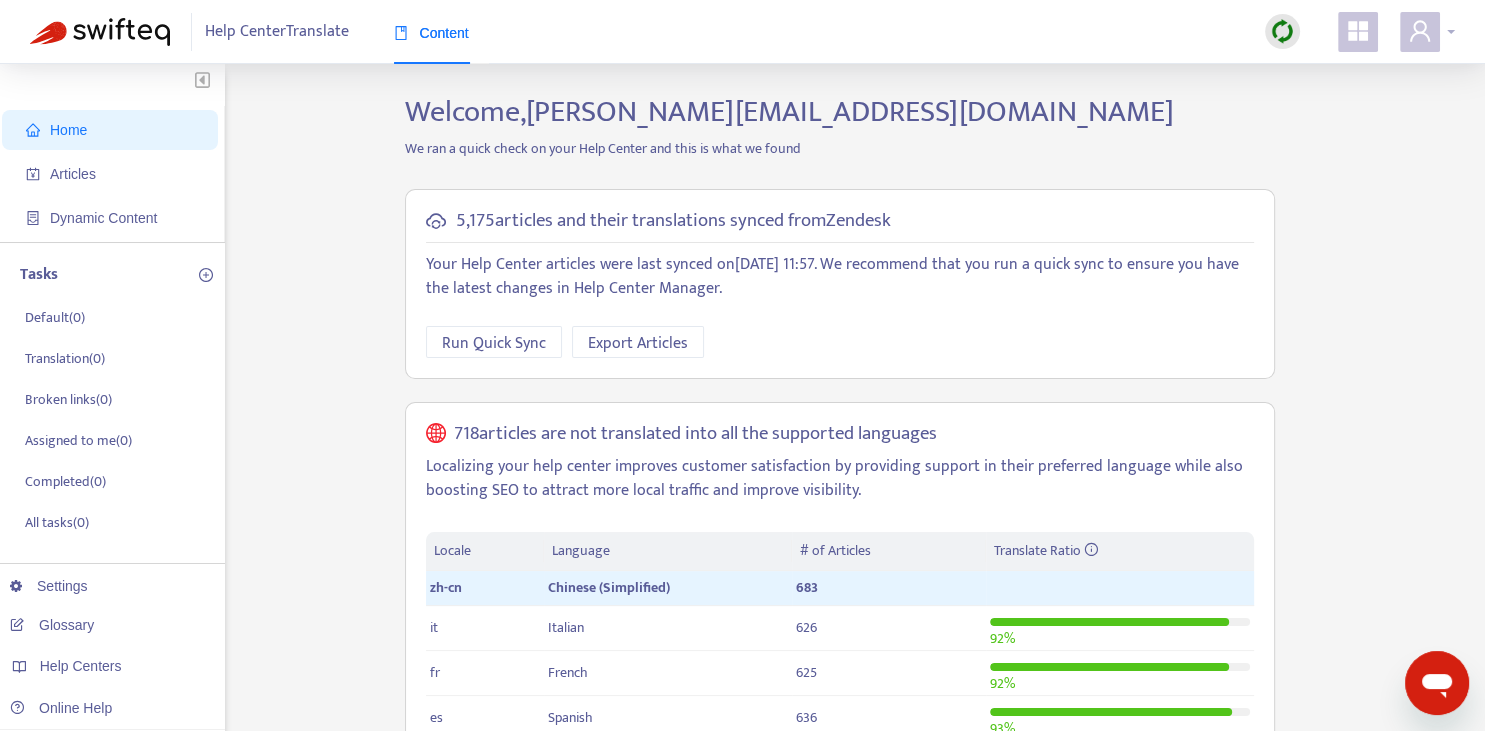 click 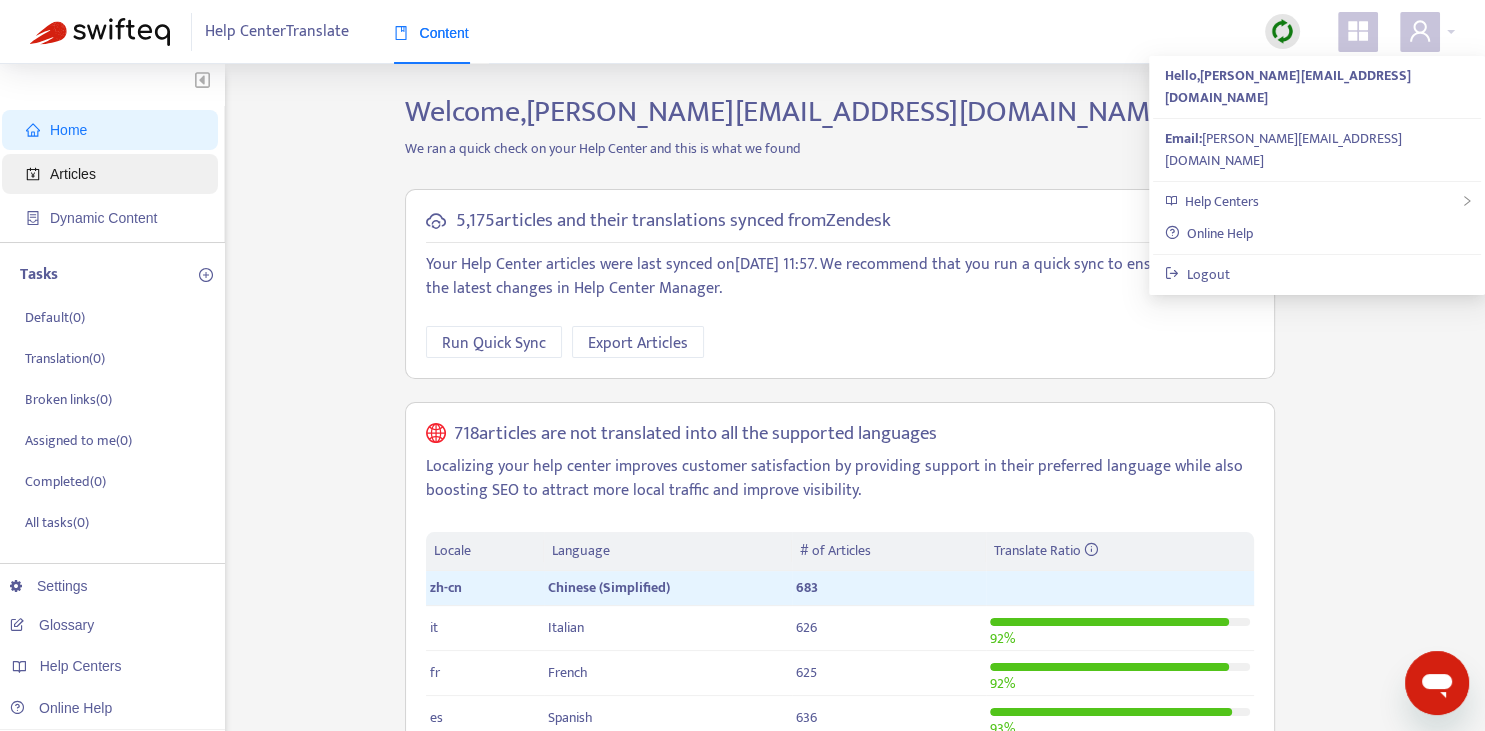 click on "Articles" at bounding box center [114, 174] 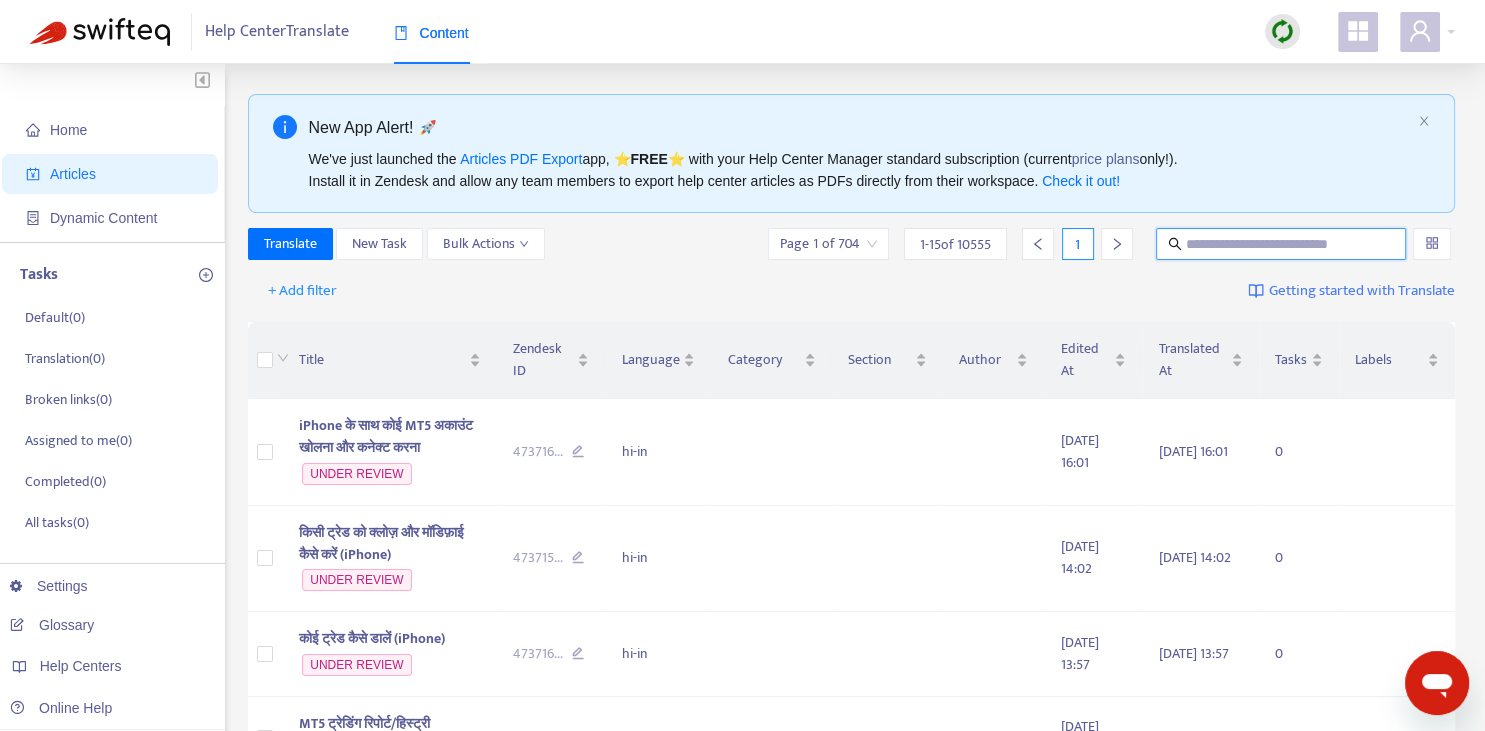 click at bounding box center [1282, 244] 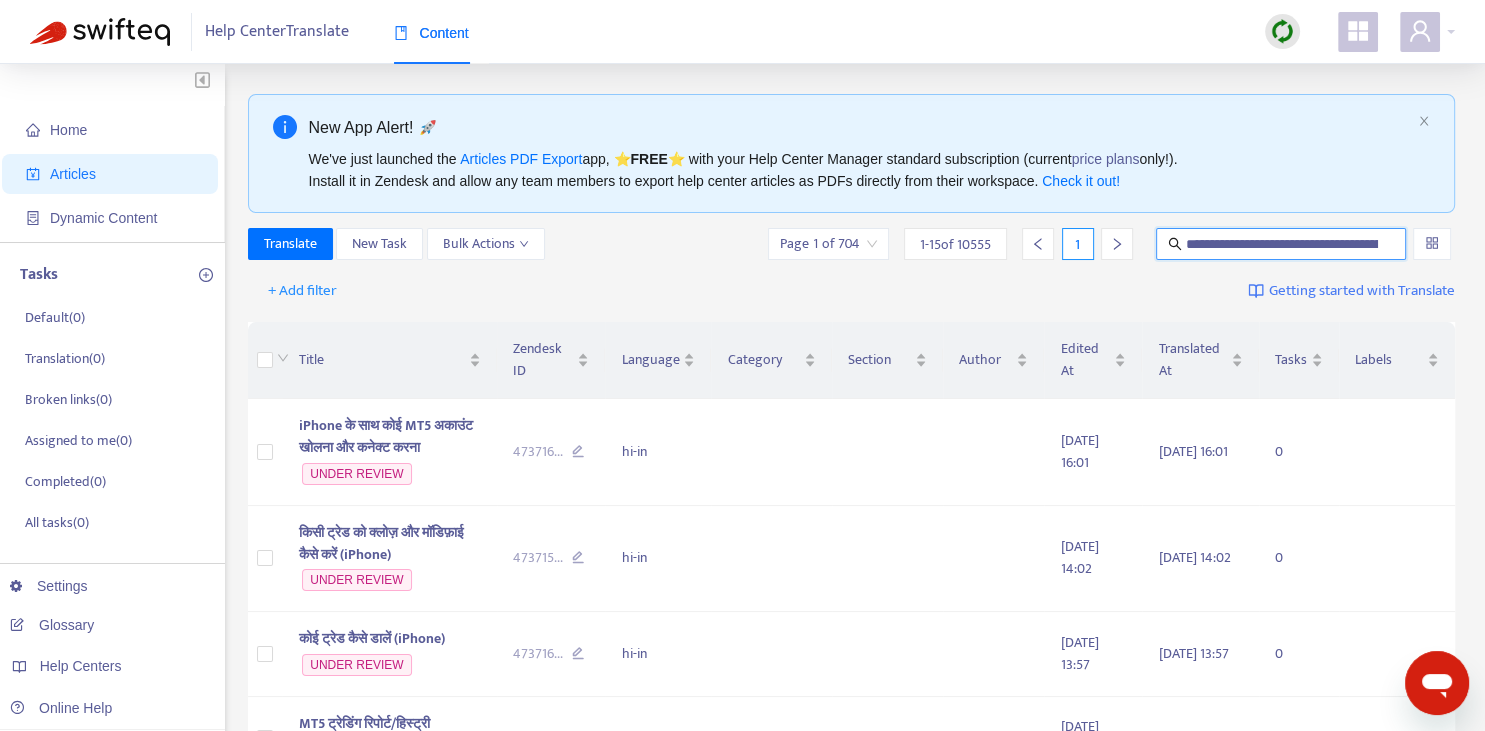 scroll, scrollTop: 0, scrollLeft: 102, axis: horizontal 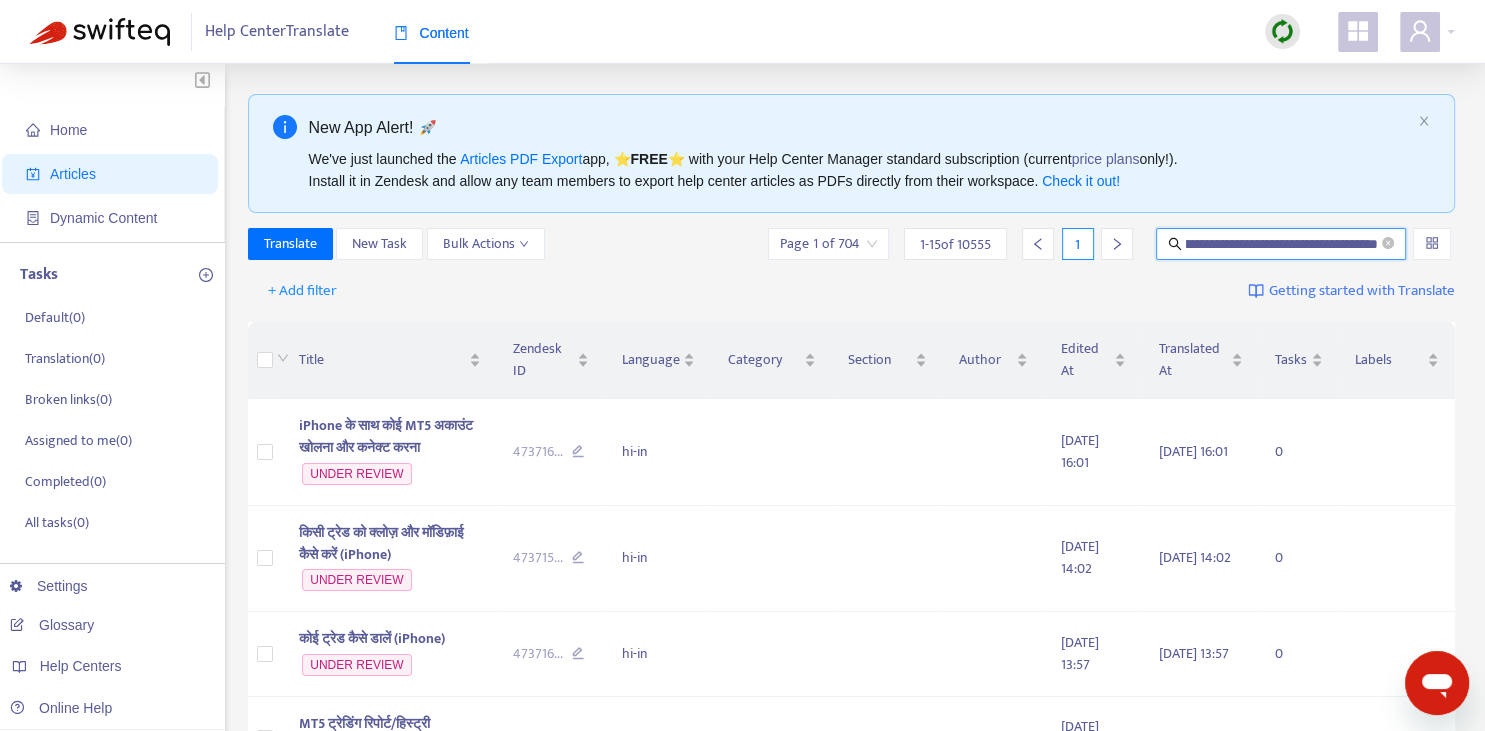 type on "**********" 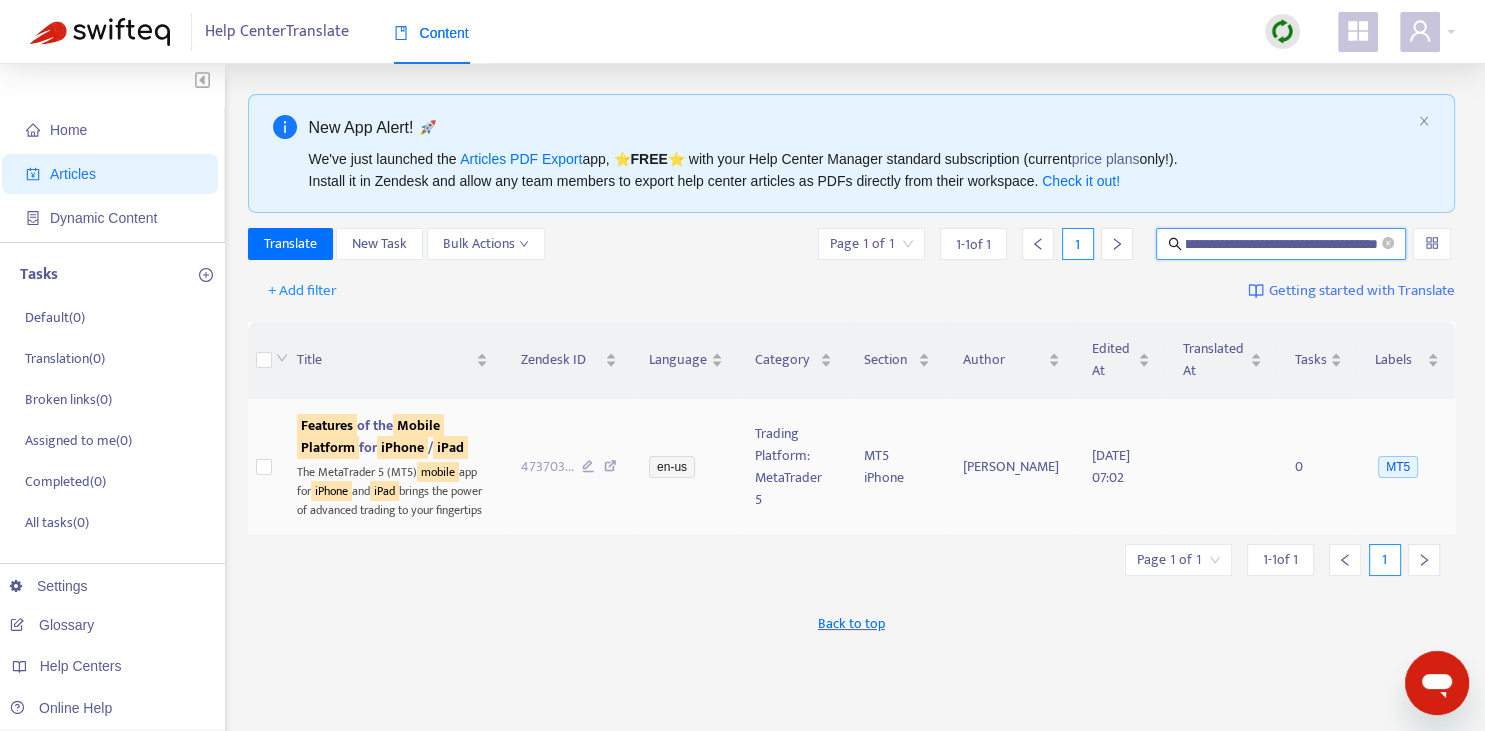 click on "Features  of the  Mobile   Platform  for  iPhone / iPad" at bounding box center [382, 436] 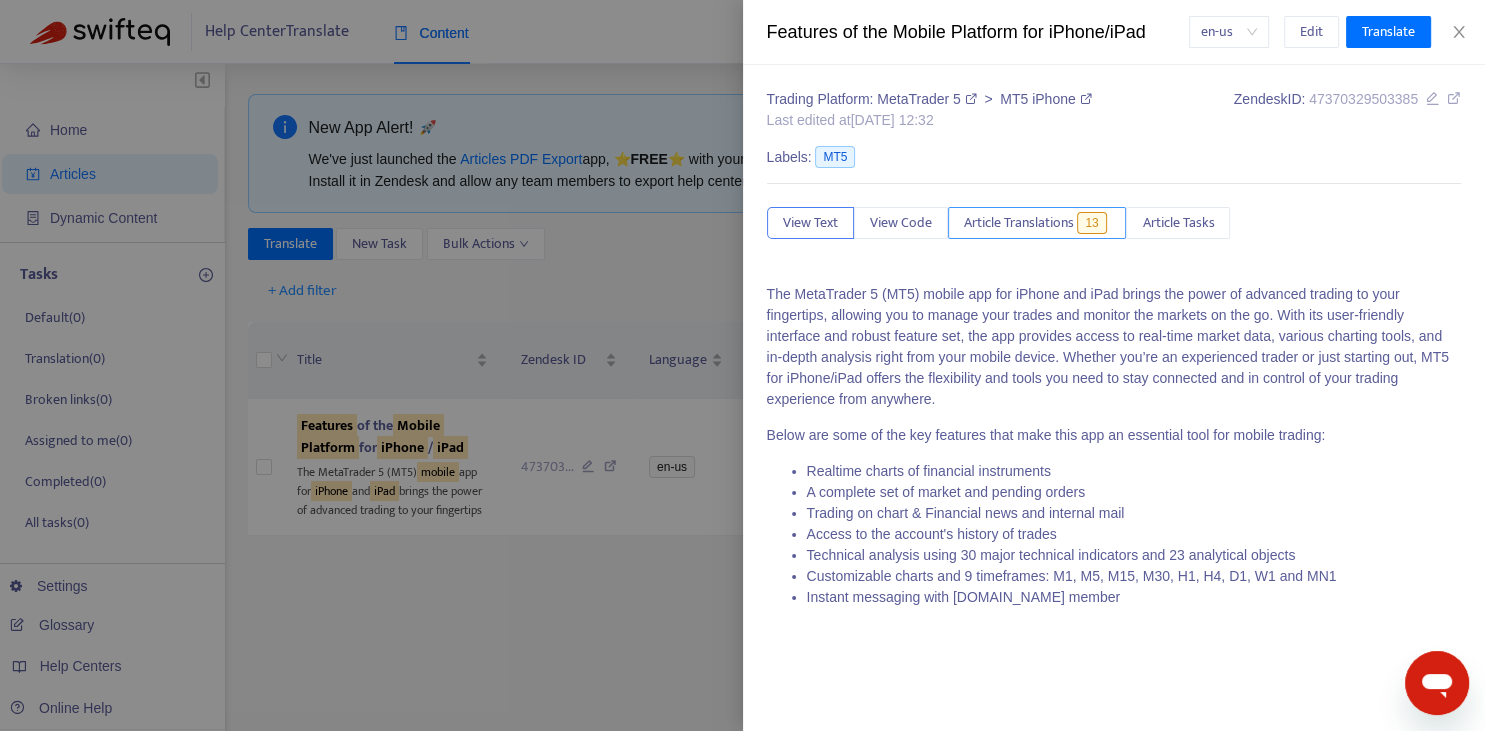 click on "Article Translations" at bounding box center (1019, 223) 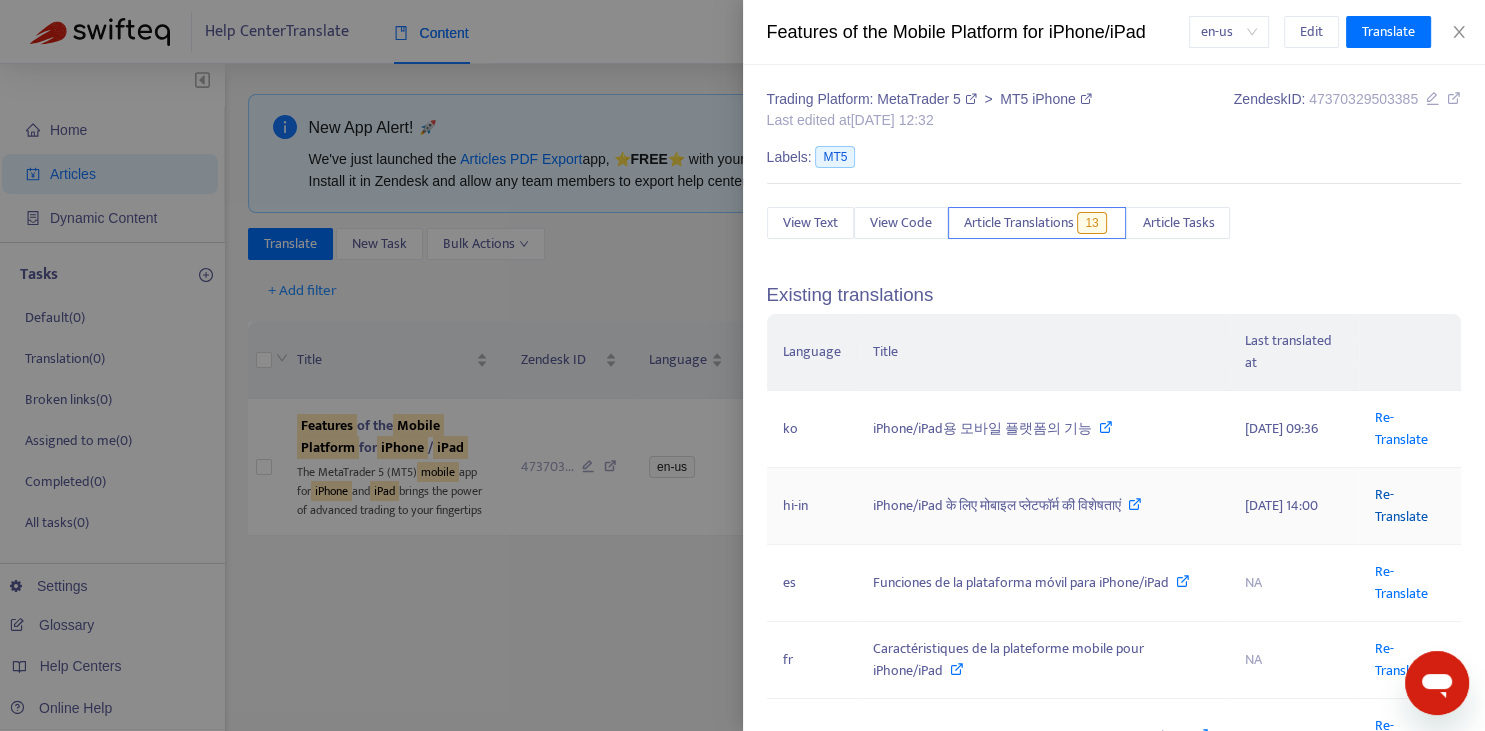 click on "Re-Translate" at bounding box center [1401, 505] 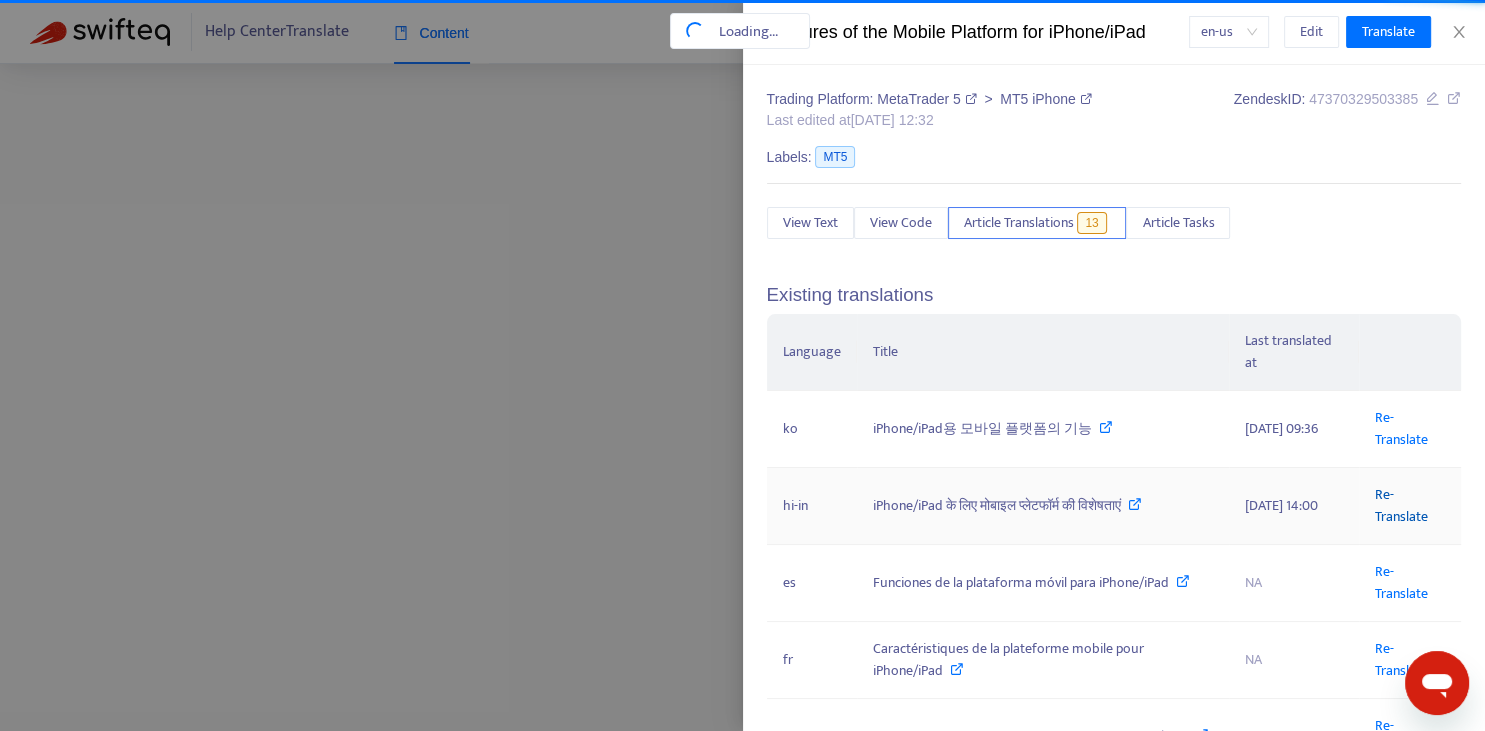 scroll, scrollTop: 0, scrollLeft: 102, axis: horizontal 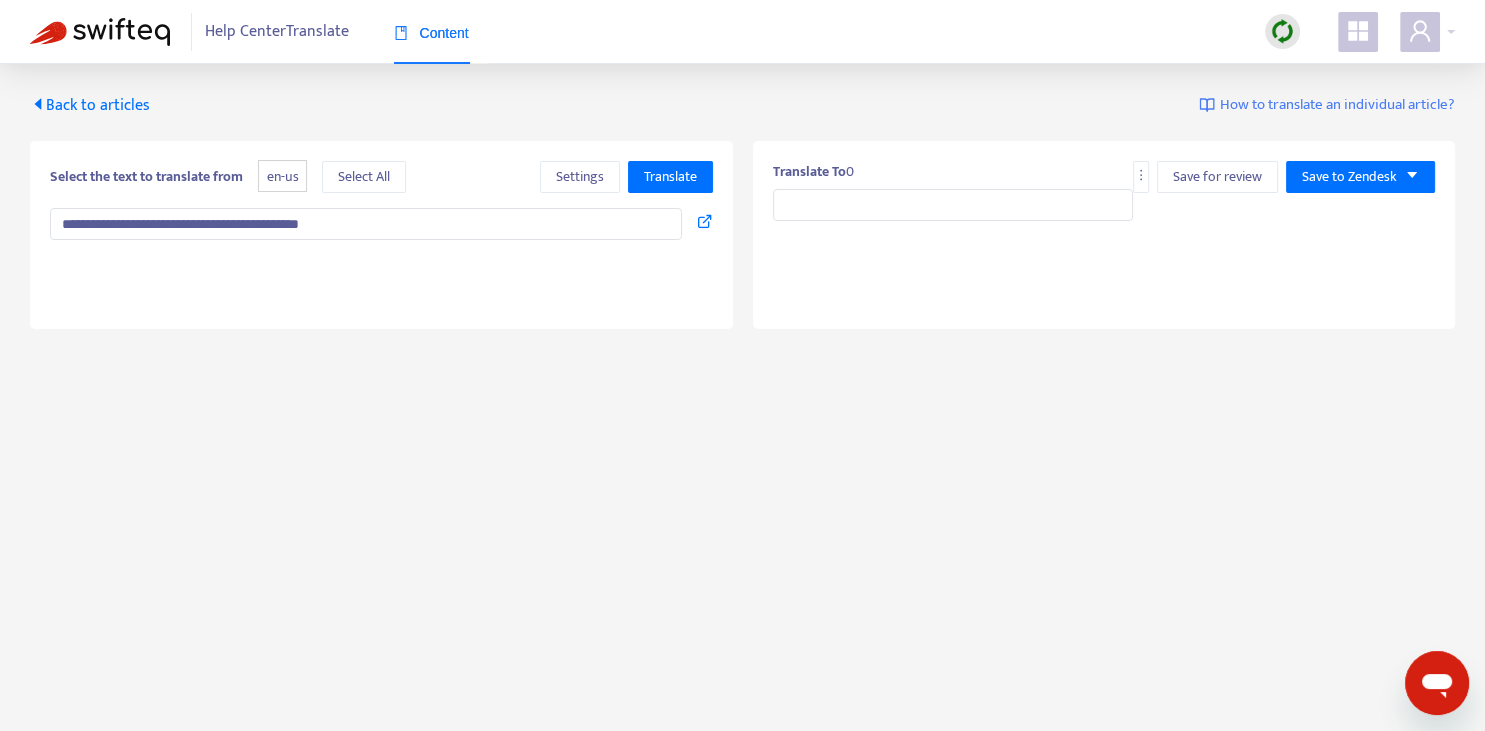 type on "**********" 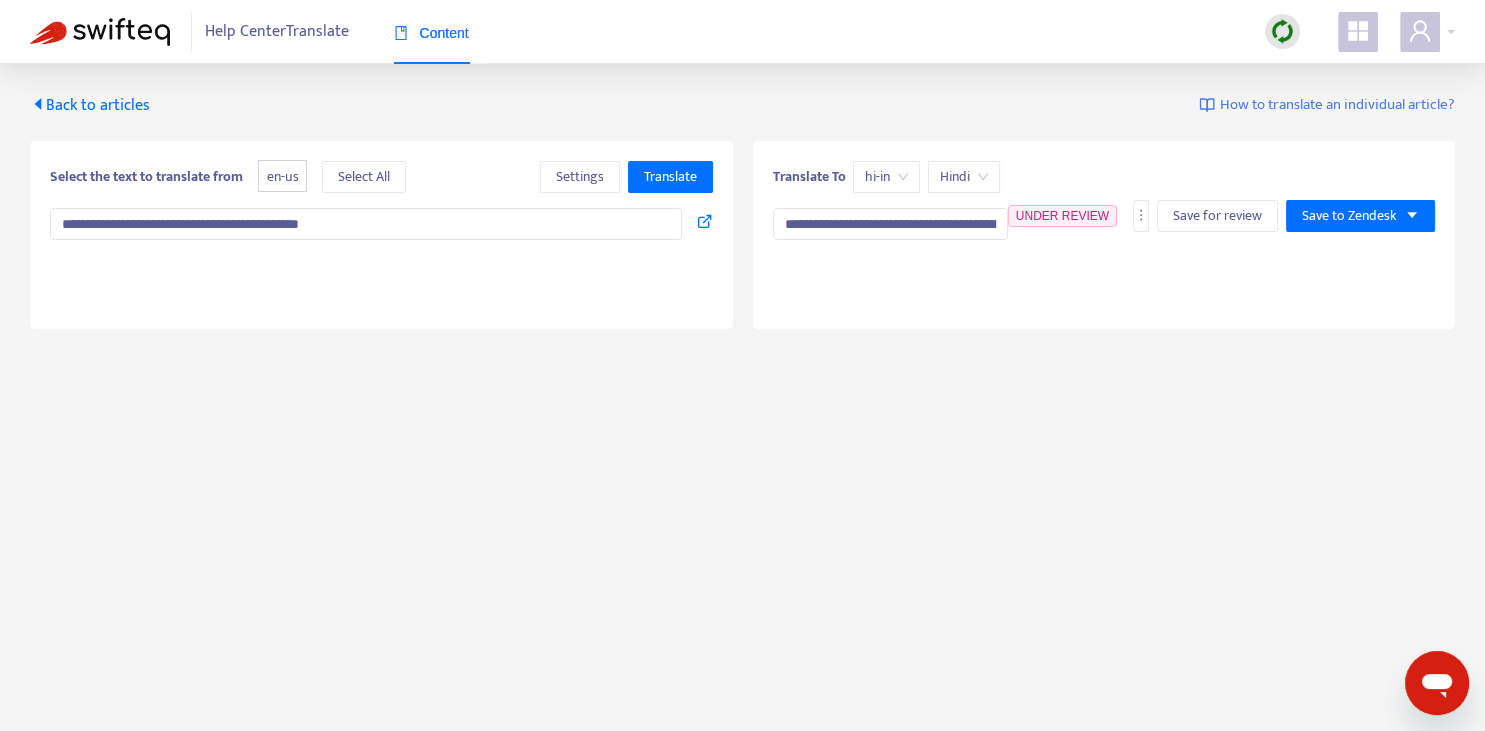 type on "**********" 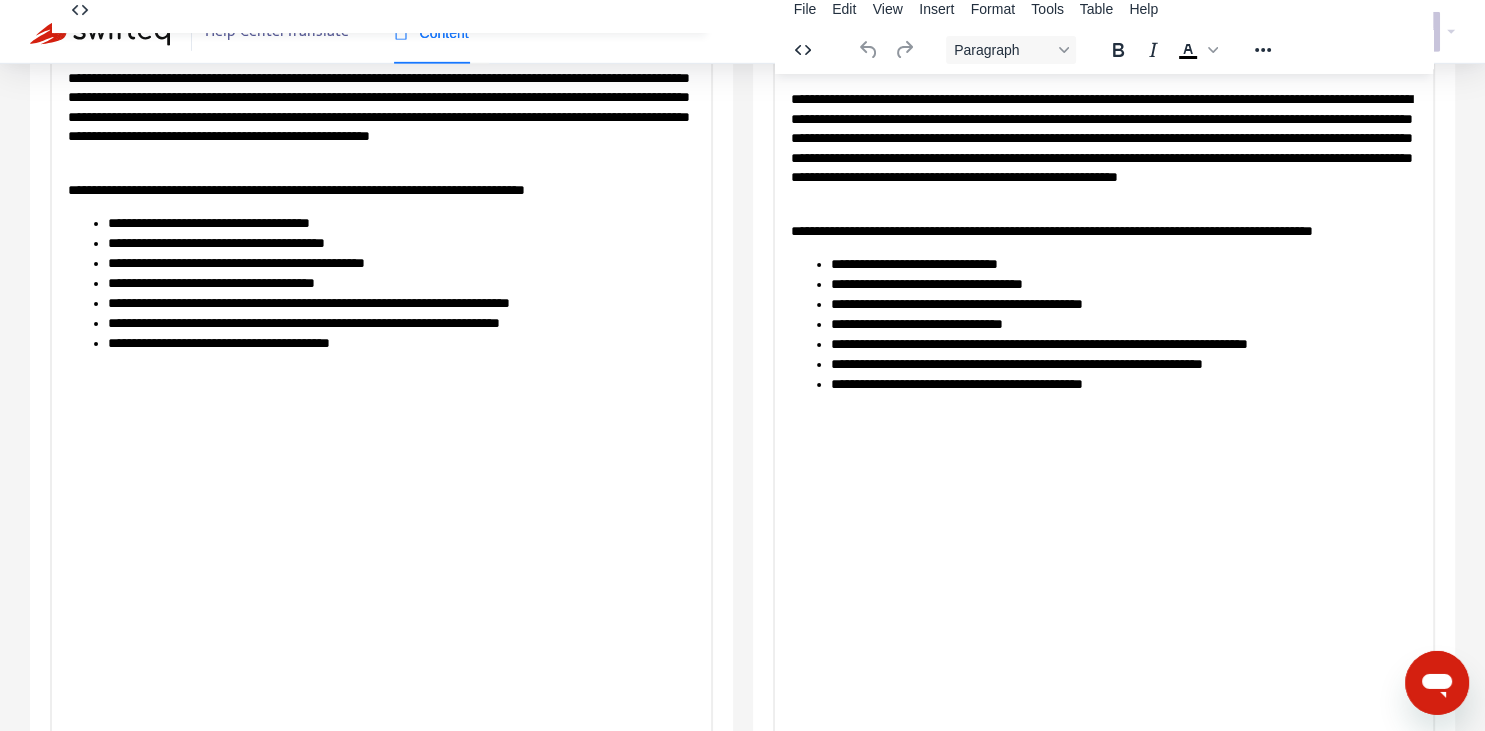 scroll, scrollTop: 343, scrollLeft: 0, axis: vertical 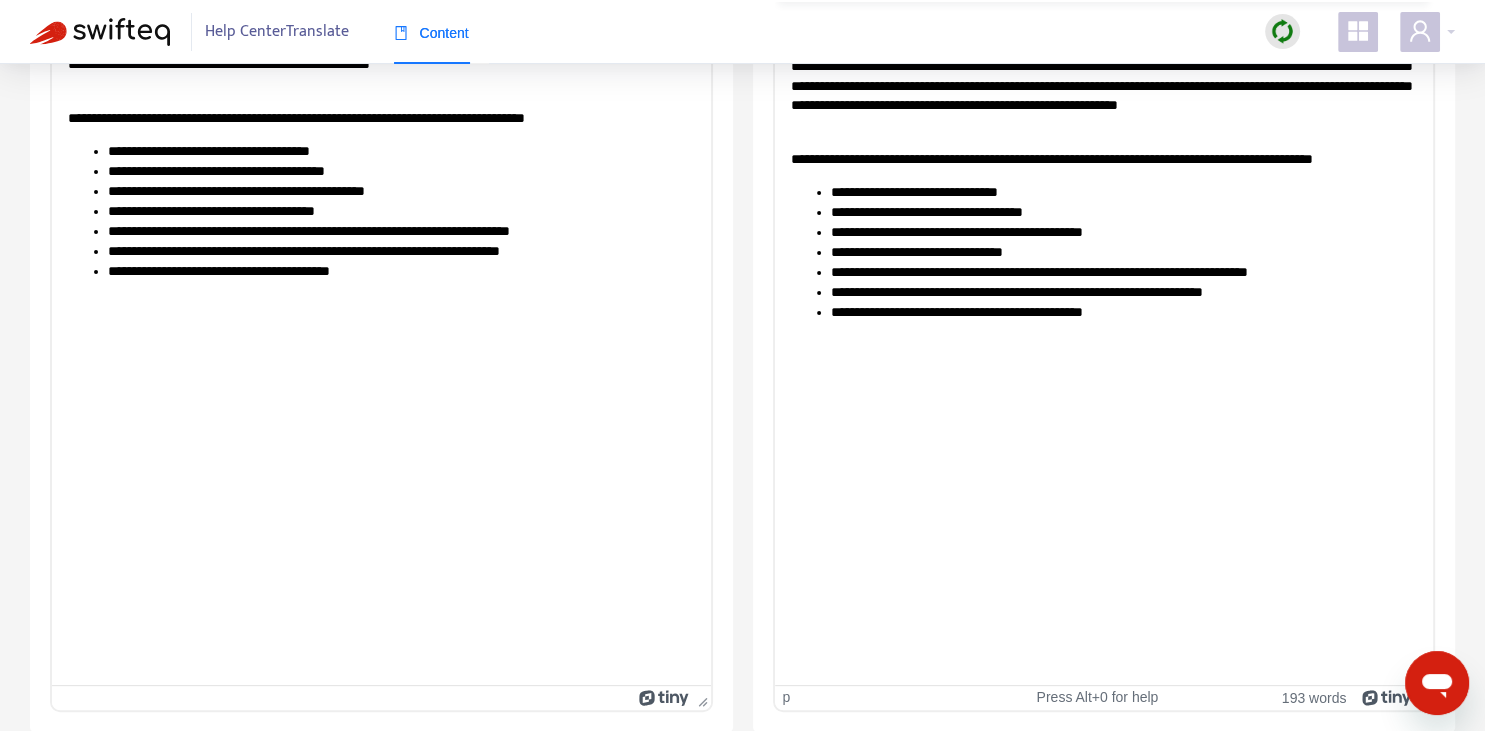click on "**********" at bounding box center (1103, 169) 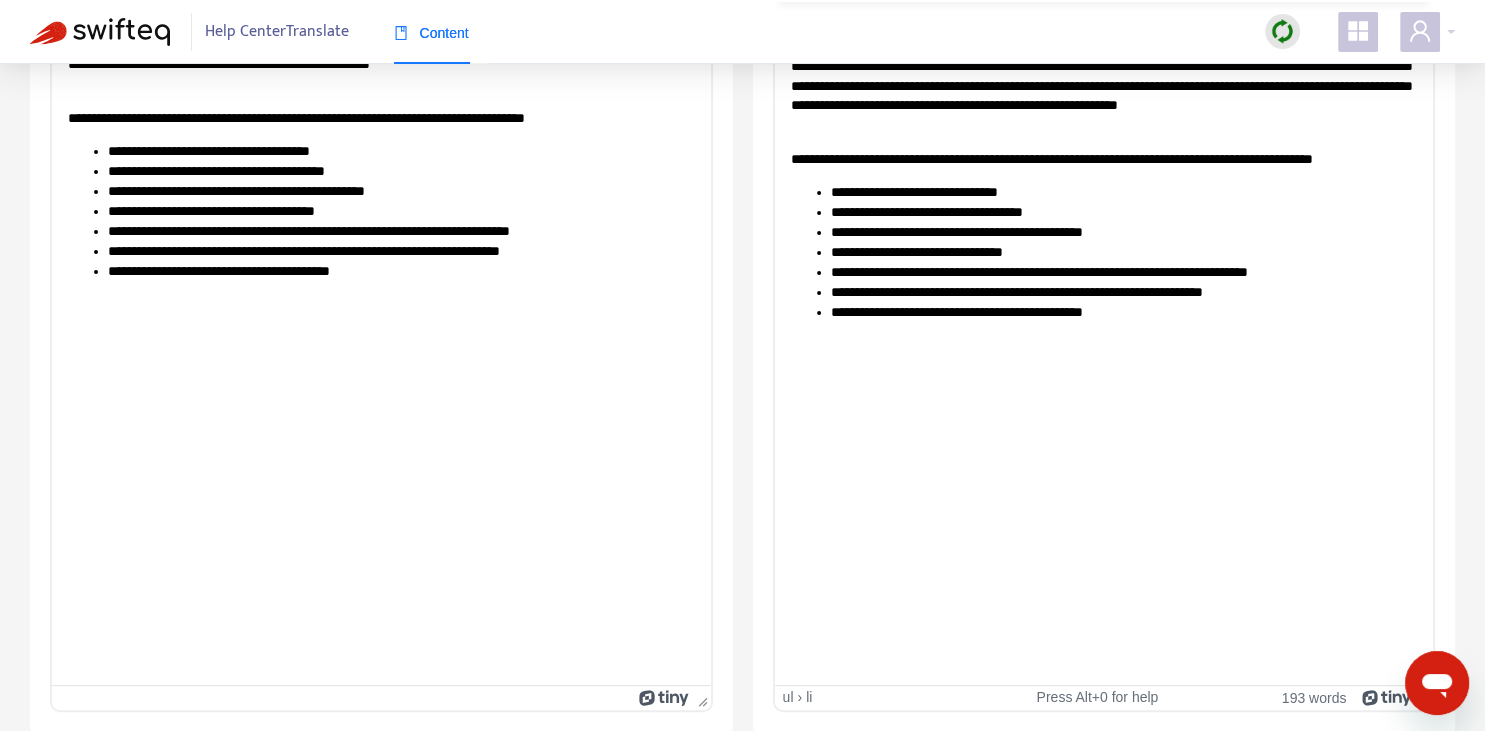 type 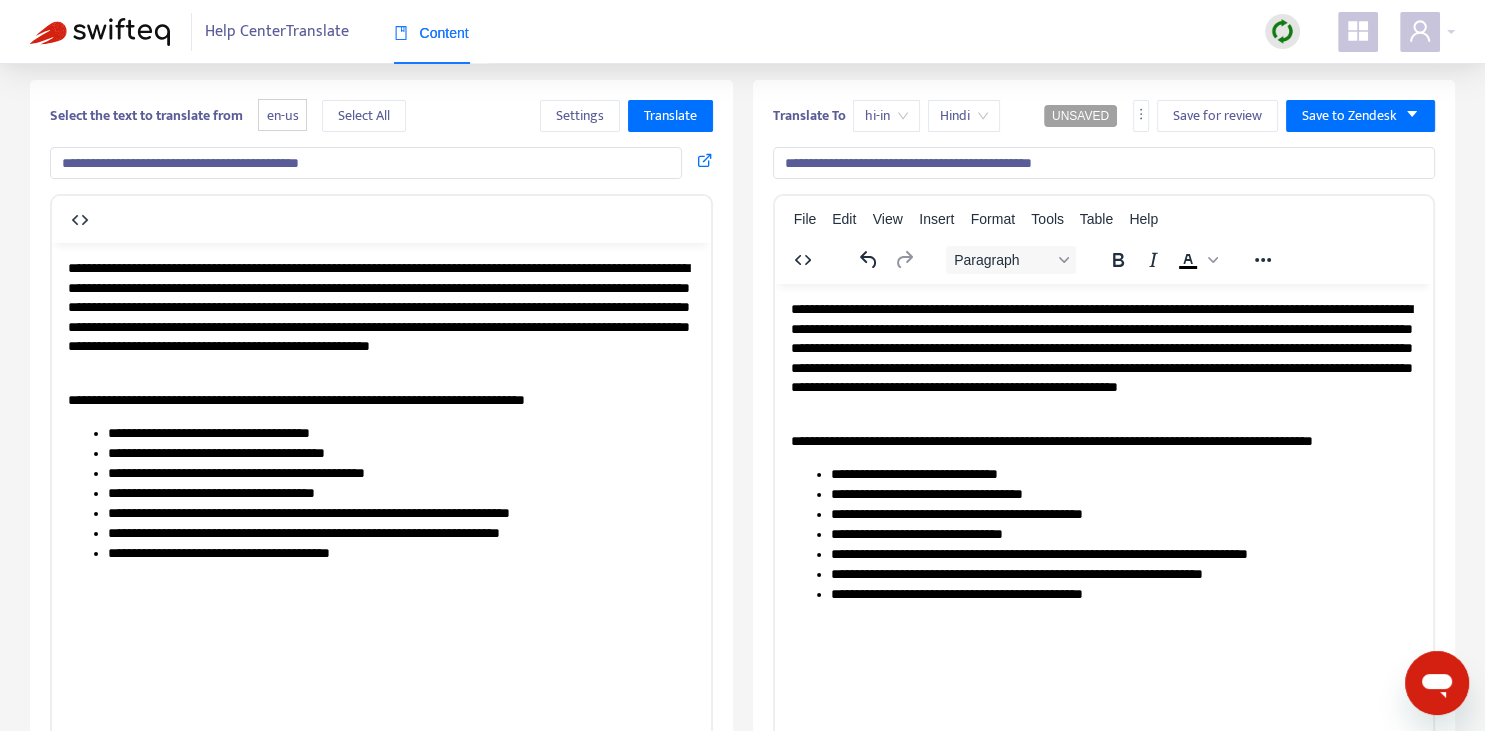 drag, startPoint x: 863, startPoint y: 163, endPoint x: 898, endPoint y: 167, distance: 35.22783 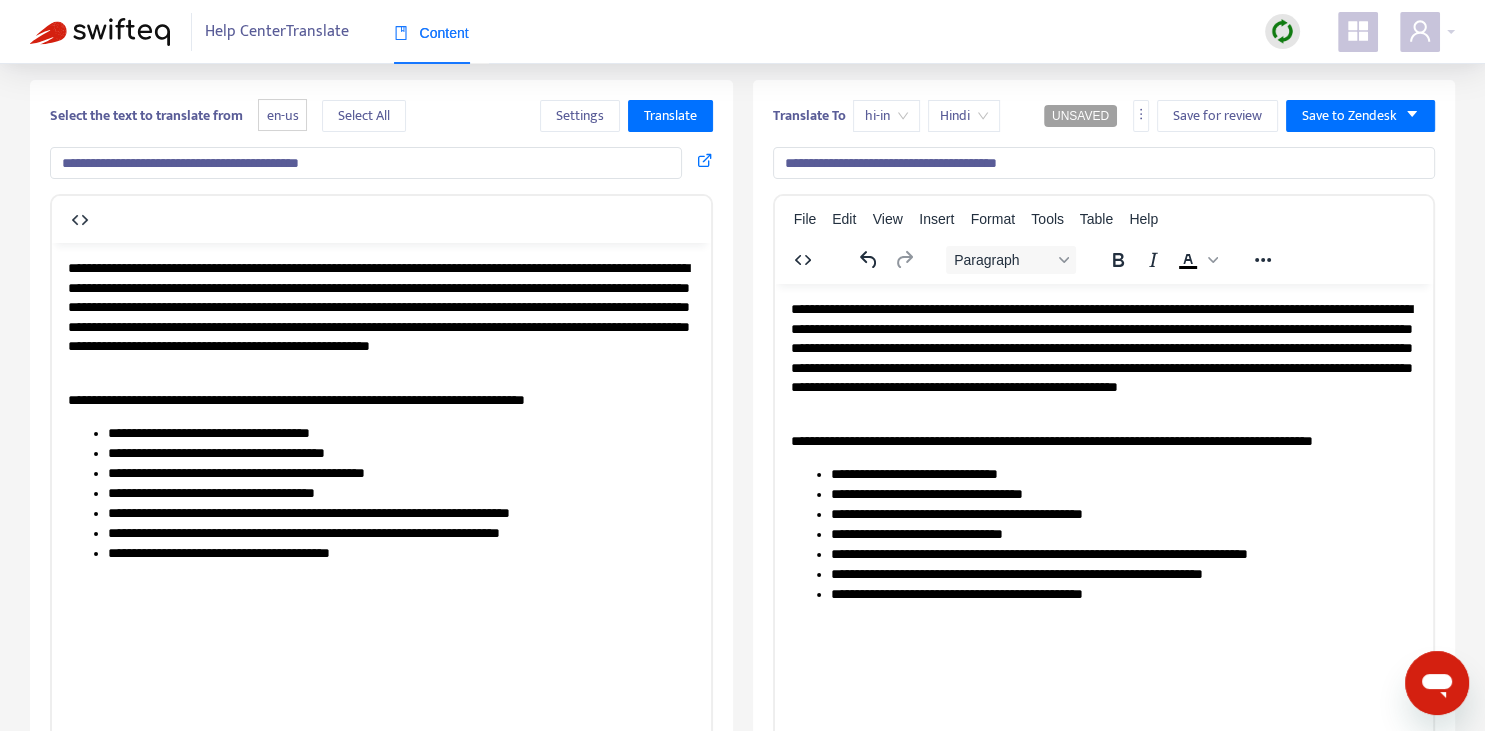 type on "**********" 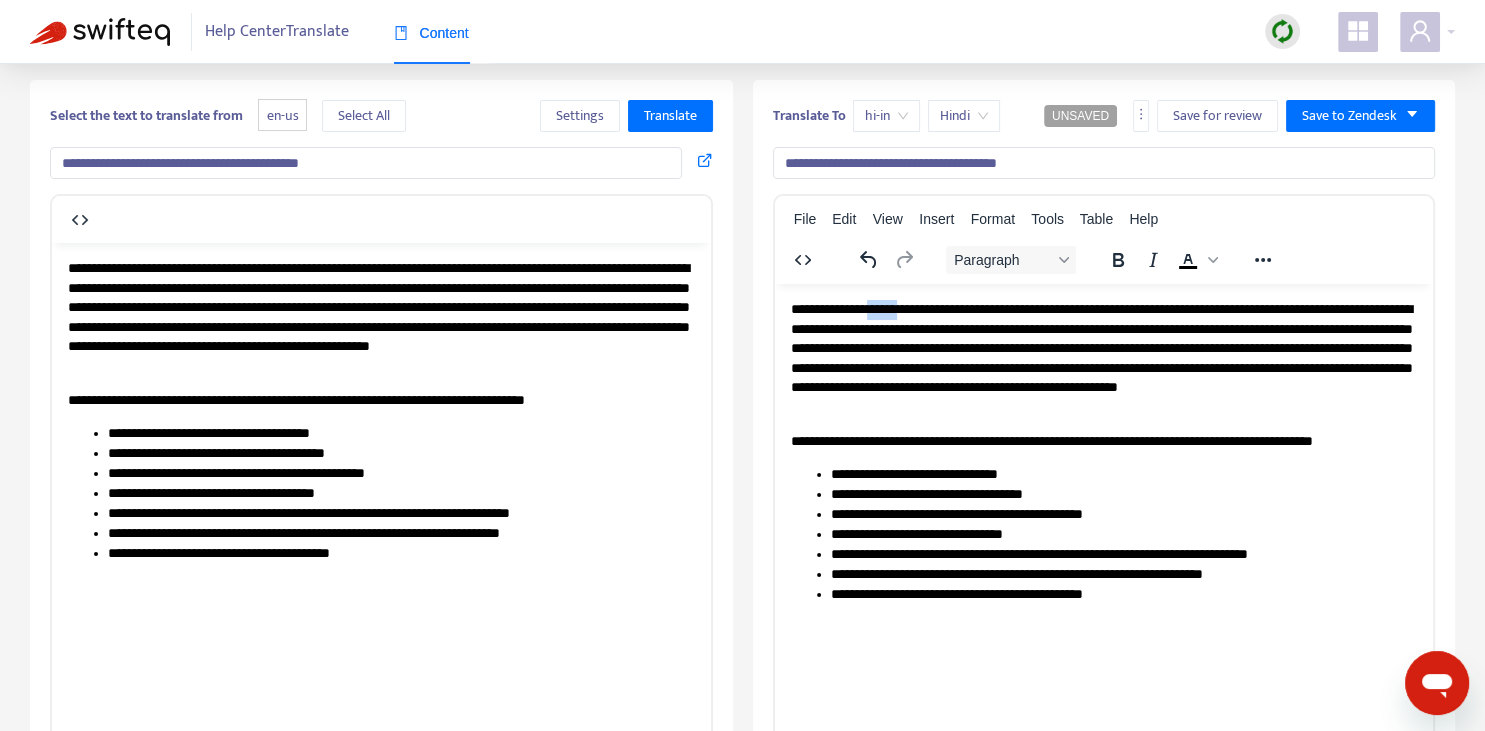 drag, startPoint x: 931, startPoint y: 308, endPoint x: 898, endPoint y: 306, distance: 33.06055 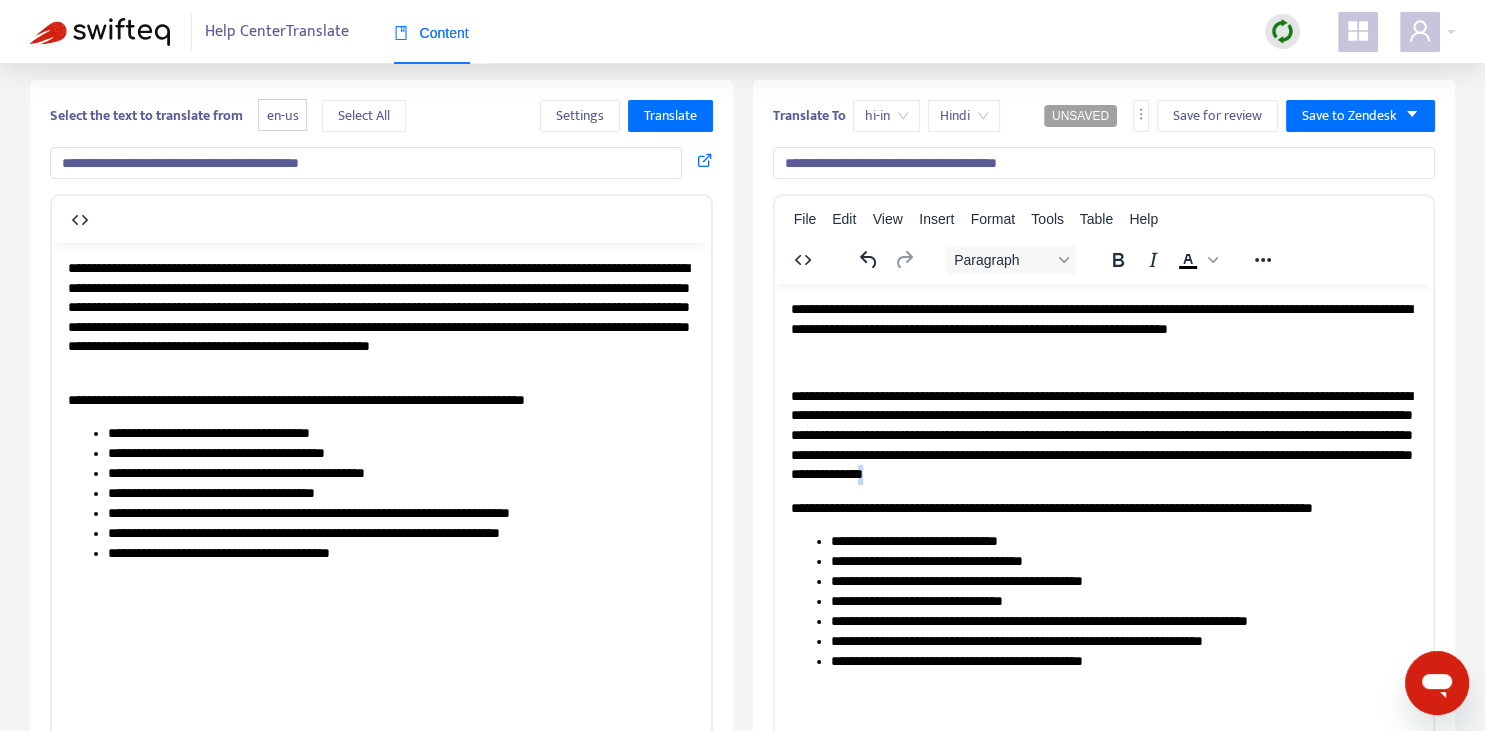 click on "**********" at bounding box center (1103, 435) 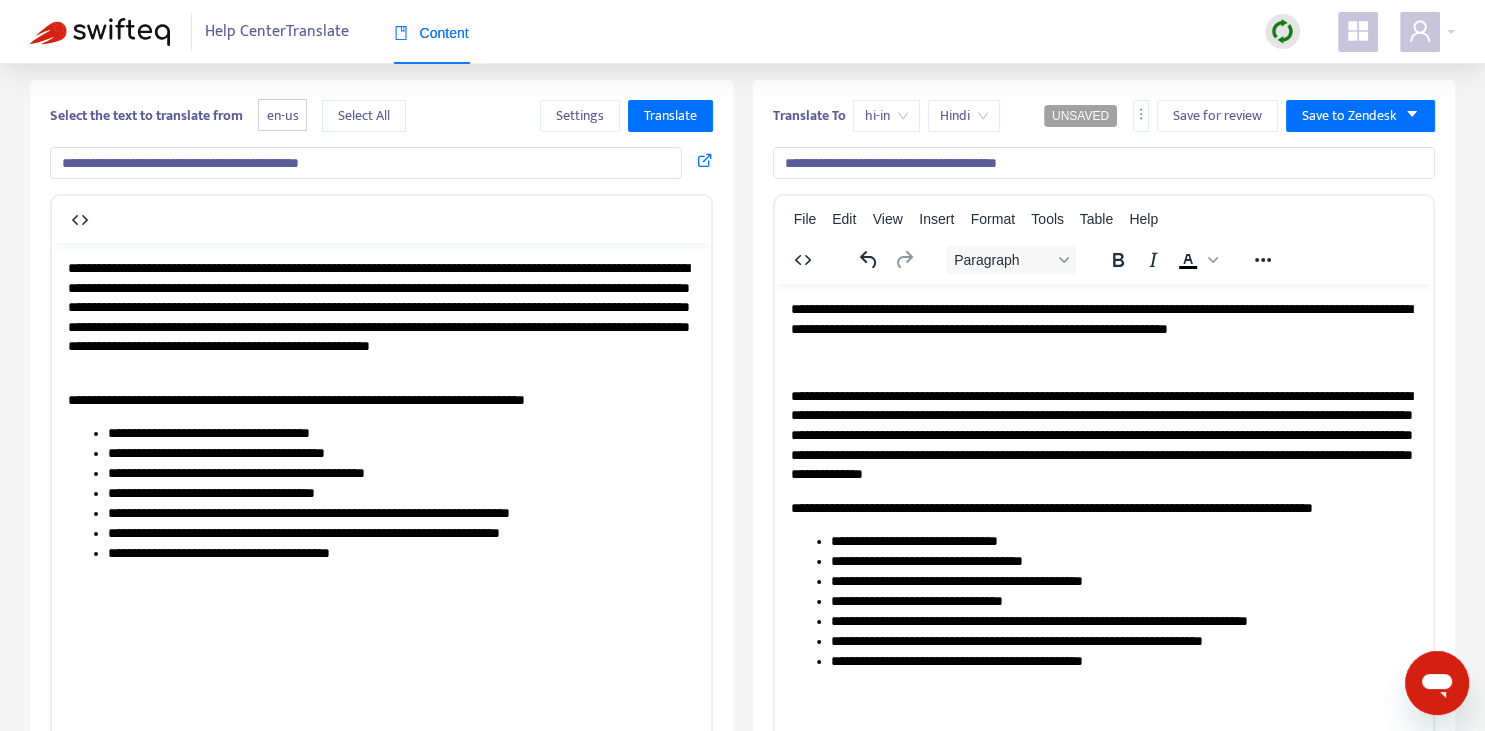 click on "**********" at bounding box center (1103, 318) 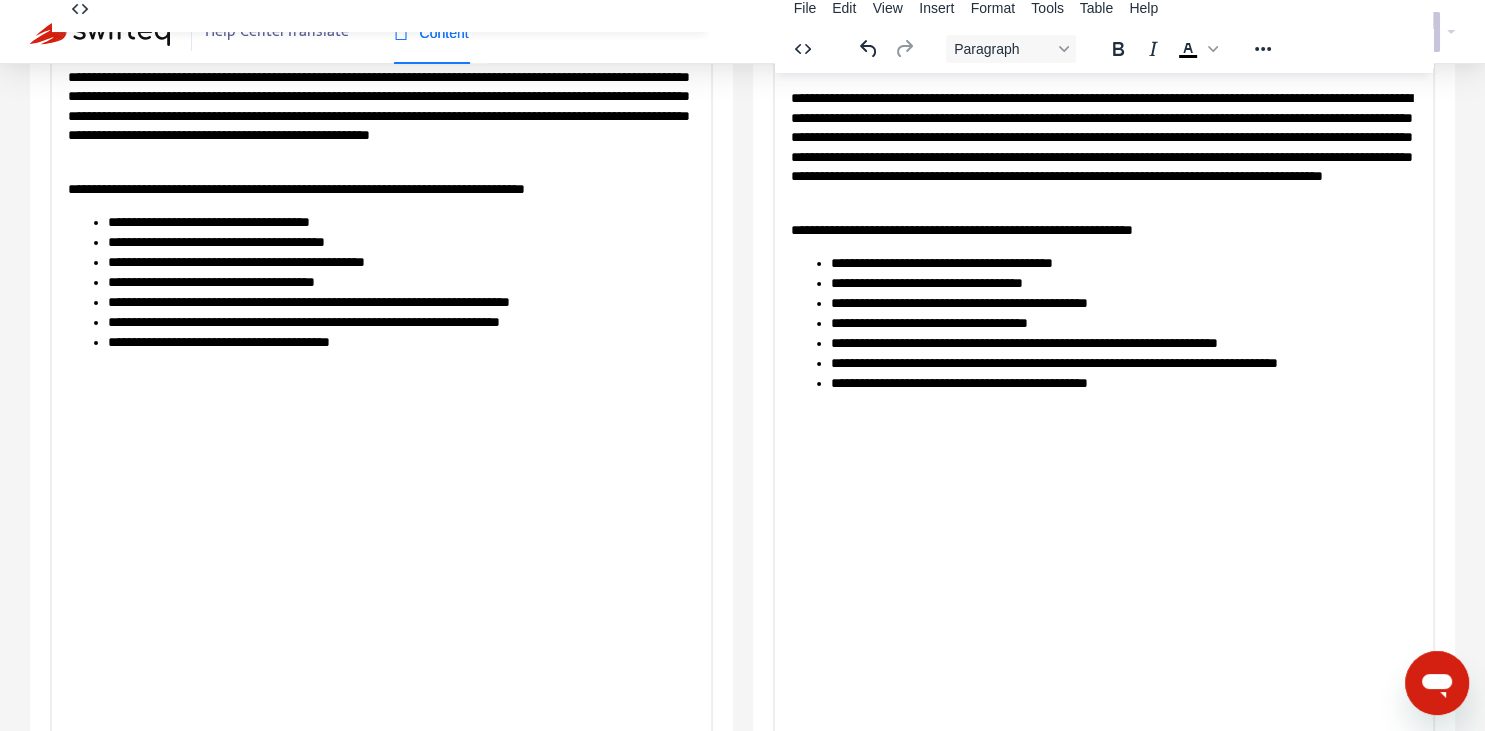 scroll, scrollTop: 0, scrollLeft: 0, axis: both 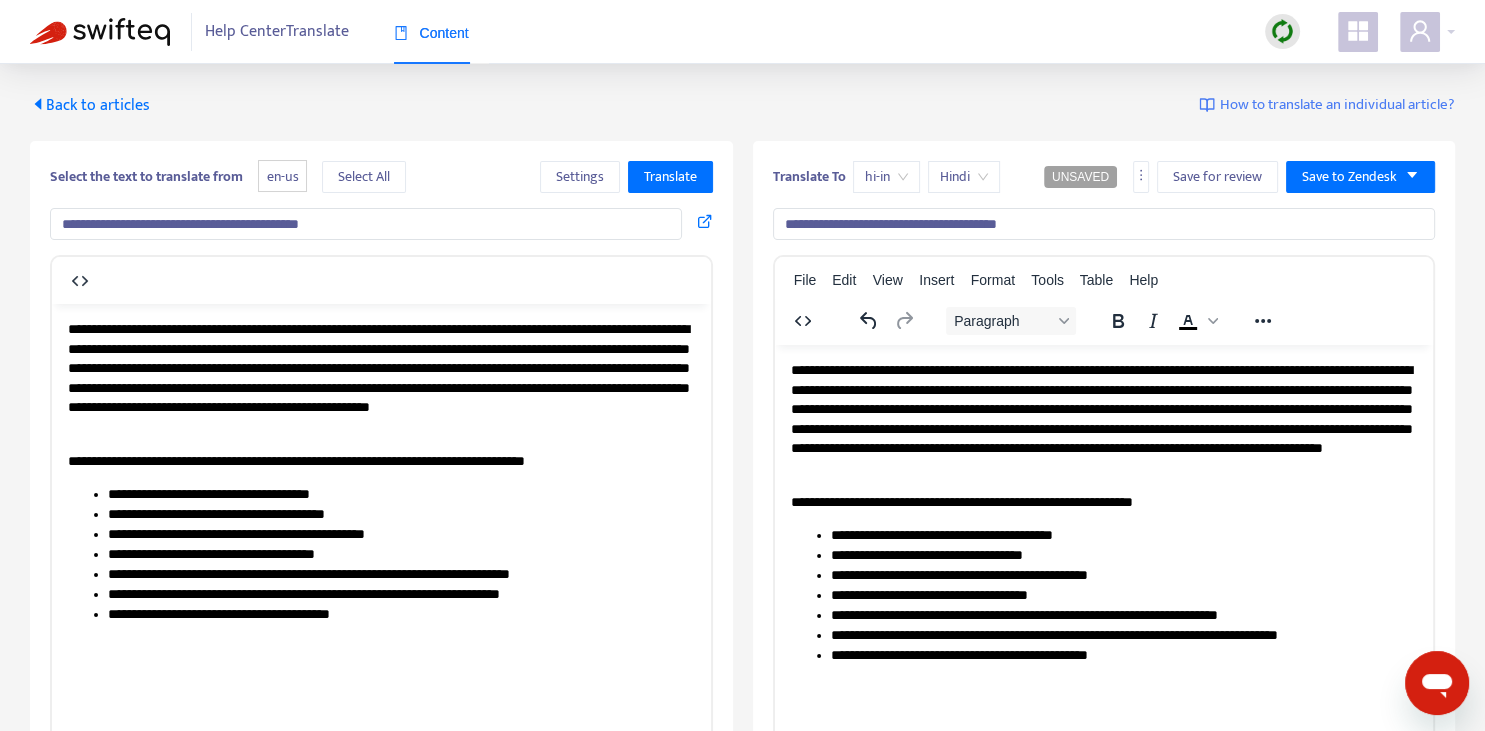 click on "**********" at bounding box center [1103, 419] 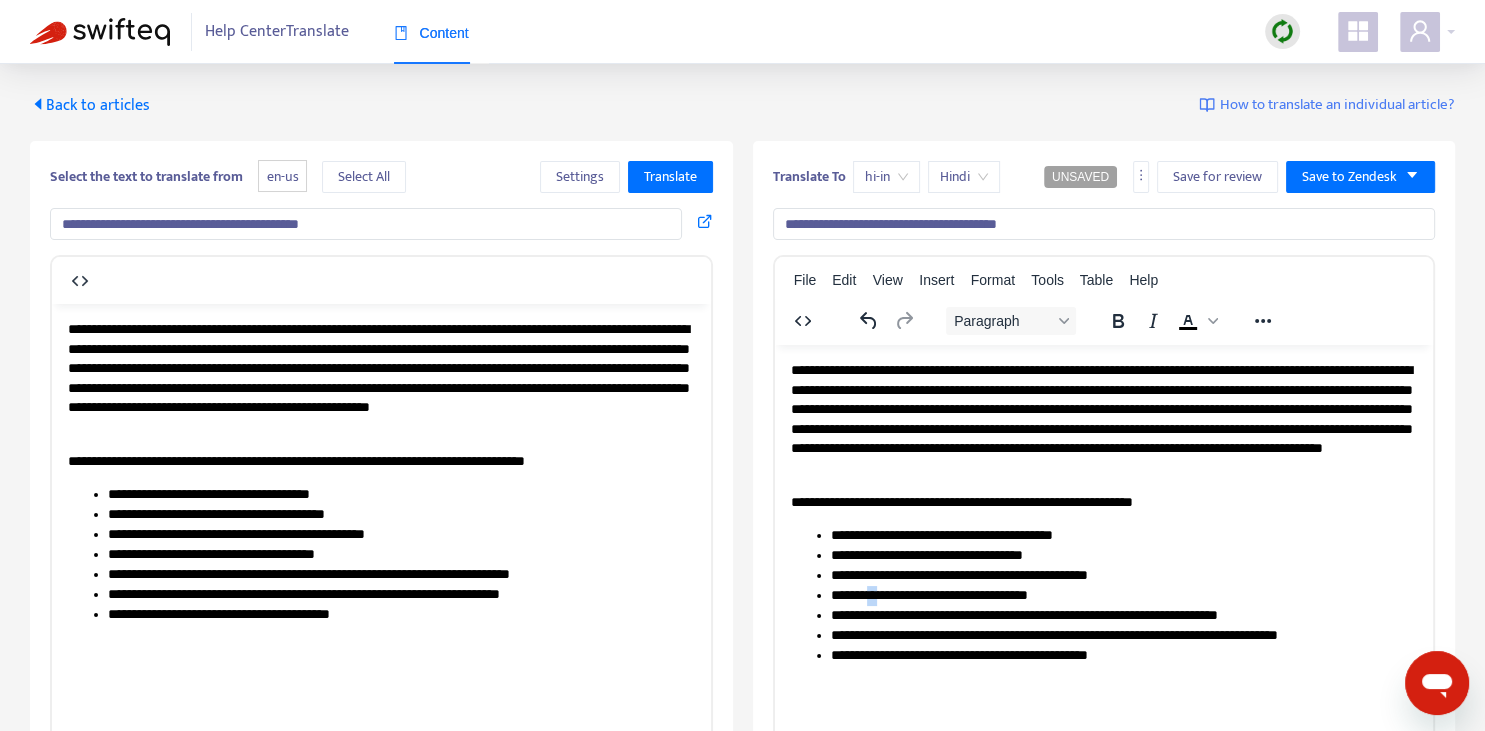 click on "**********" at bounding box center [1123, 595] 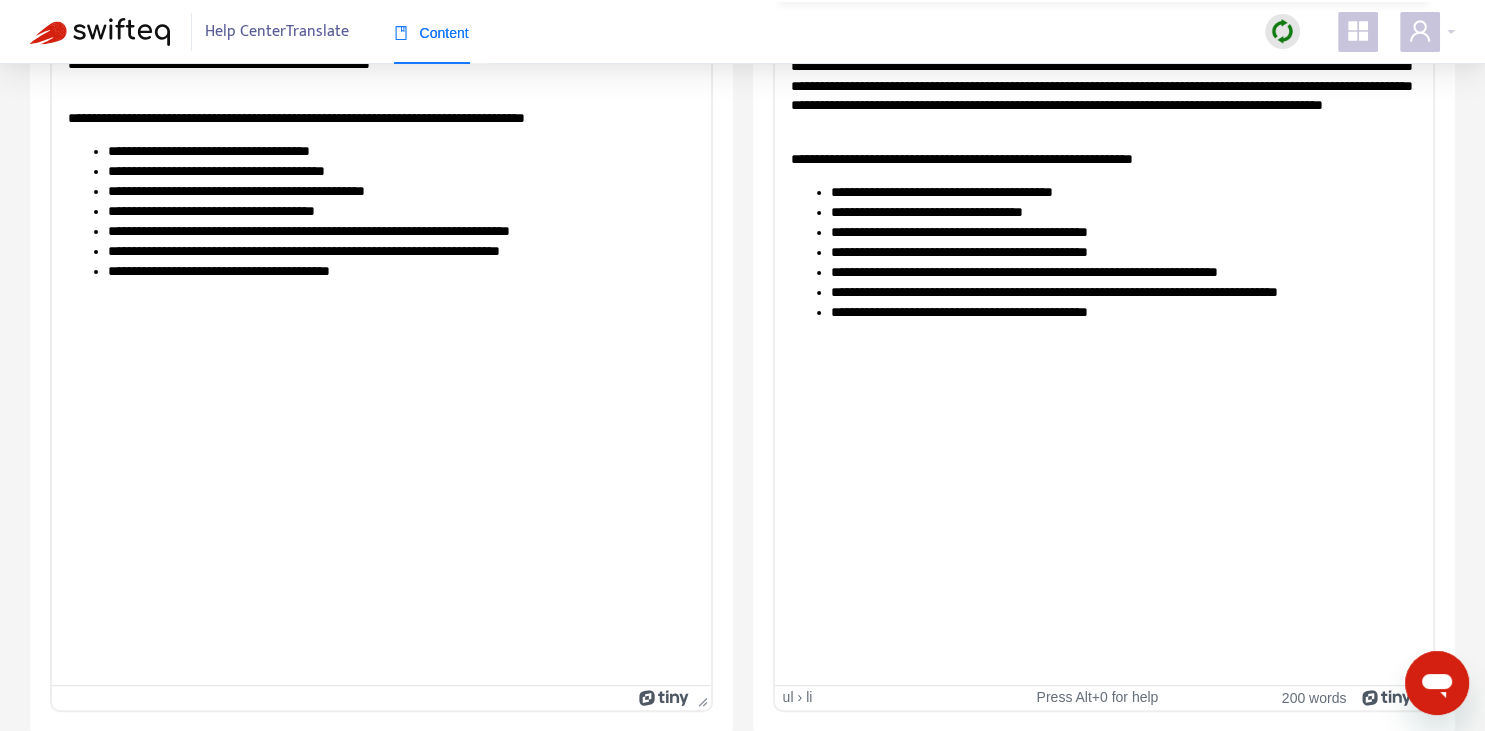 scroll, scrollTop: 0, scrollLeft: 0, axis: both 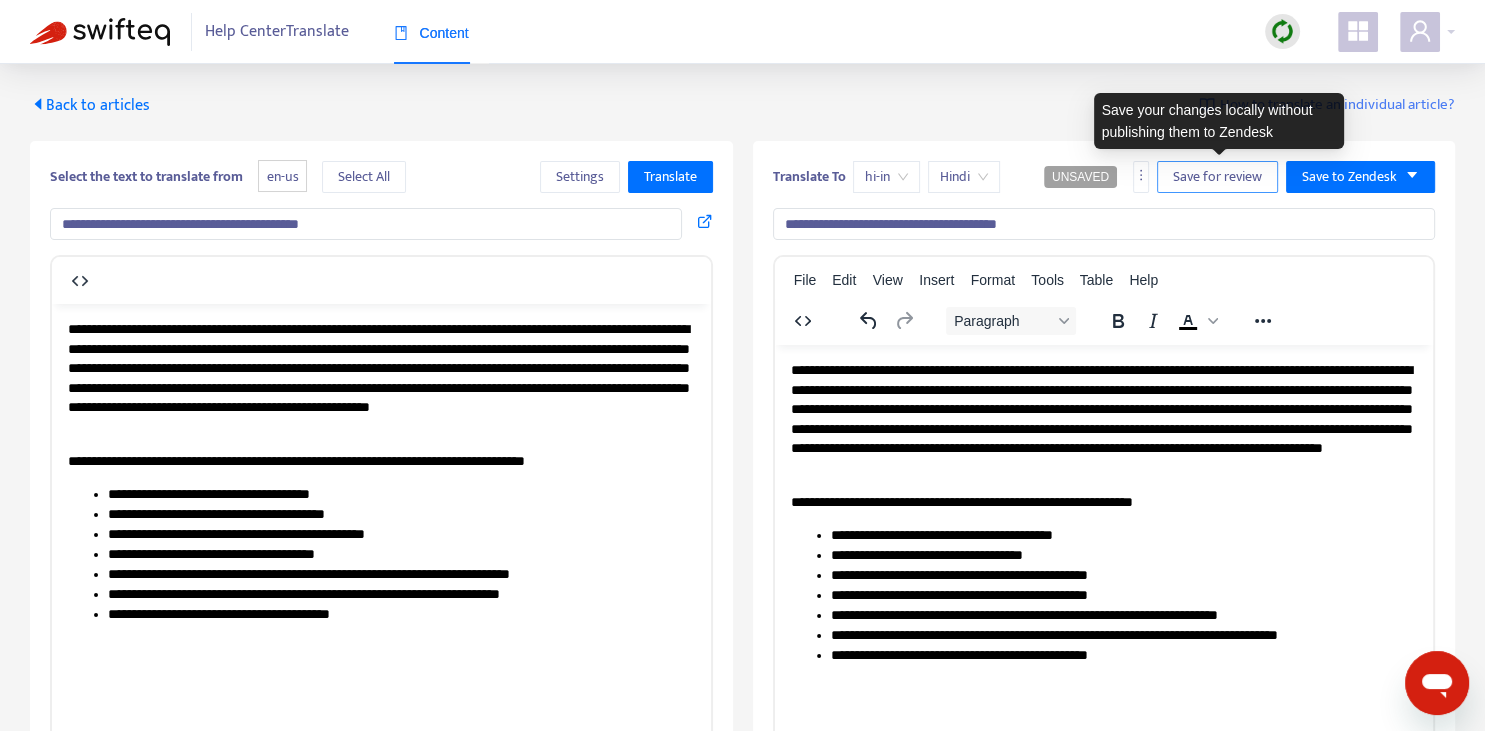 click on "Save for review" at bounding box center (1217, 177) 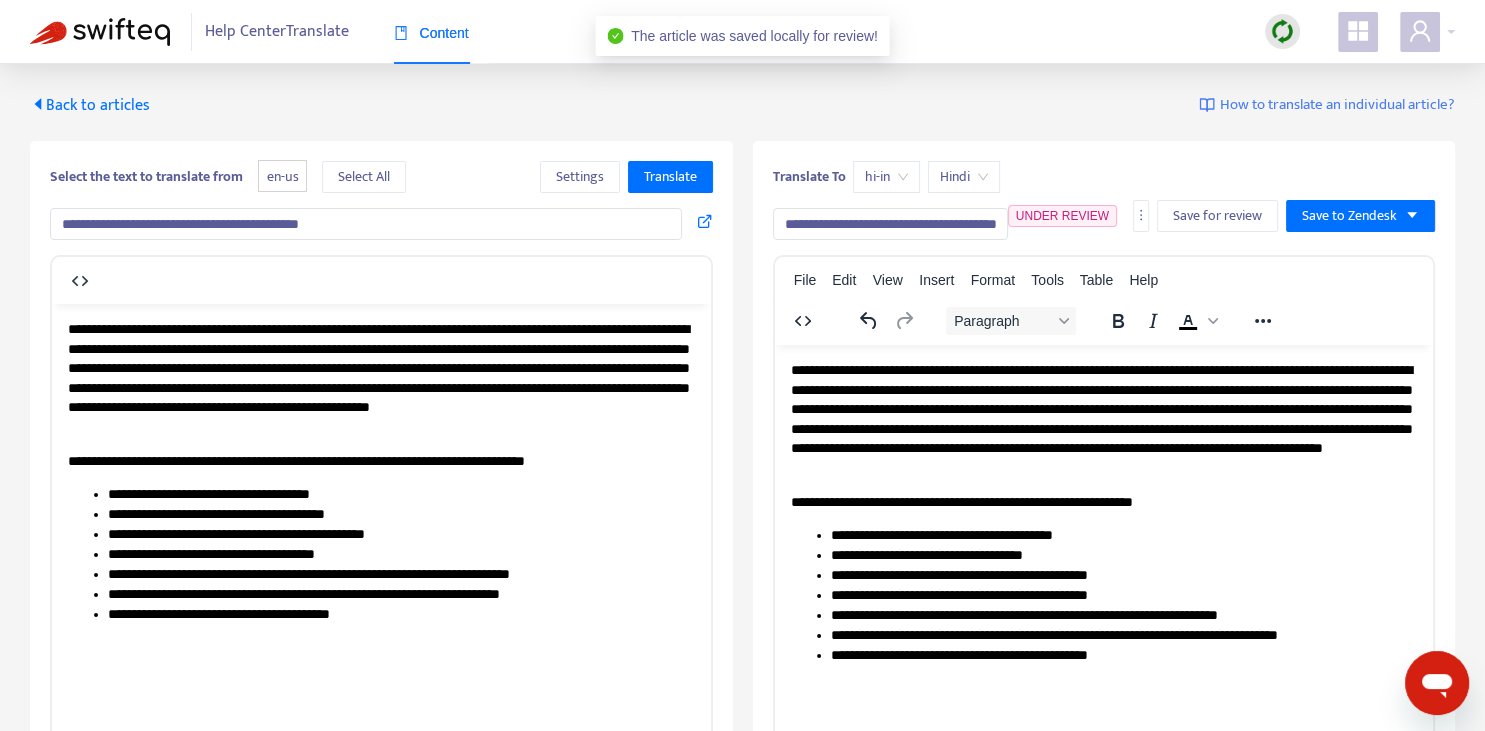 click on "Back to articles" at bounding box center [90, 105] 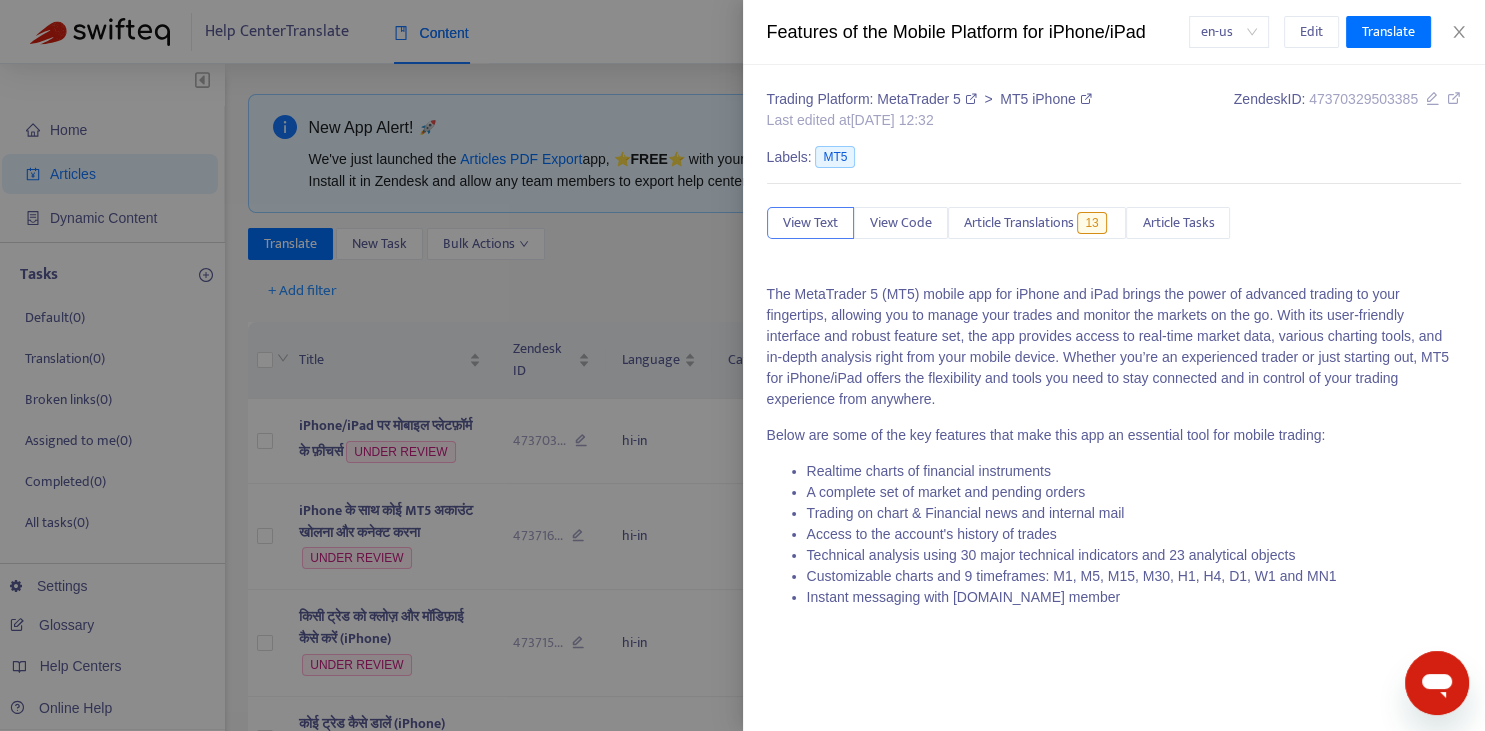 click at bounding box center [742, 365] 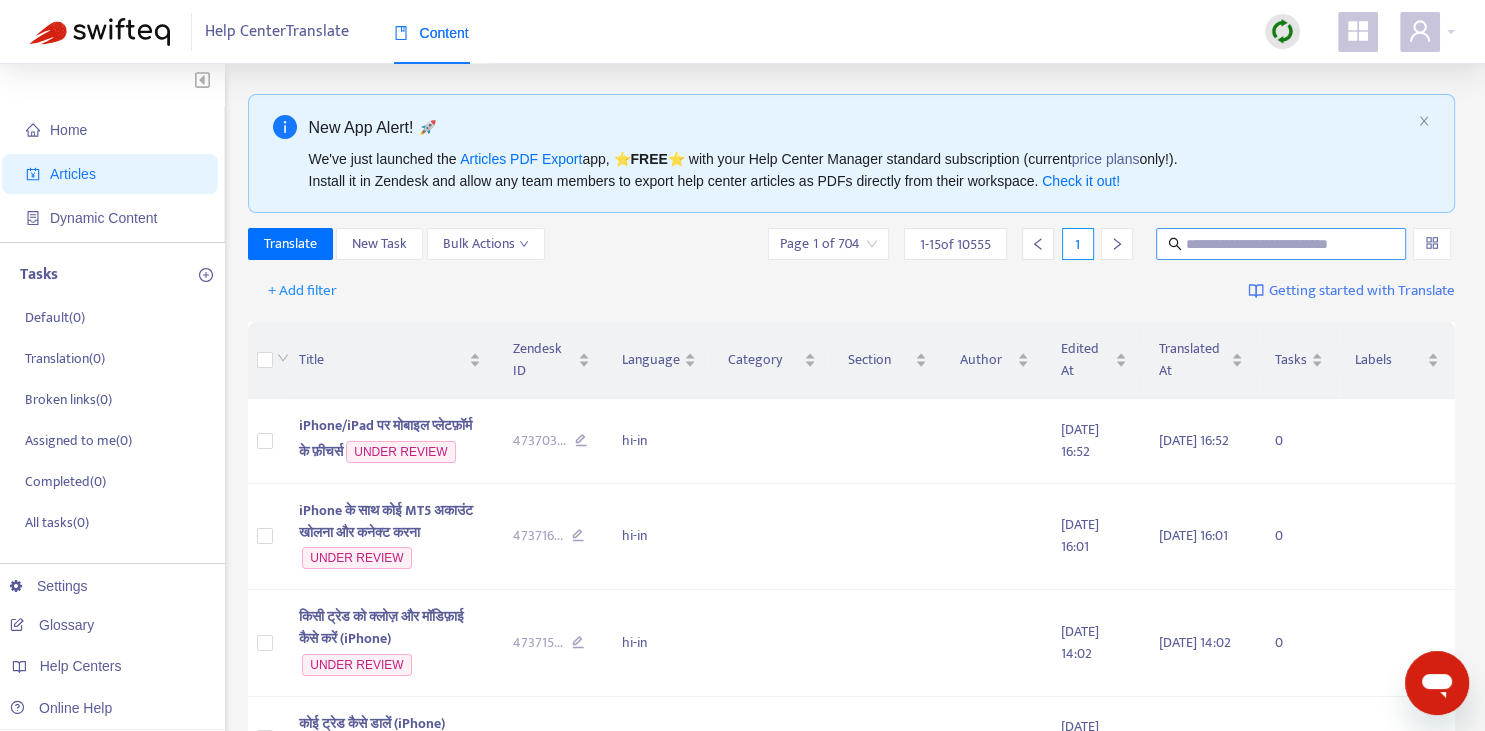 click at bounding box center (1282, 244) 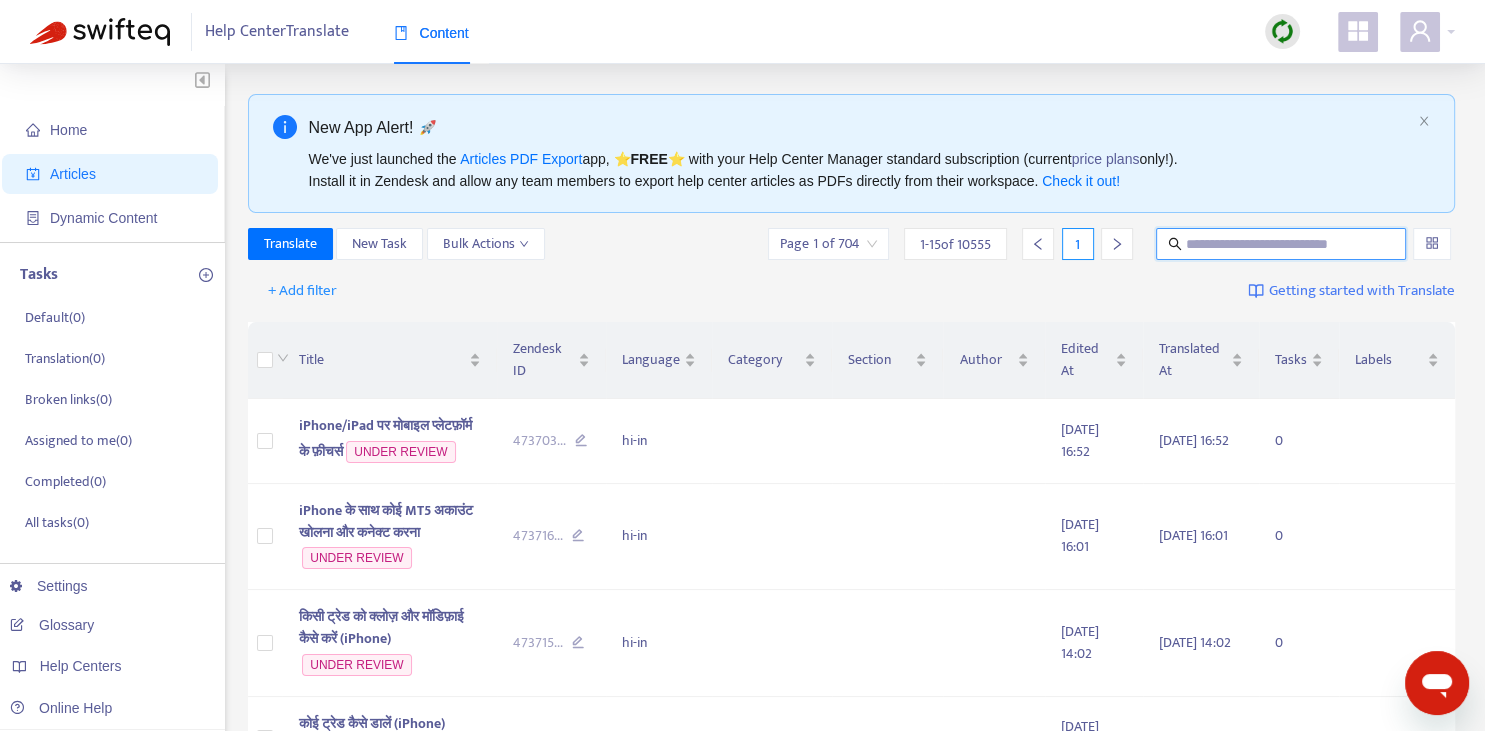 paste on "**********" 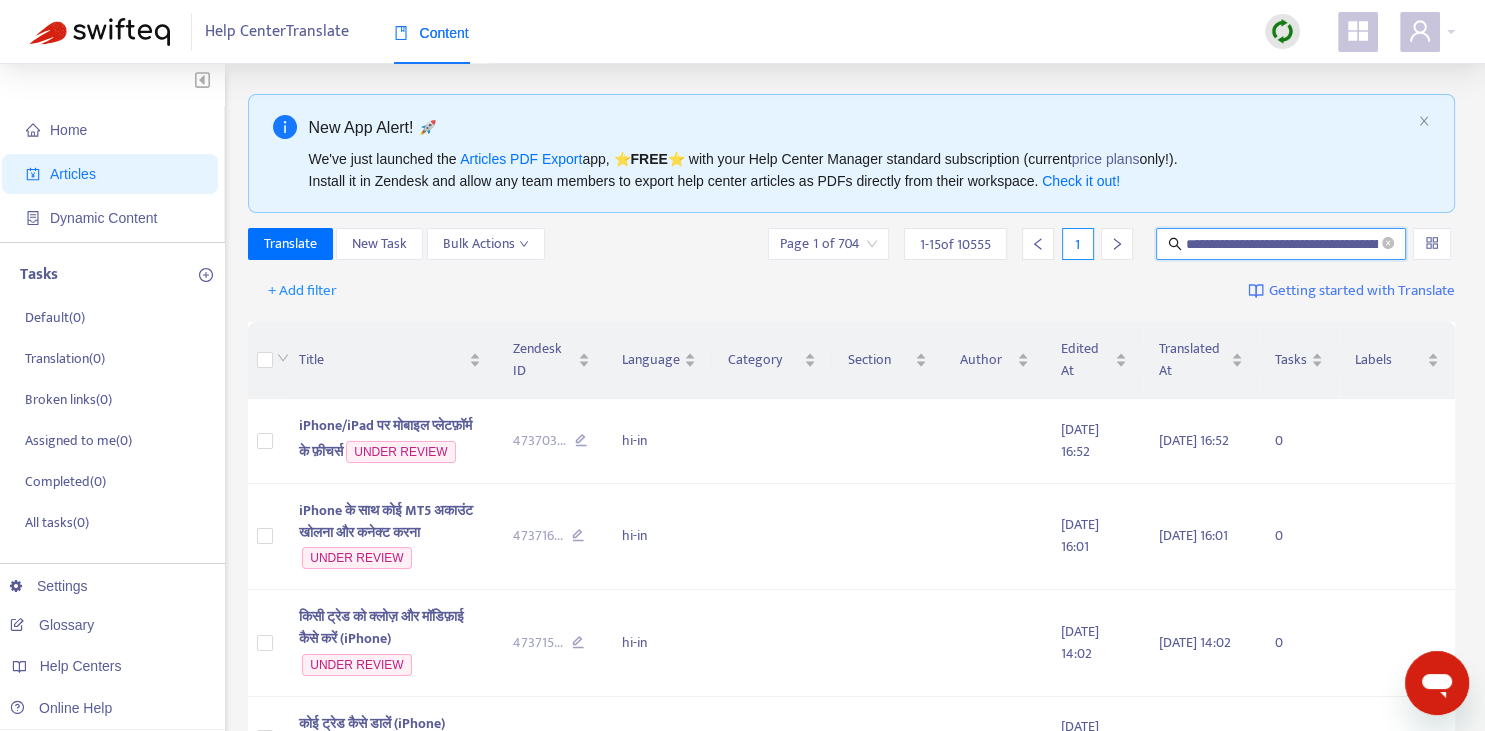 scroll, scrollTop: 0, scrollLeft: 235, axis: horizontal 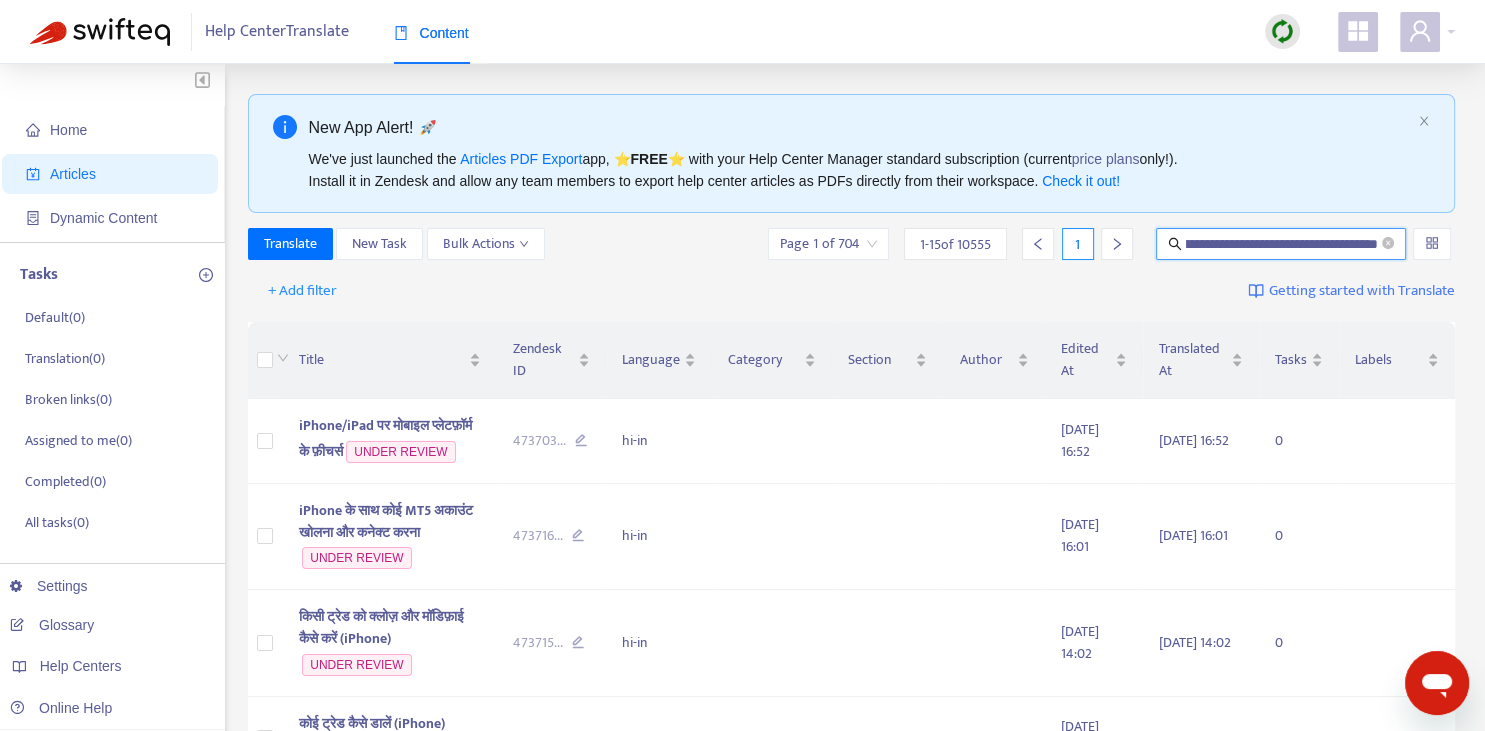 type on "**********" 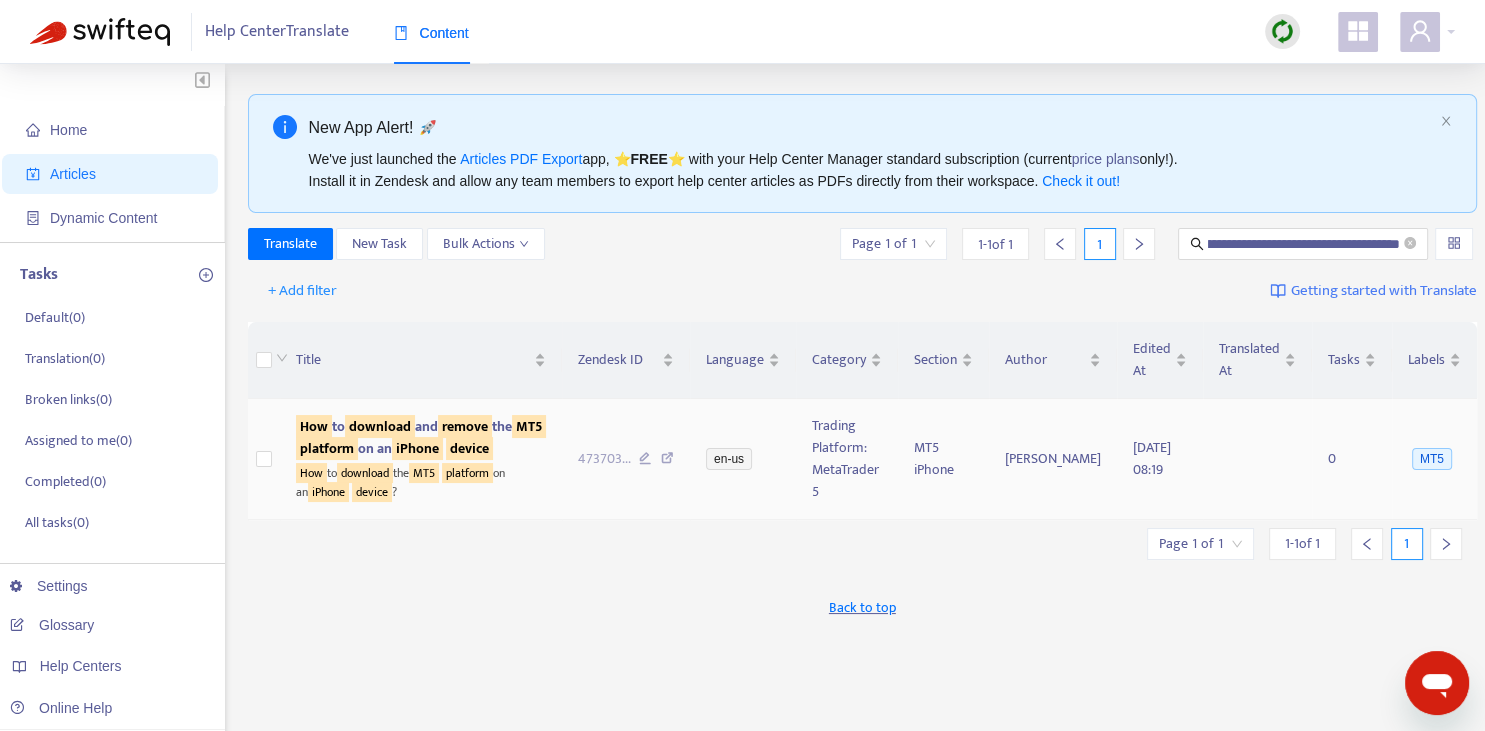 click on "How  to  download  and  remove  the  MT5   platform  on an  iPhone   device" at bounding box center (421, 437) 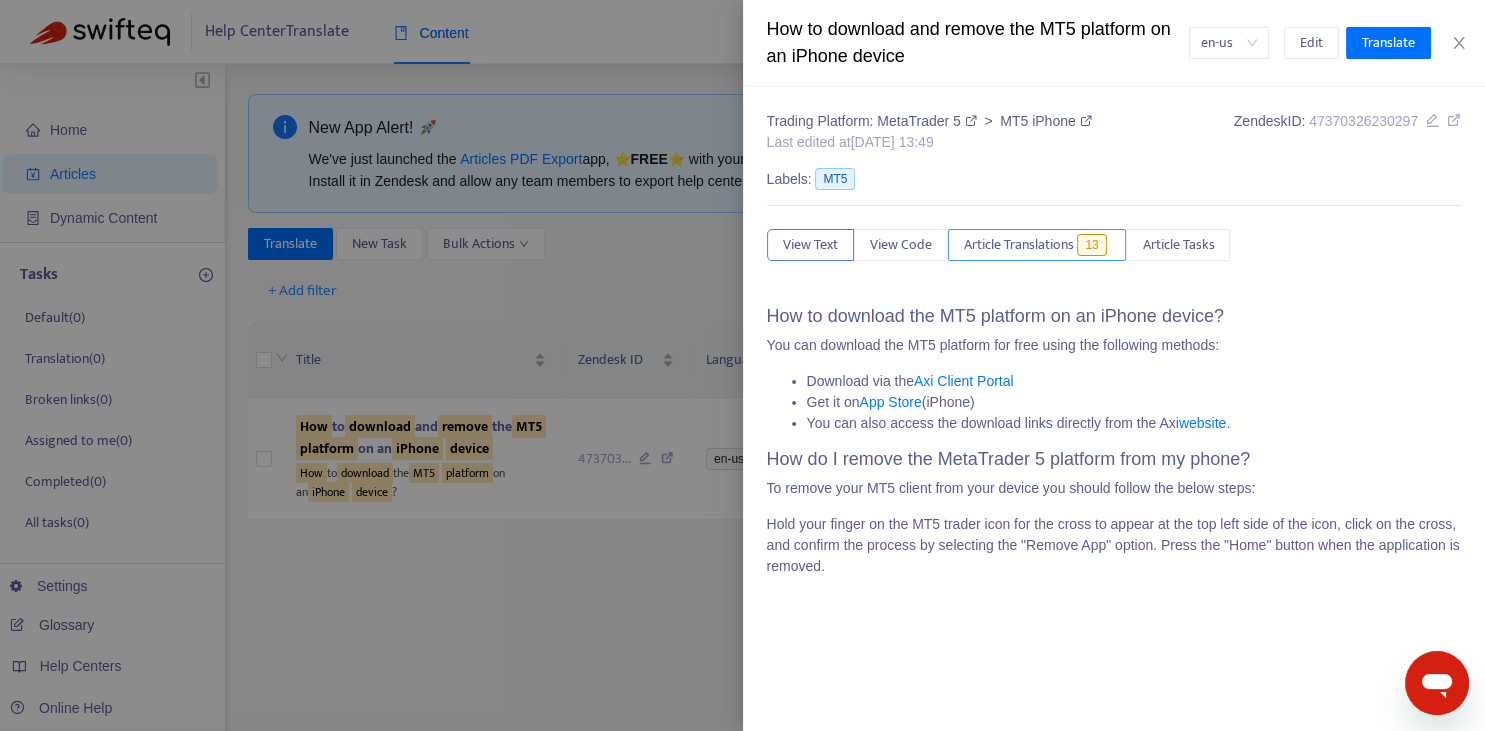 click on "Article Translations" at bounding box center [1019, 245] 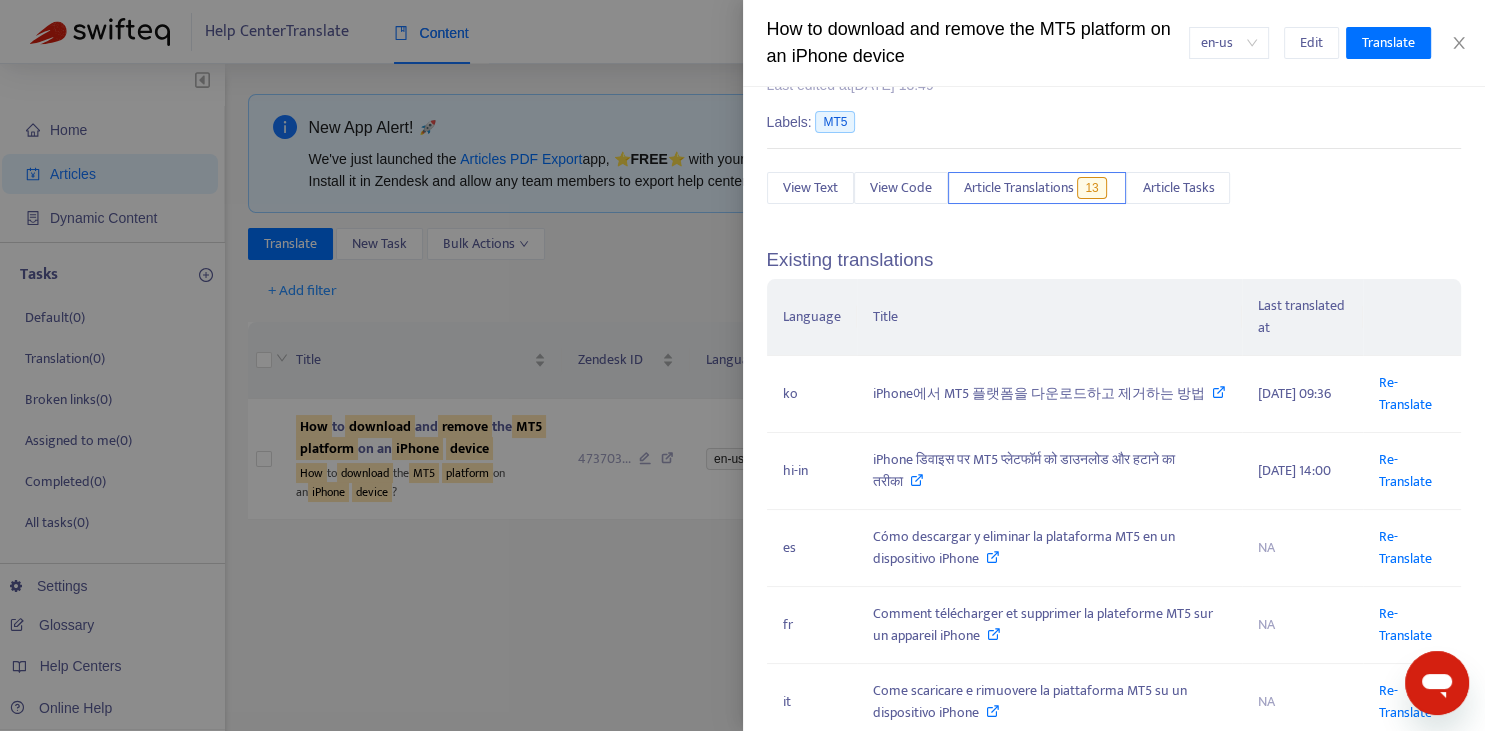 scroll, scrollTop: 147, scrollLeft: 0, axis: vertical 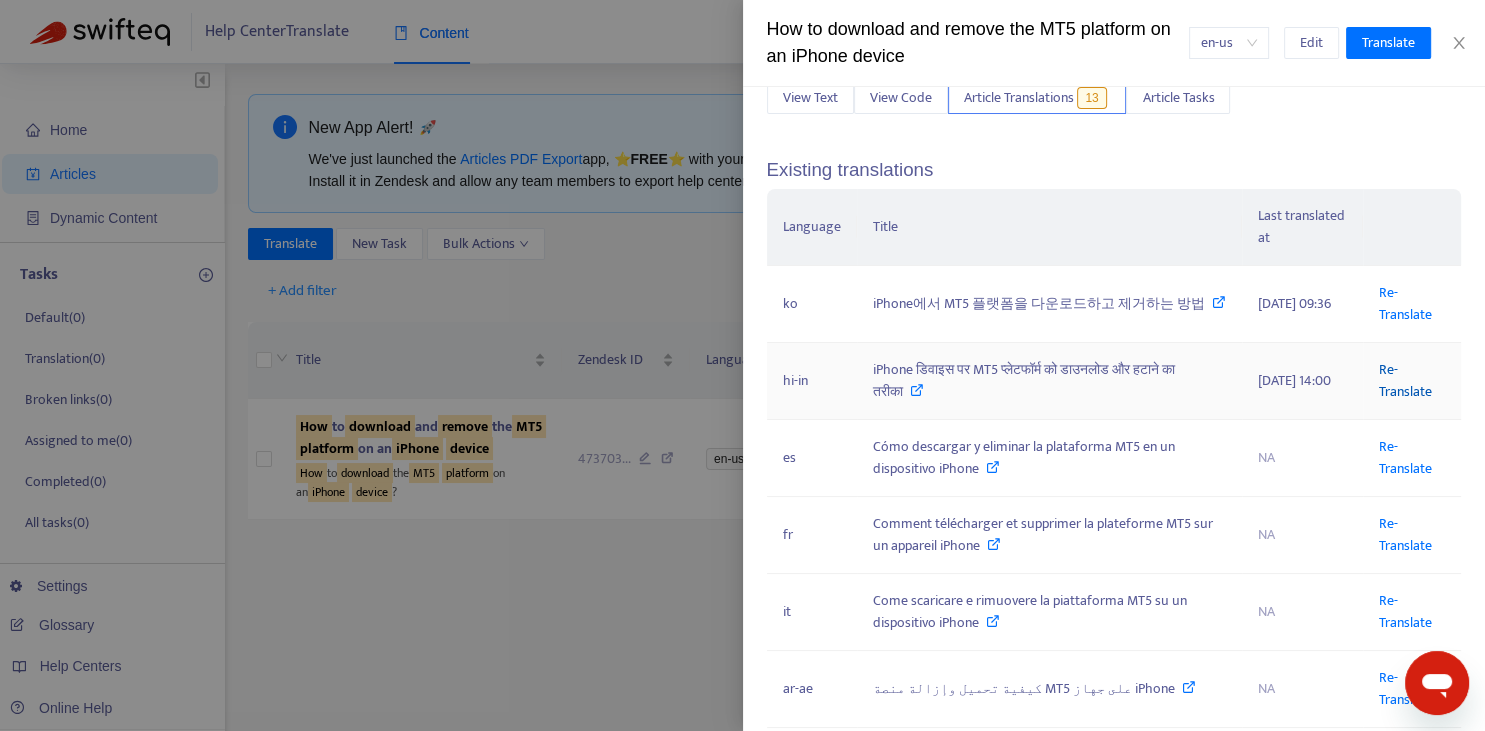 click on "Re-Translate" at bounding box center [1405, 380] 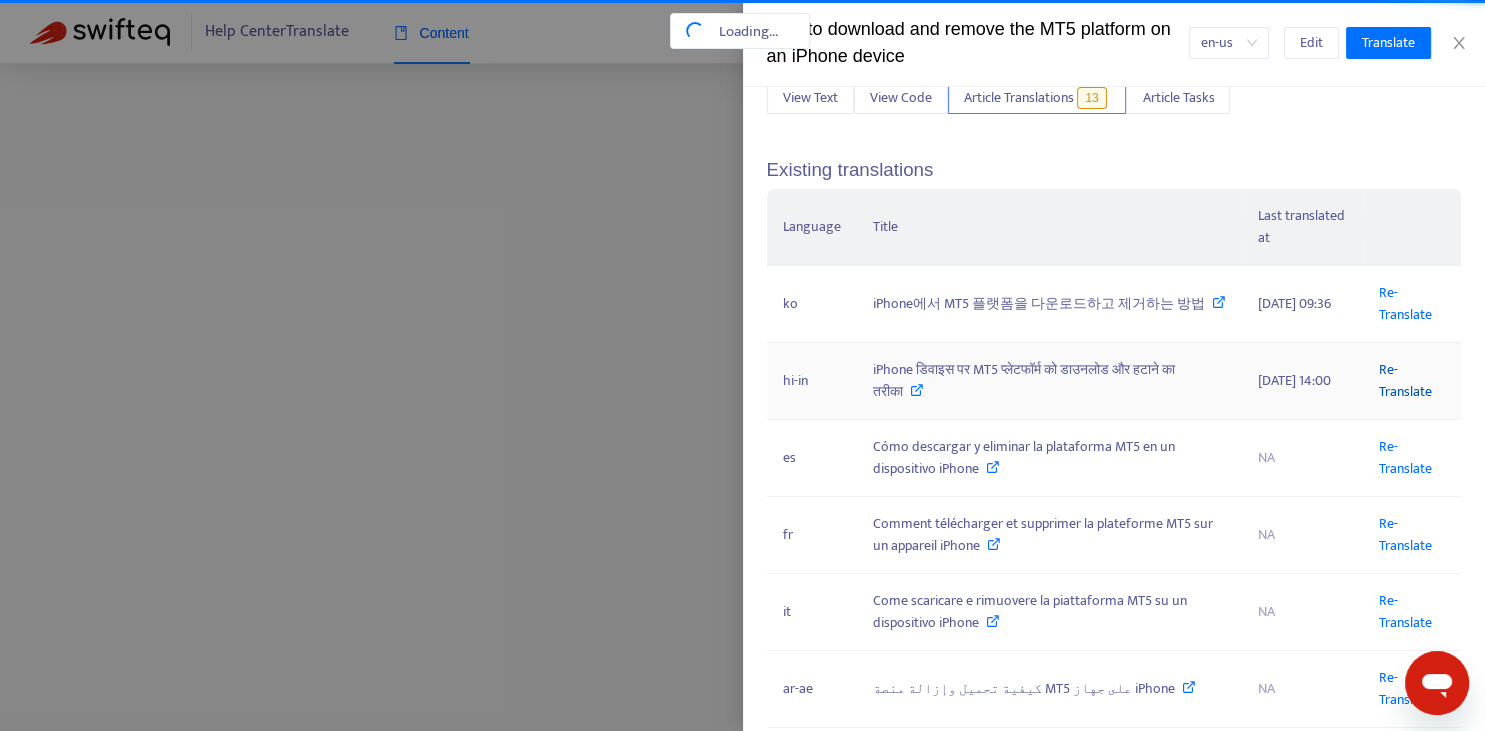 scroll, scrollTop: 0, scrollLeft: 235, axis: horizontal 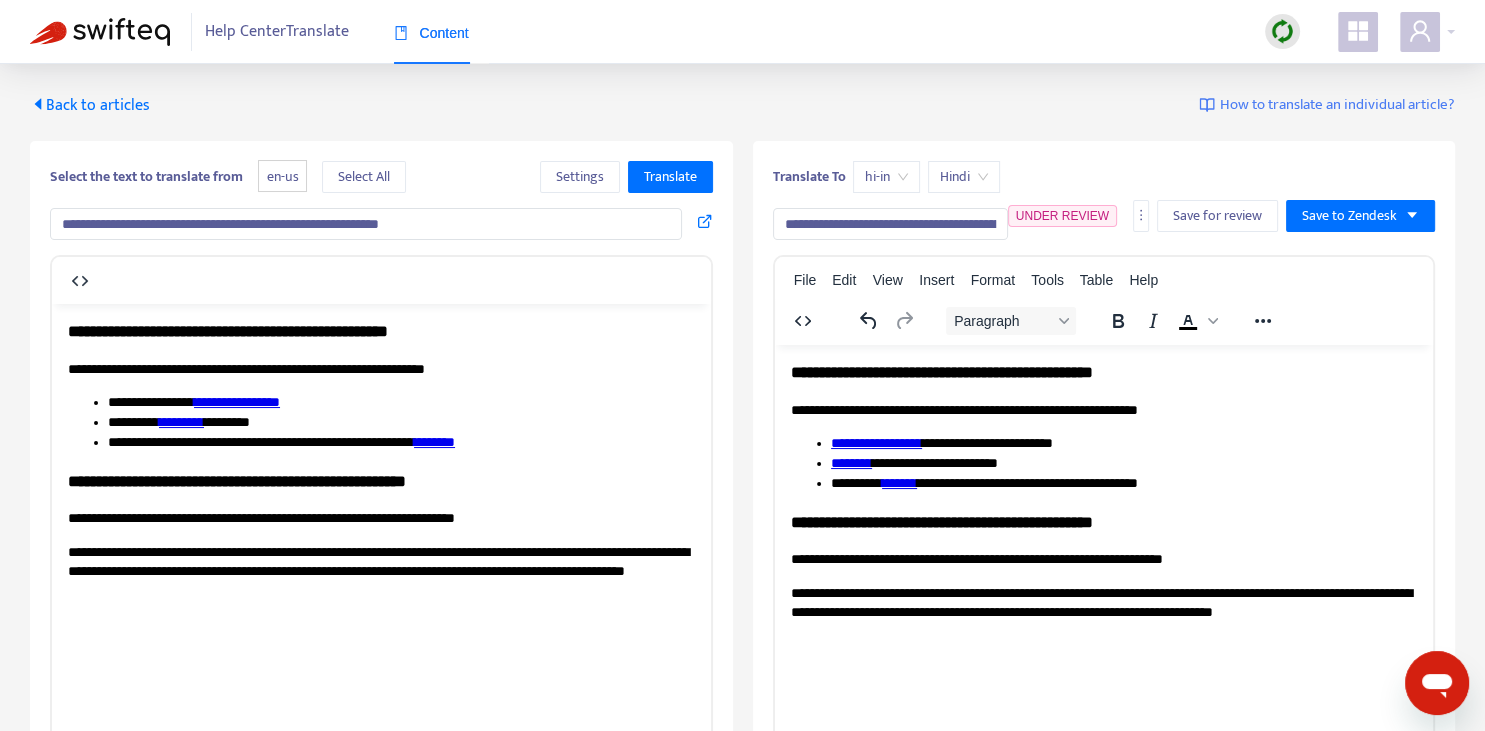 click on "**********" at bounding box center [890, 224] 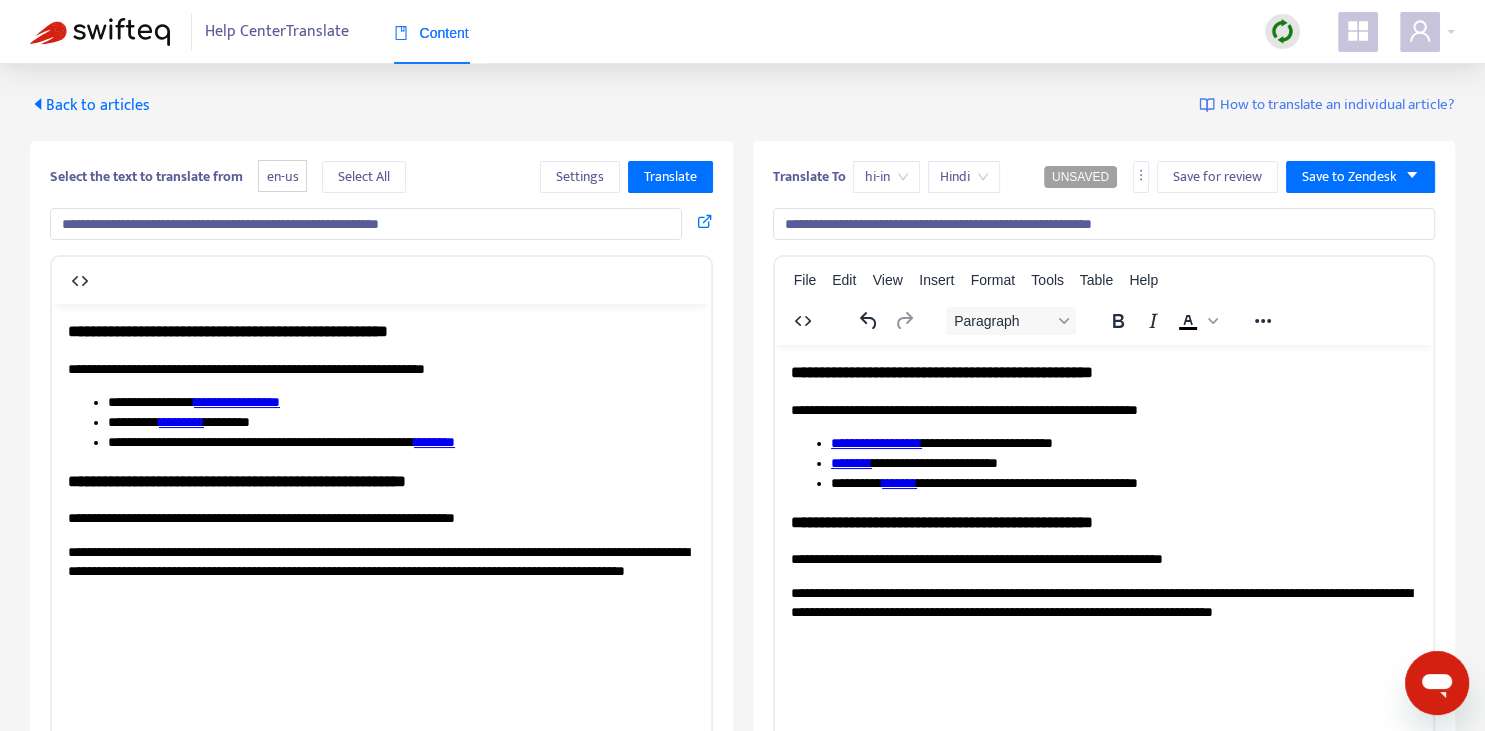 type on "**********" 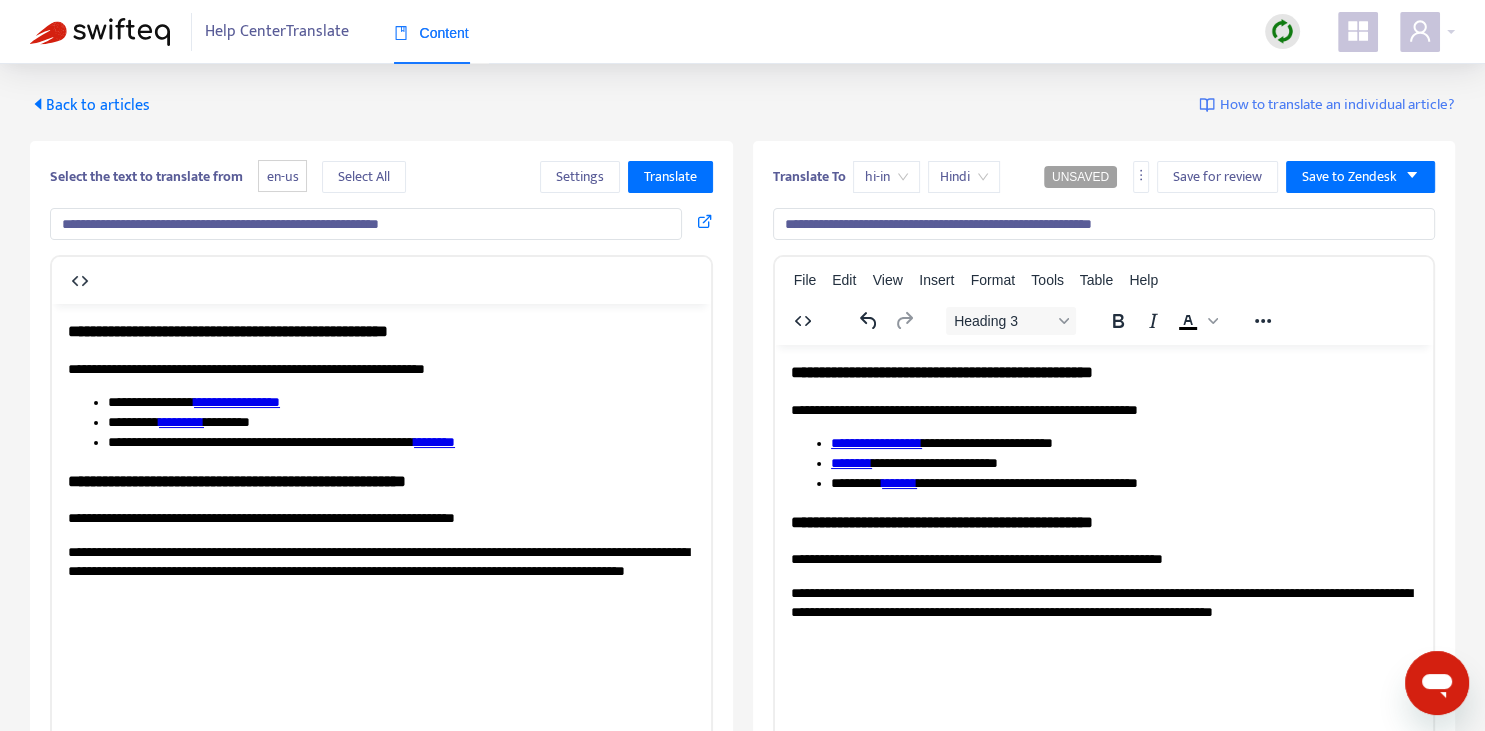 type 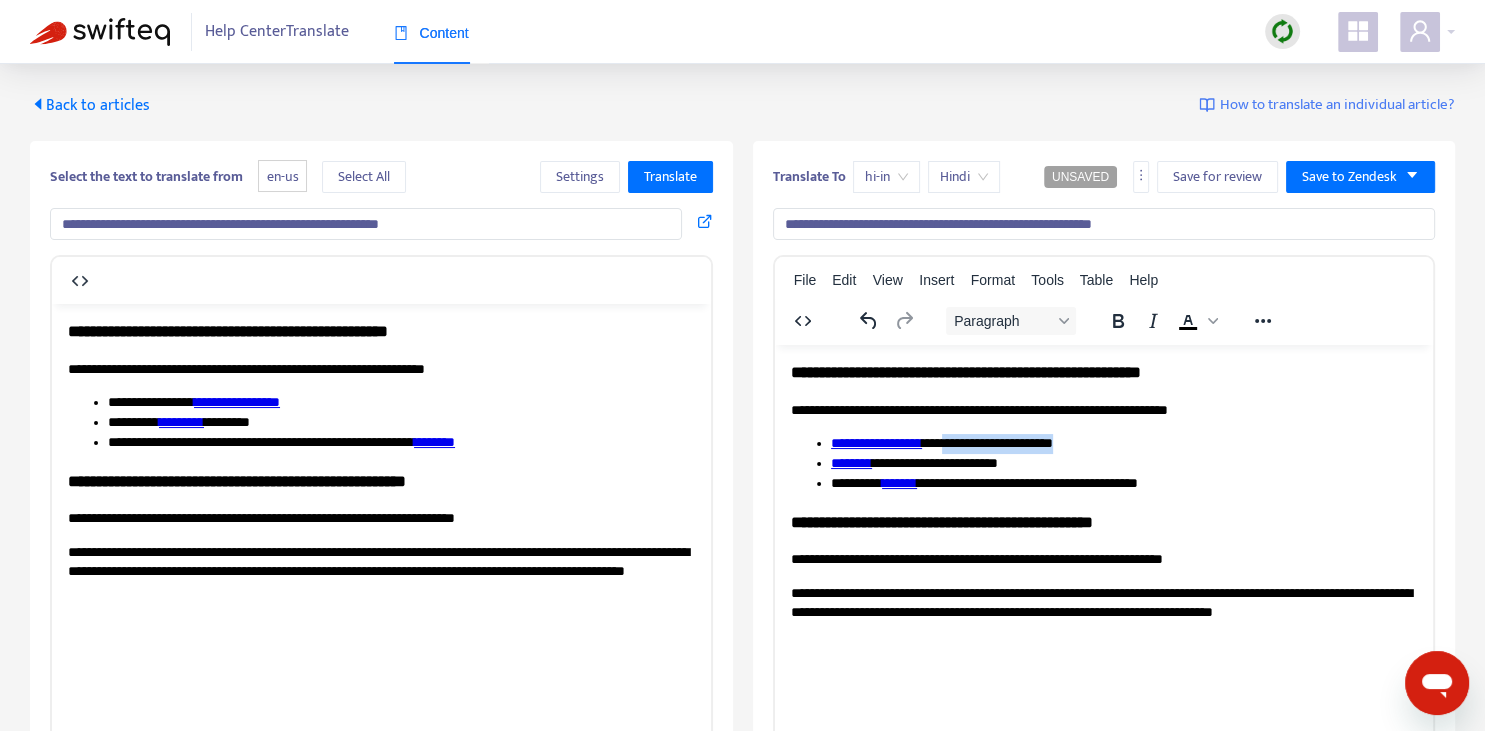 drag, startPoint x: 943, startPoint y: 440, endPoint x: 1077, endPoint y: 442, distance: 134.01492 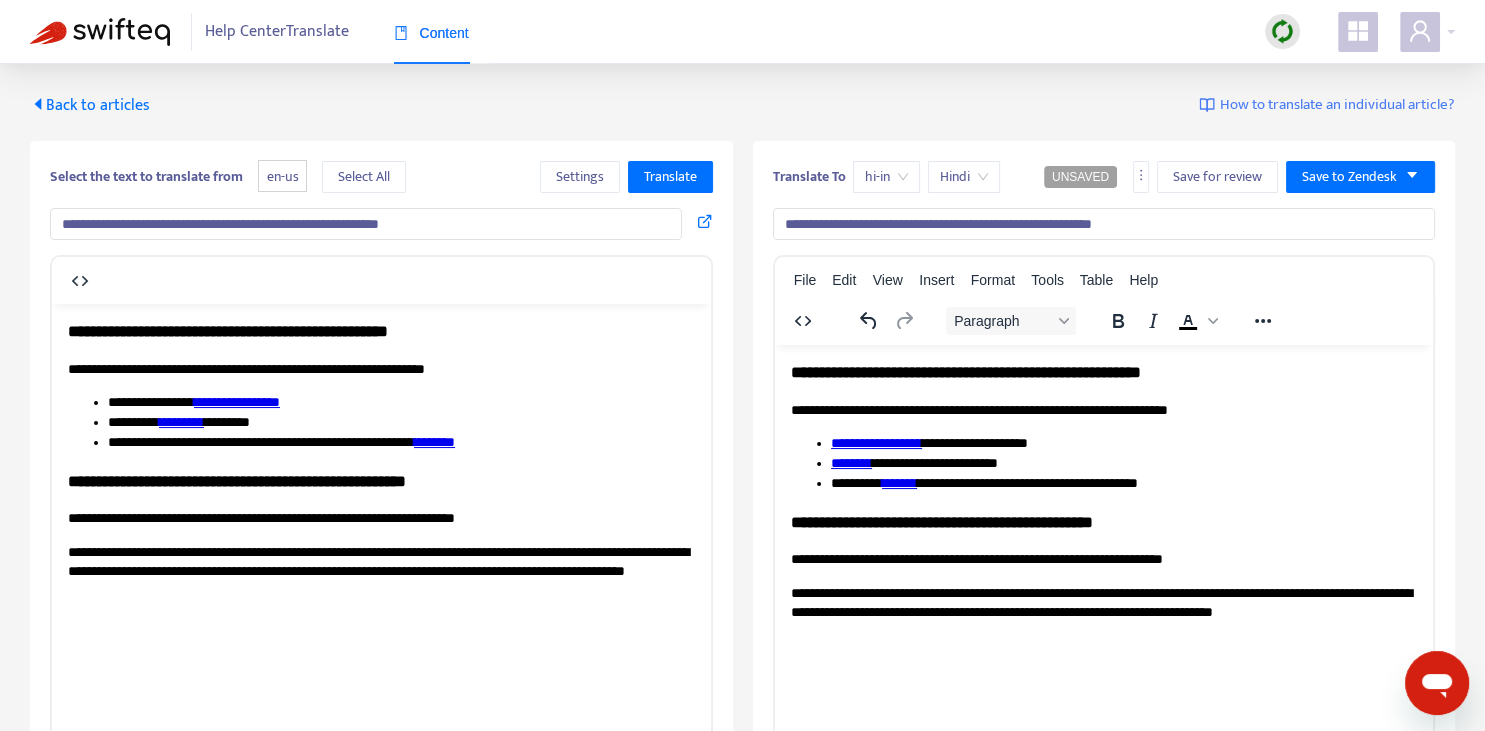 click on "**********" at bounding box center (237, 401) 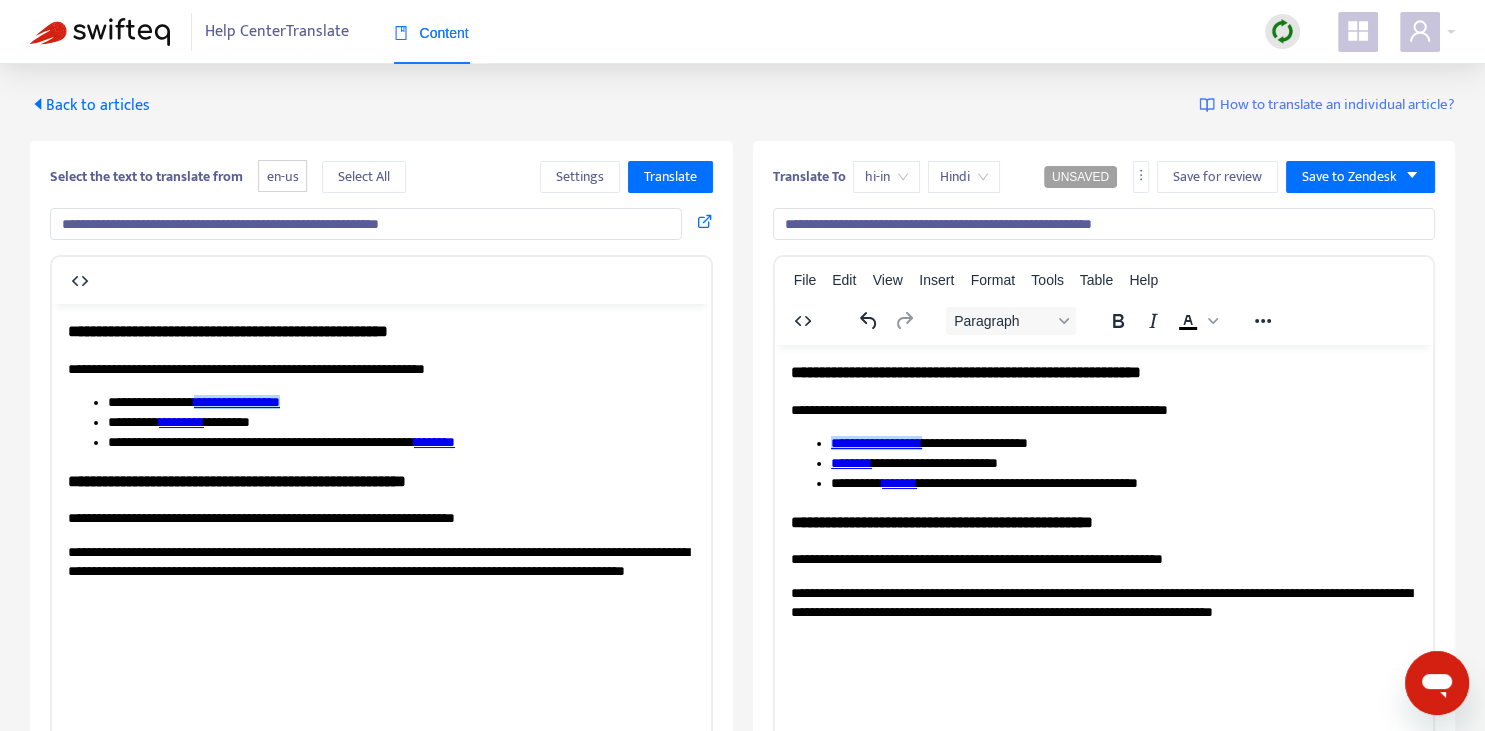 click on "**********" at bounding box center [875, 442] 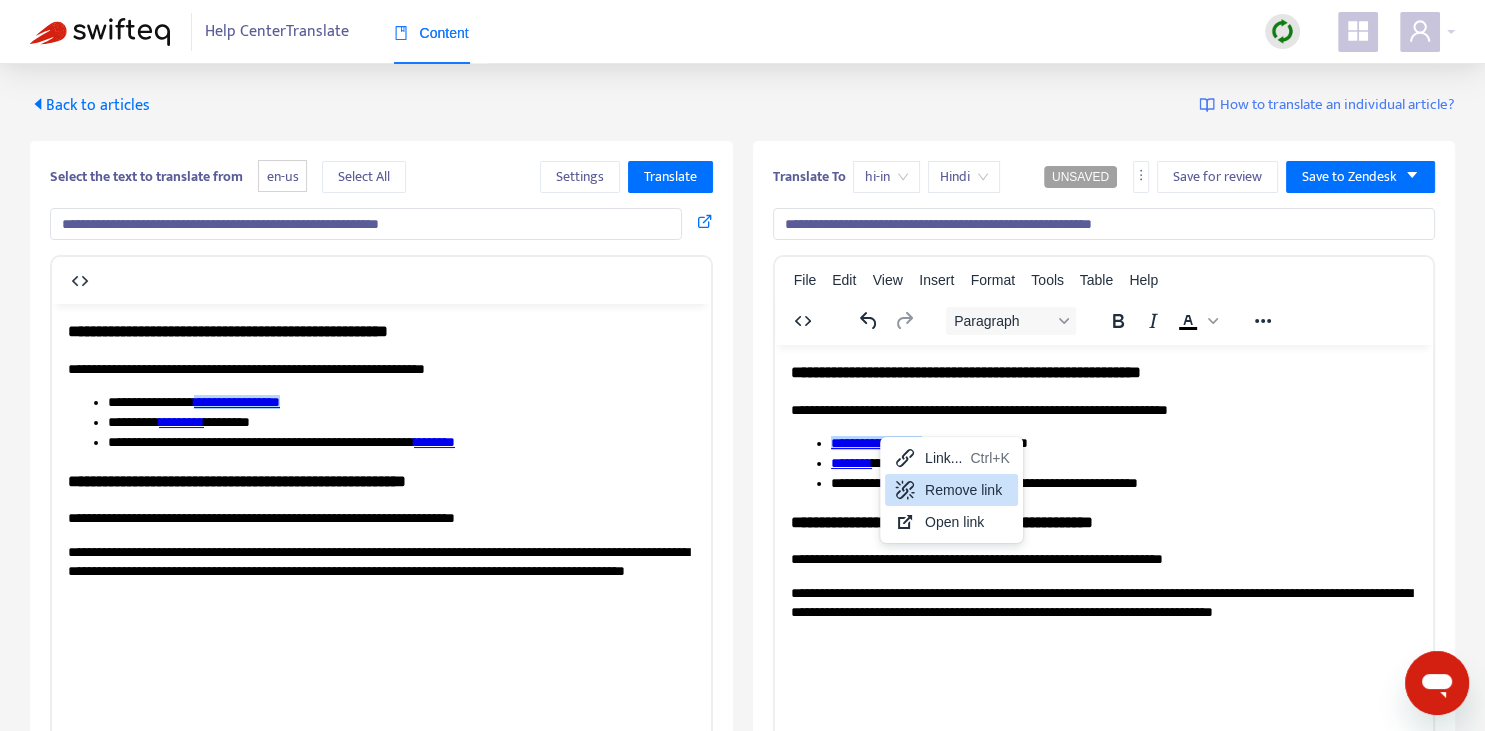 click on "Remove link" at bounding box center (967, 490) 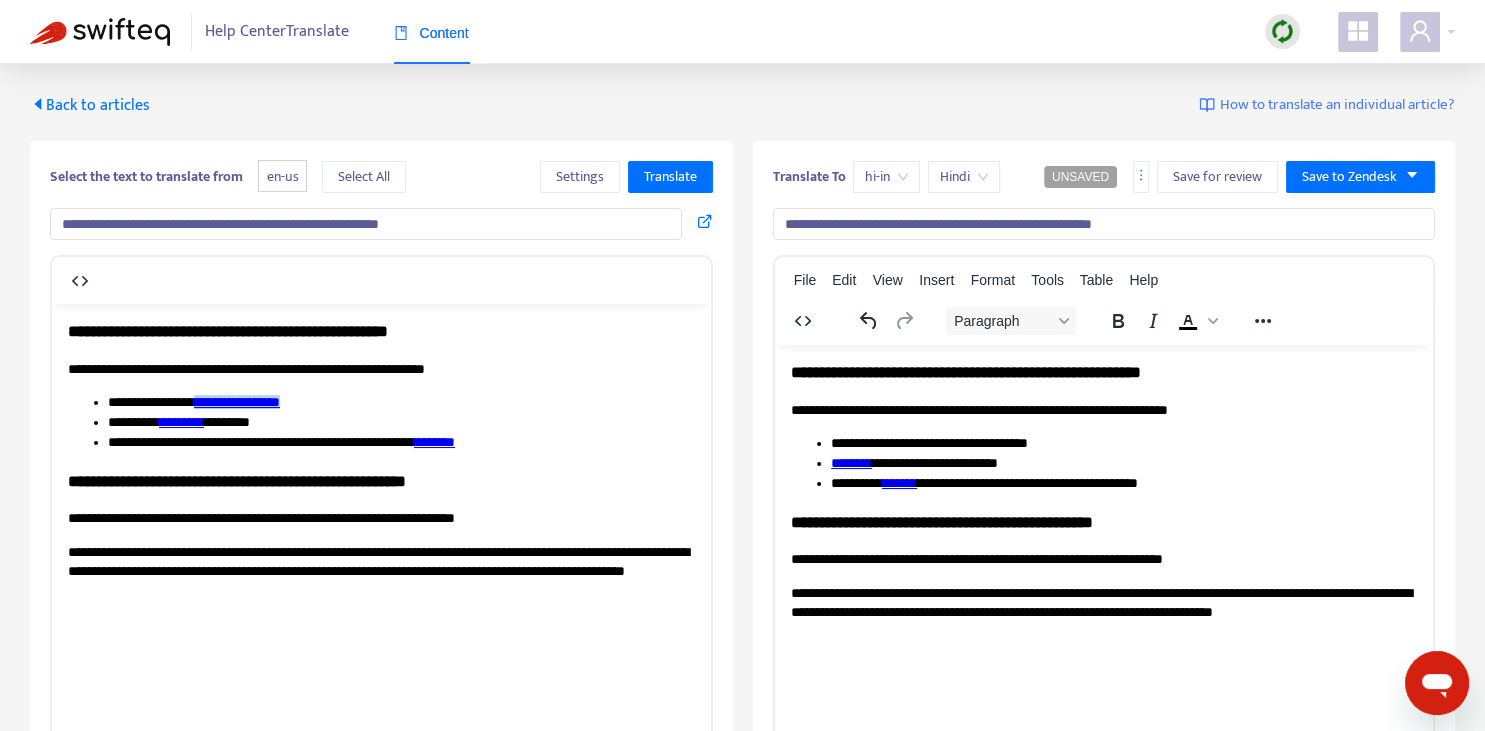 drag, startPoint x: 830, startPoint y: 441, endPoint x: 899, endPoint y: 444, distance: 69.065186 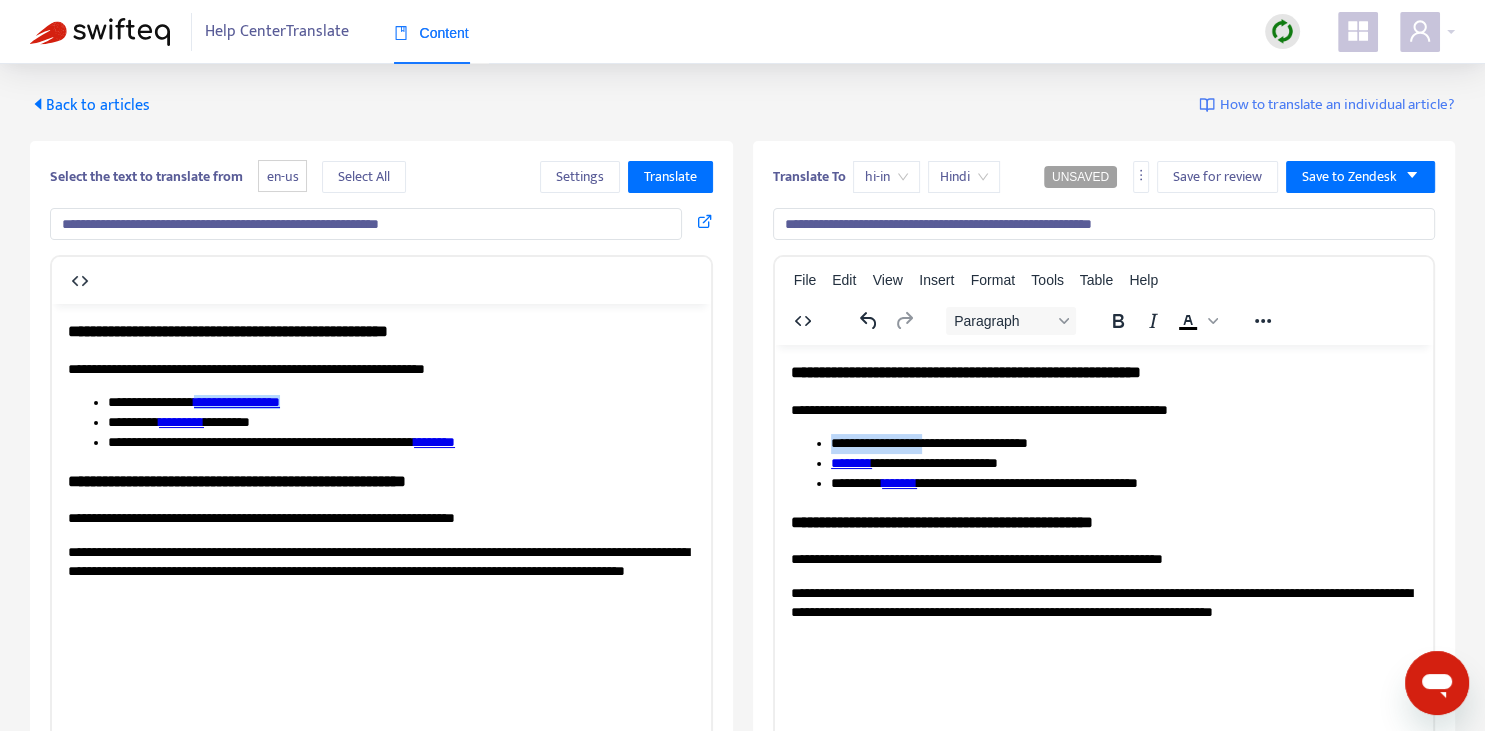 drag, startPoint x: 832, startPoint y: 439, endPoint x: 926, endPoint y: 438, distance: 94.00532 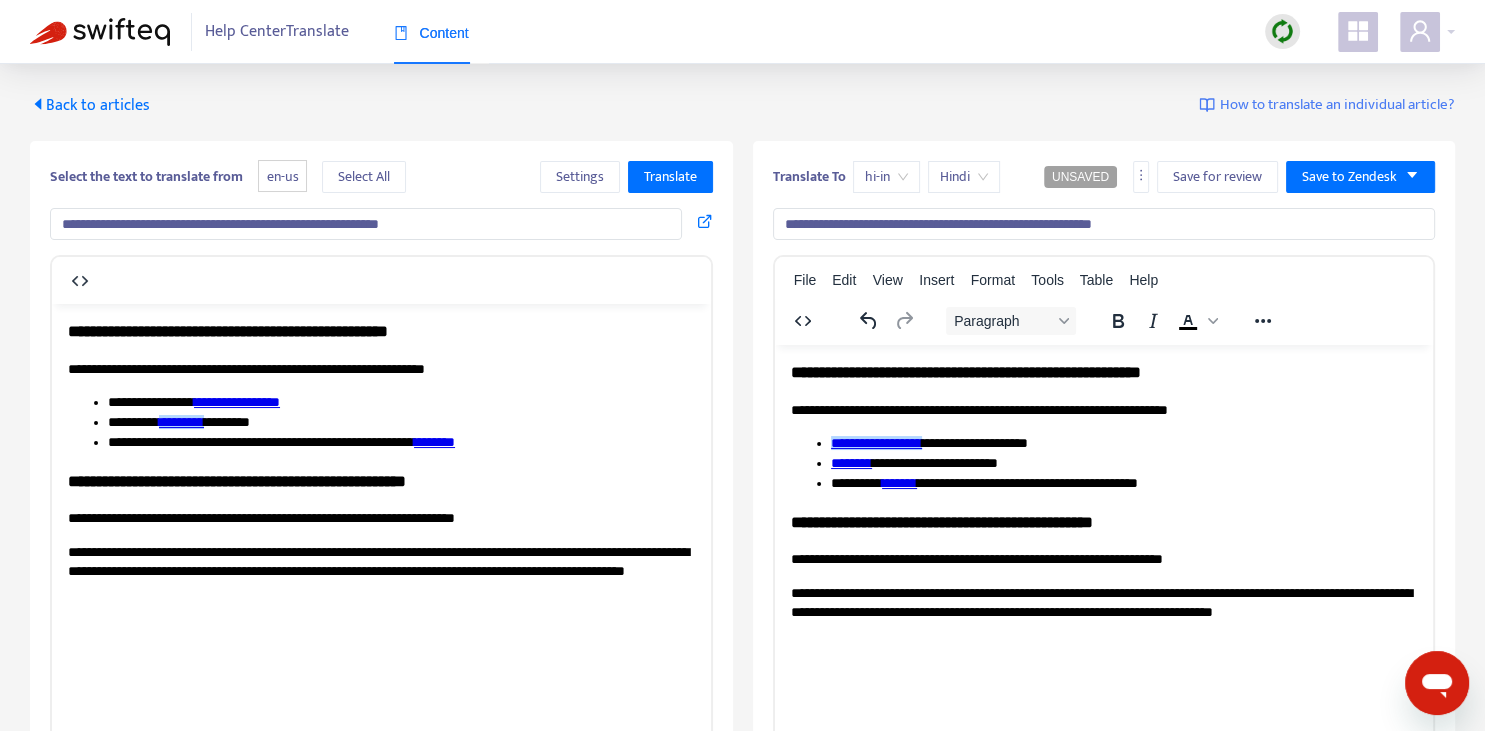 click on "*********" at bounding box center [181, 421] 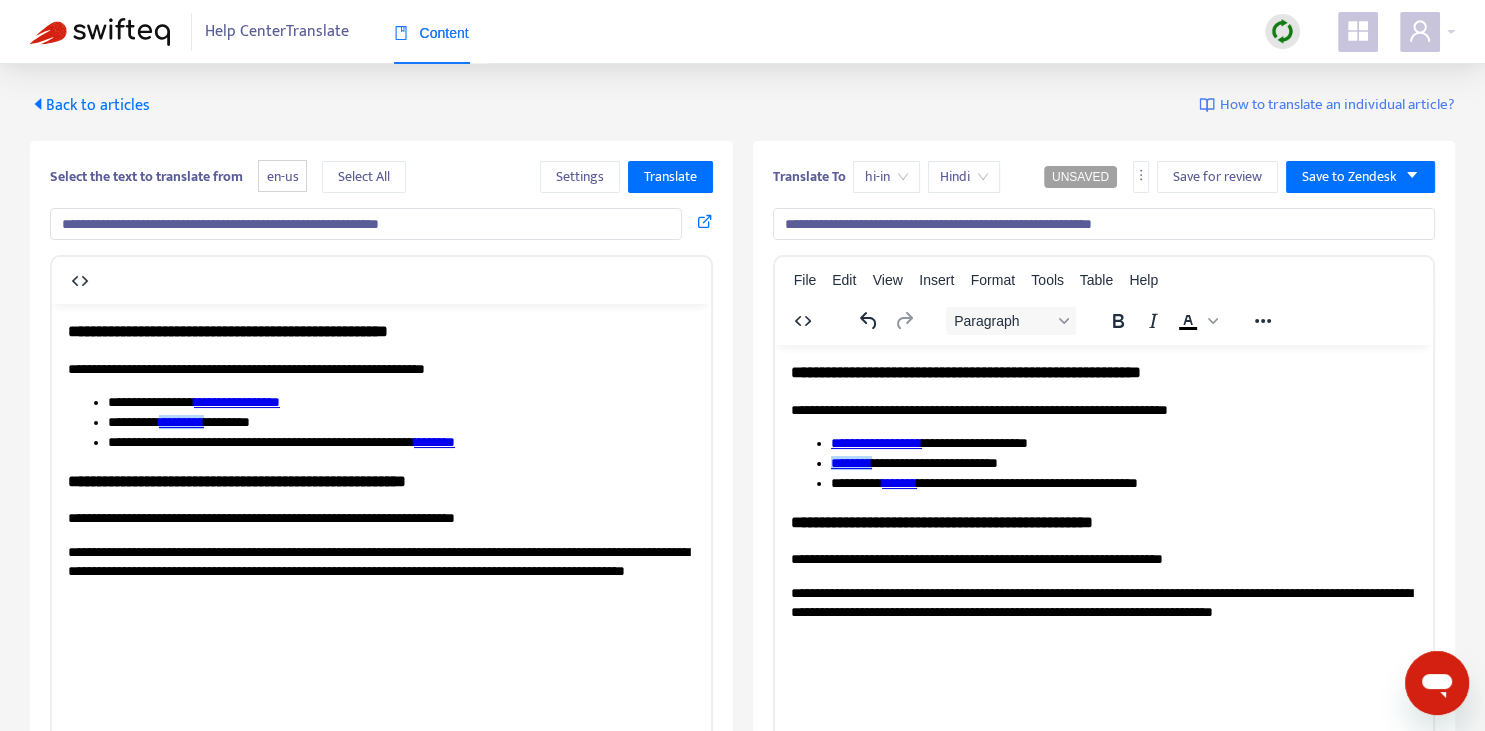 click on "********" at bounding box center (850, 462) 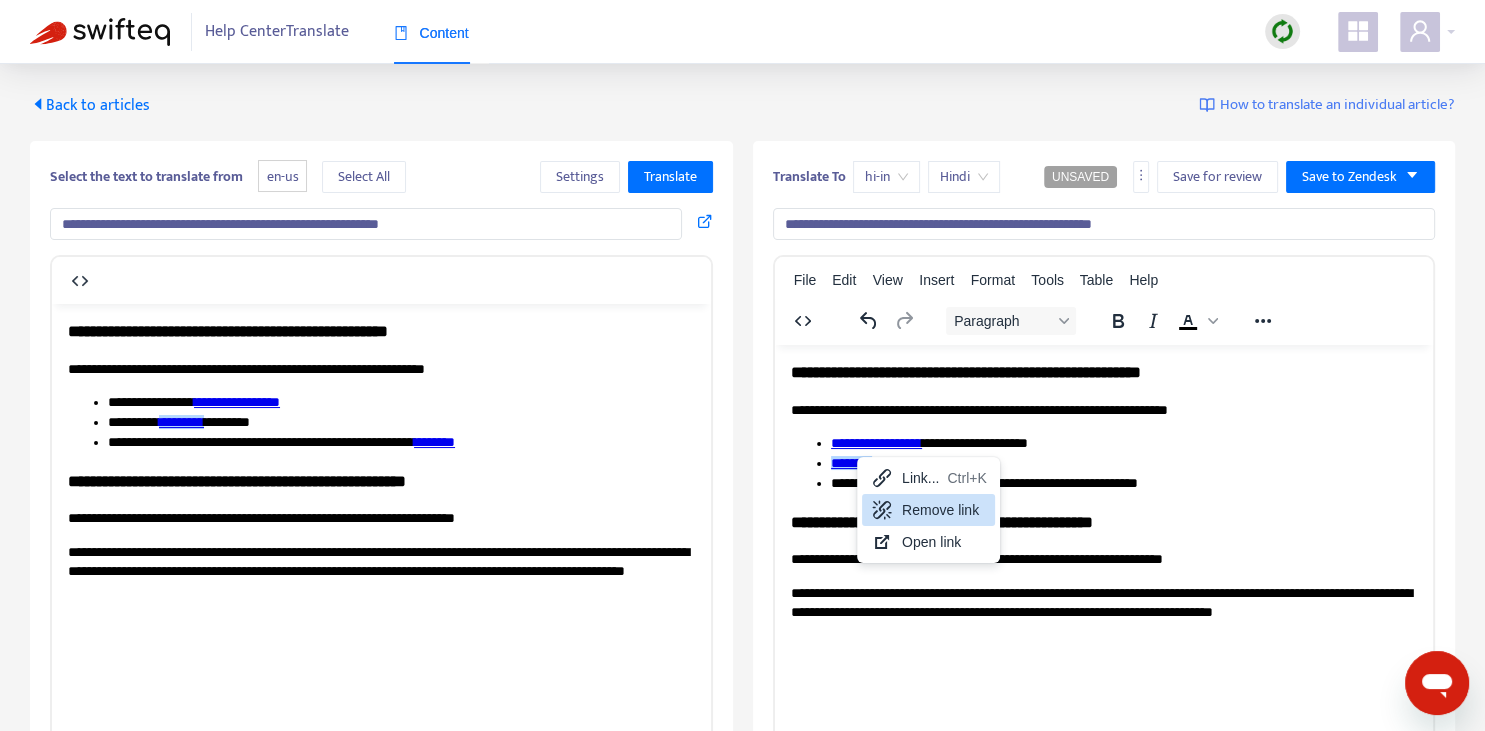 drag, startPoint x: 918, startPoint y: 507, endPoint x: 93, endPoint y: 143, distance: 901.73224 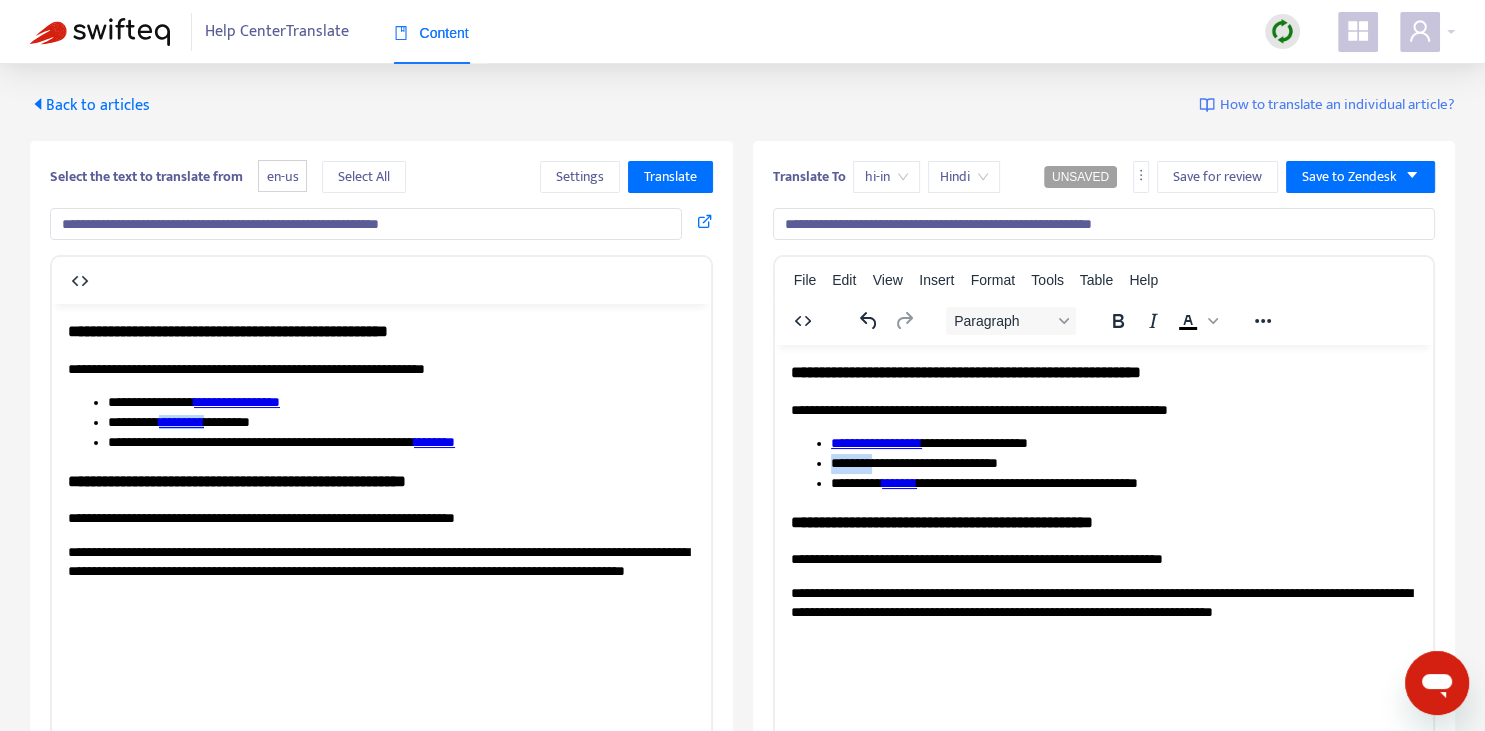 drag, startPoint x: 833, startPoint y: 457, endPoint x: 873, endPoint y: 461, distance: 40.1995 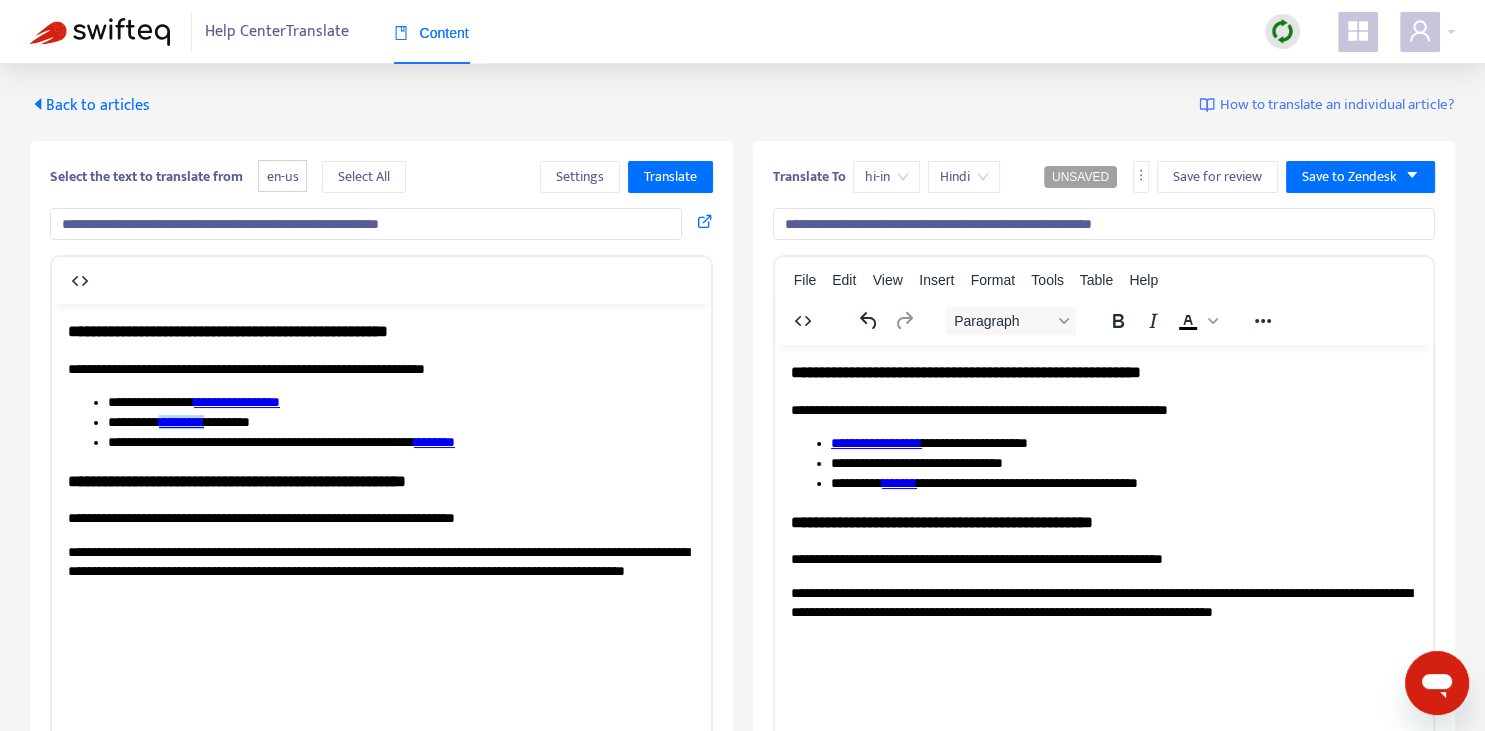 click on "*********" at bounding box center (181, 421) 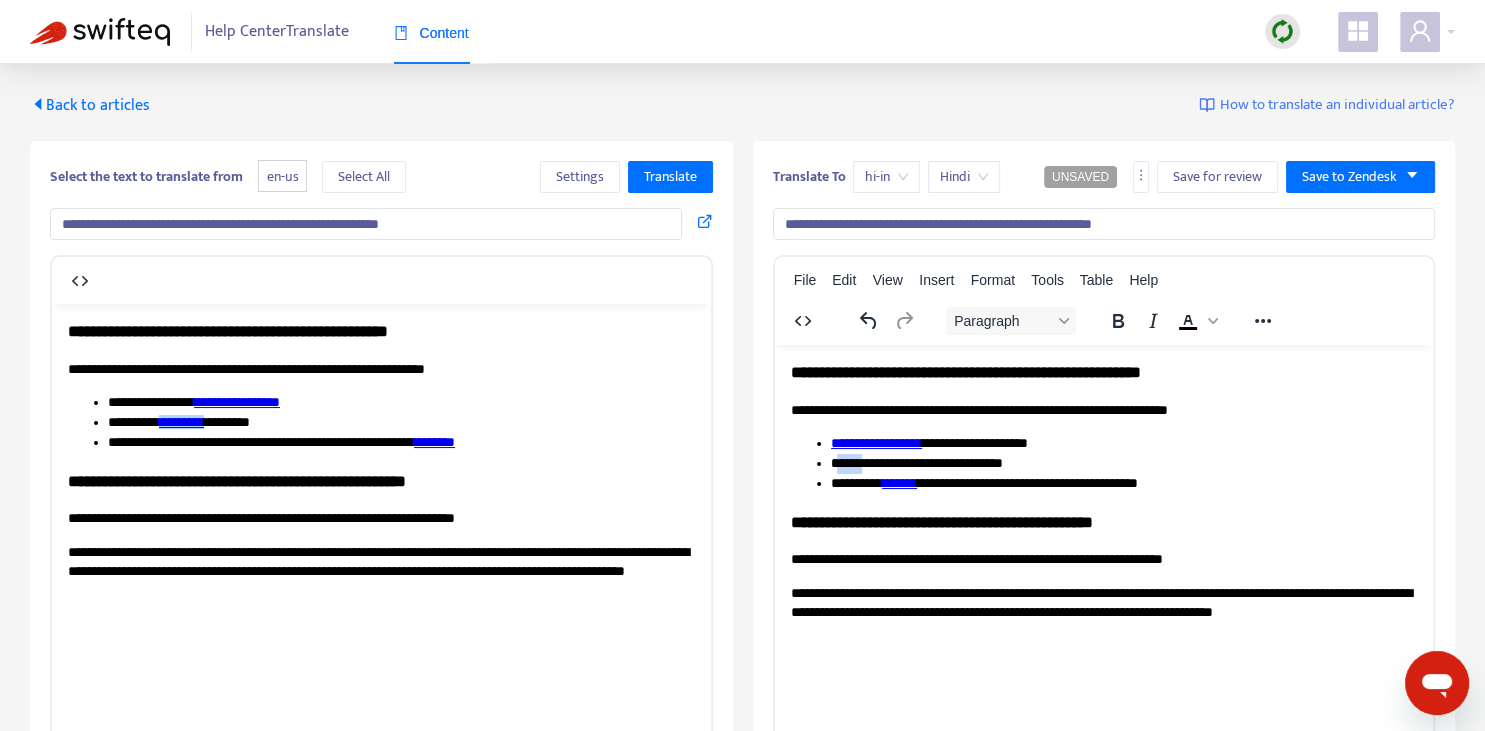drag, startPoint x: 835, startPoint y: 461, endPoint x: 872, endPoint y: 463, distance: 37.054016 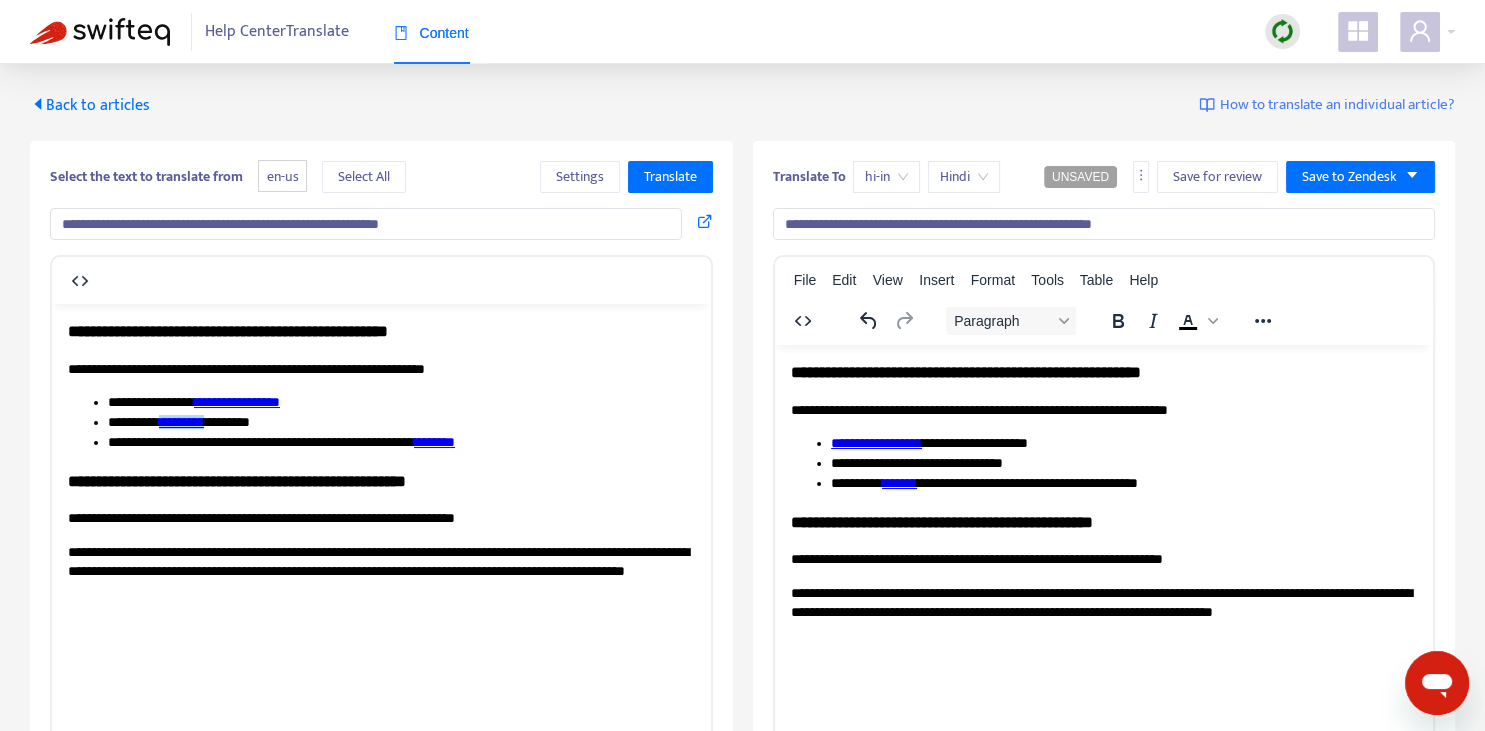 click on "**********" at bounding box center [1123, 463] 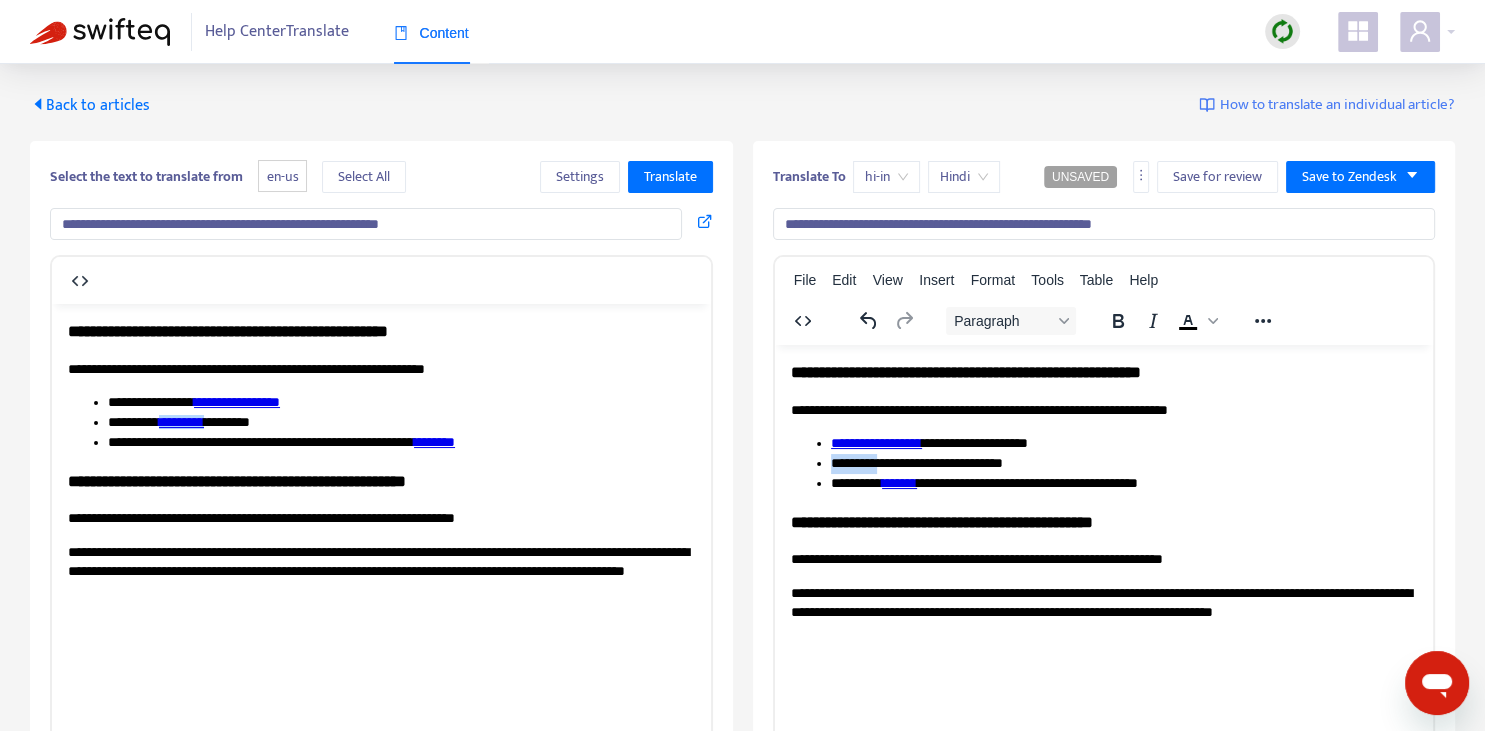 drag, startPoint x: 834, startPoint y: 464, endPoint x: 890, endPoint y: 465, distance: 56.008926 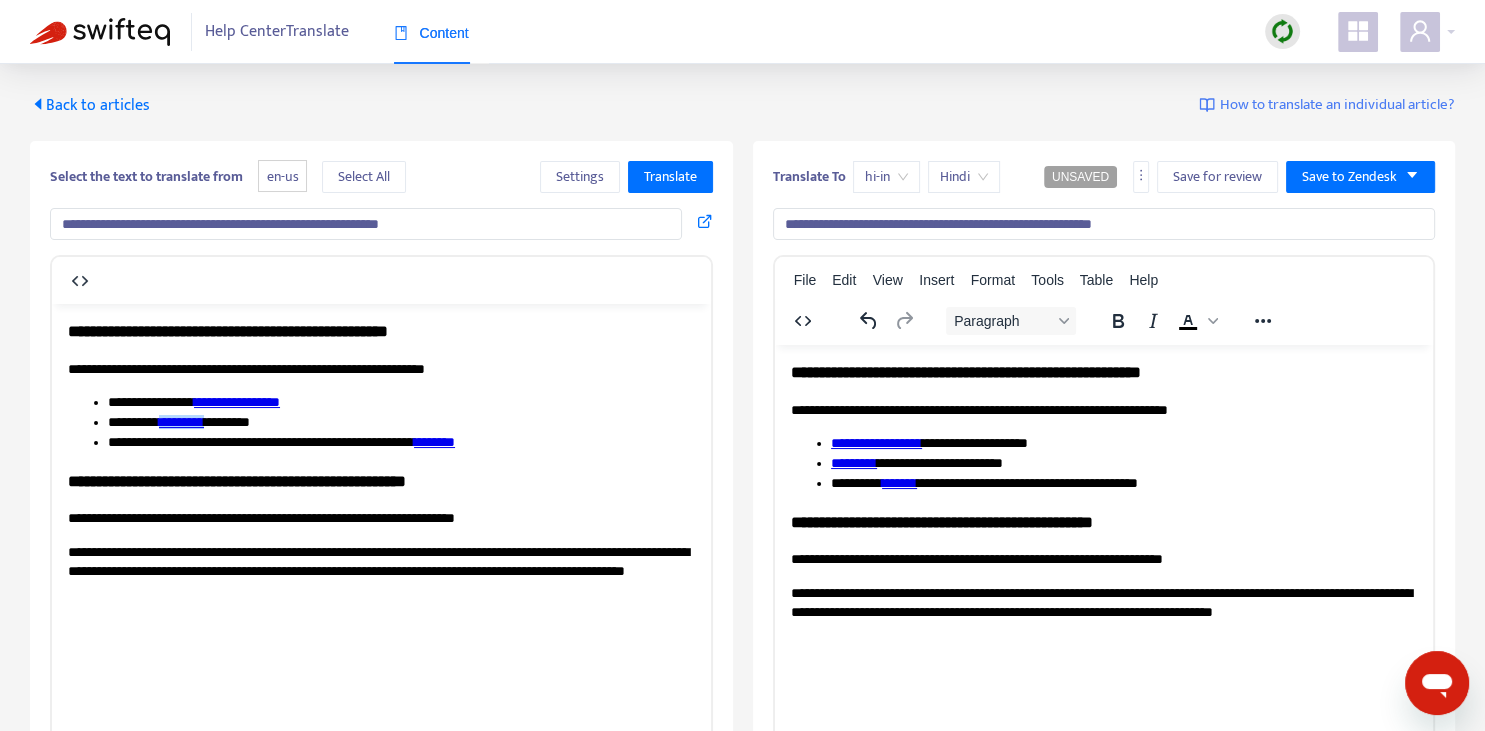 click on "**********" at bounding box center (1123, 463) 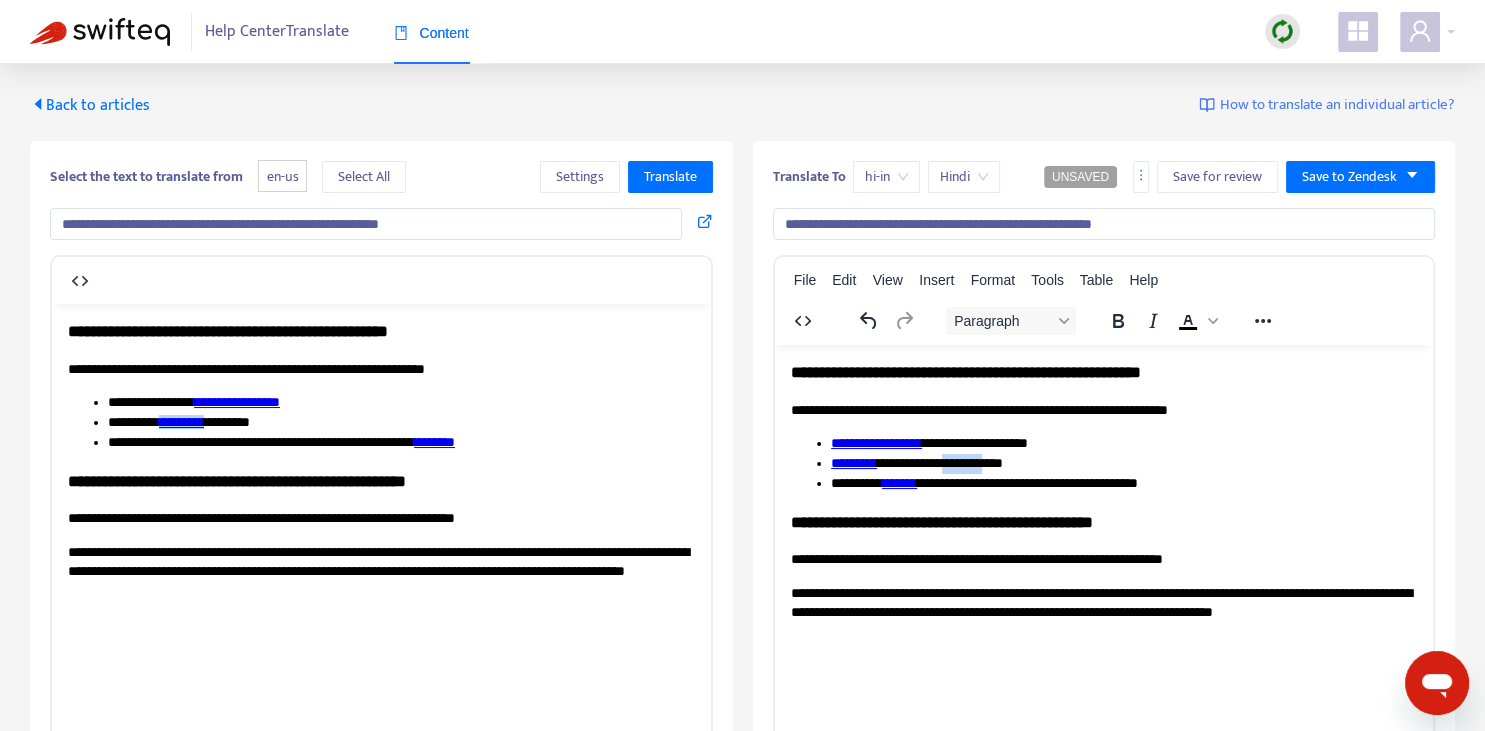 click on "**********" at bounding box center [1123, 463] 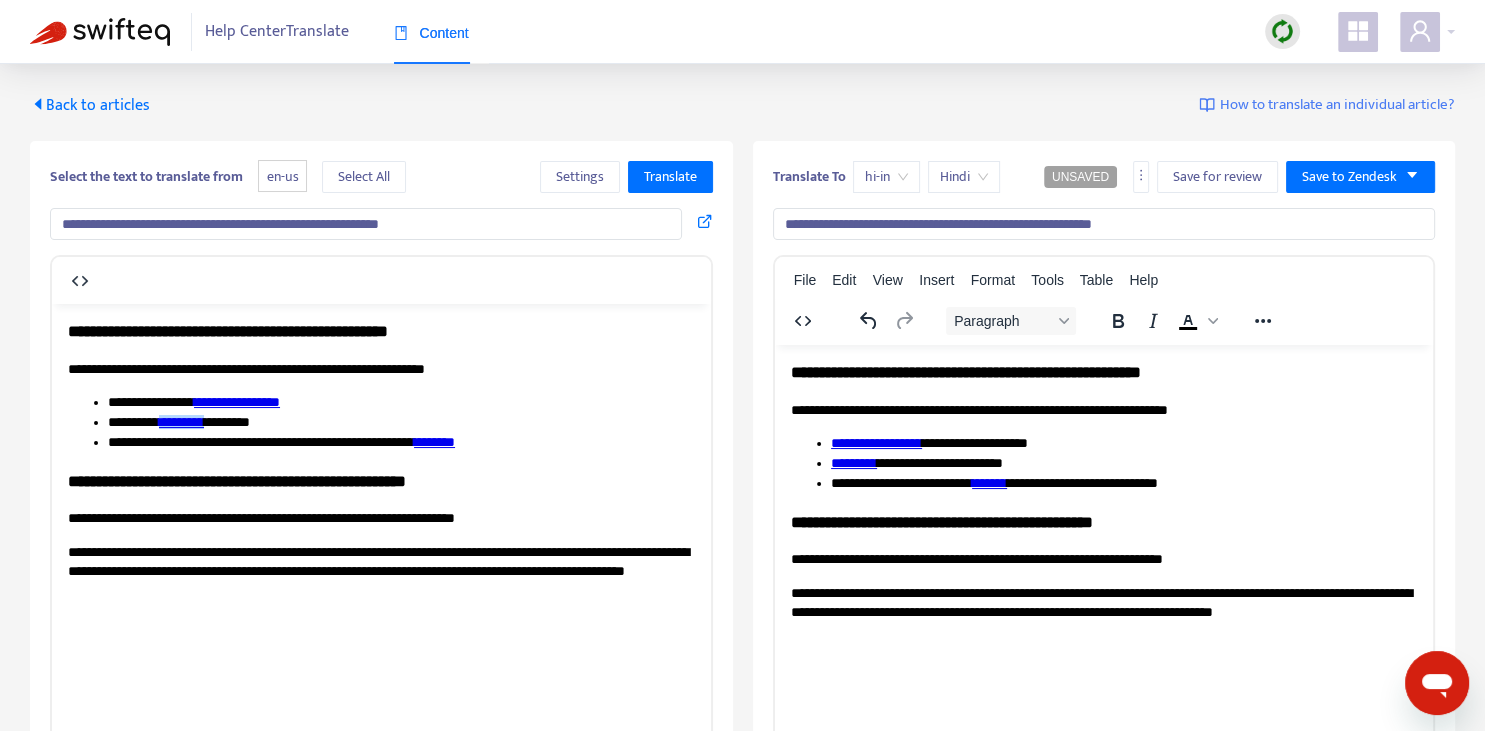 click on "**********" at bounding box center (381, 459) 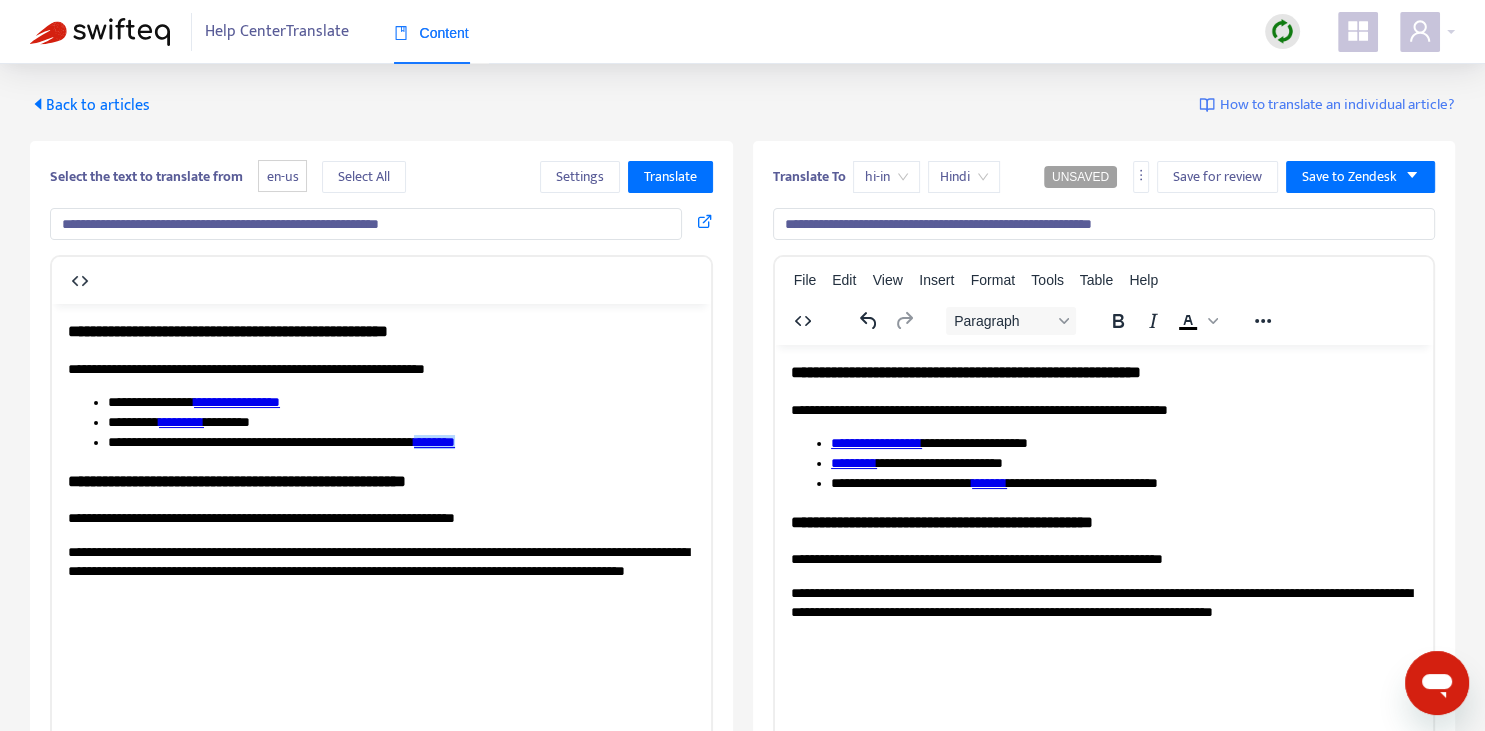 click on "*******" at bounding box center (988, 482) 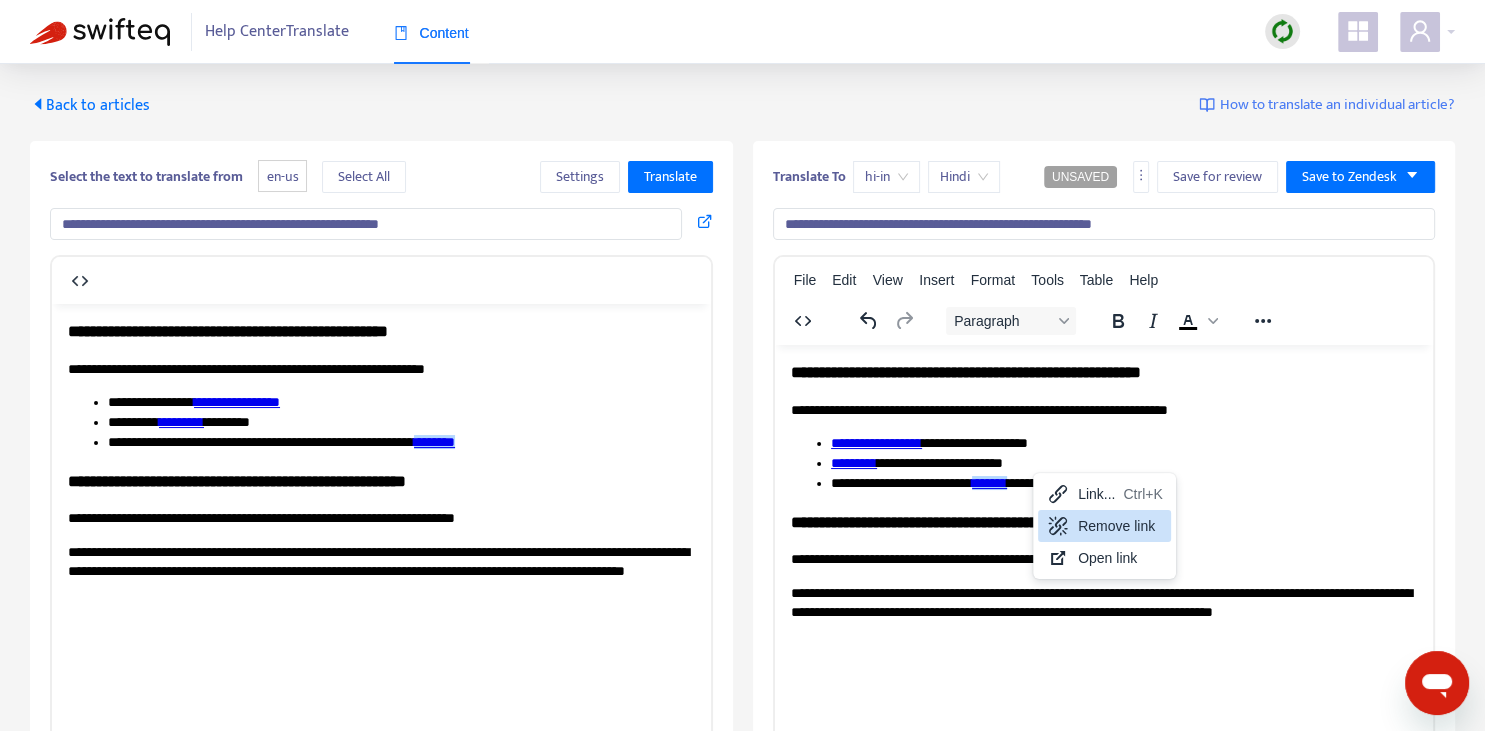 drag, startPoint x: 1086, startPoint y: 522, endPoint x: 305, endPoint y: 167, distance: 857.89624 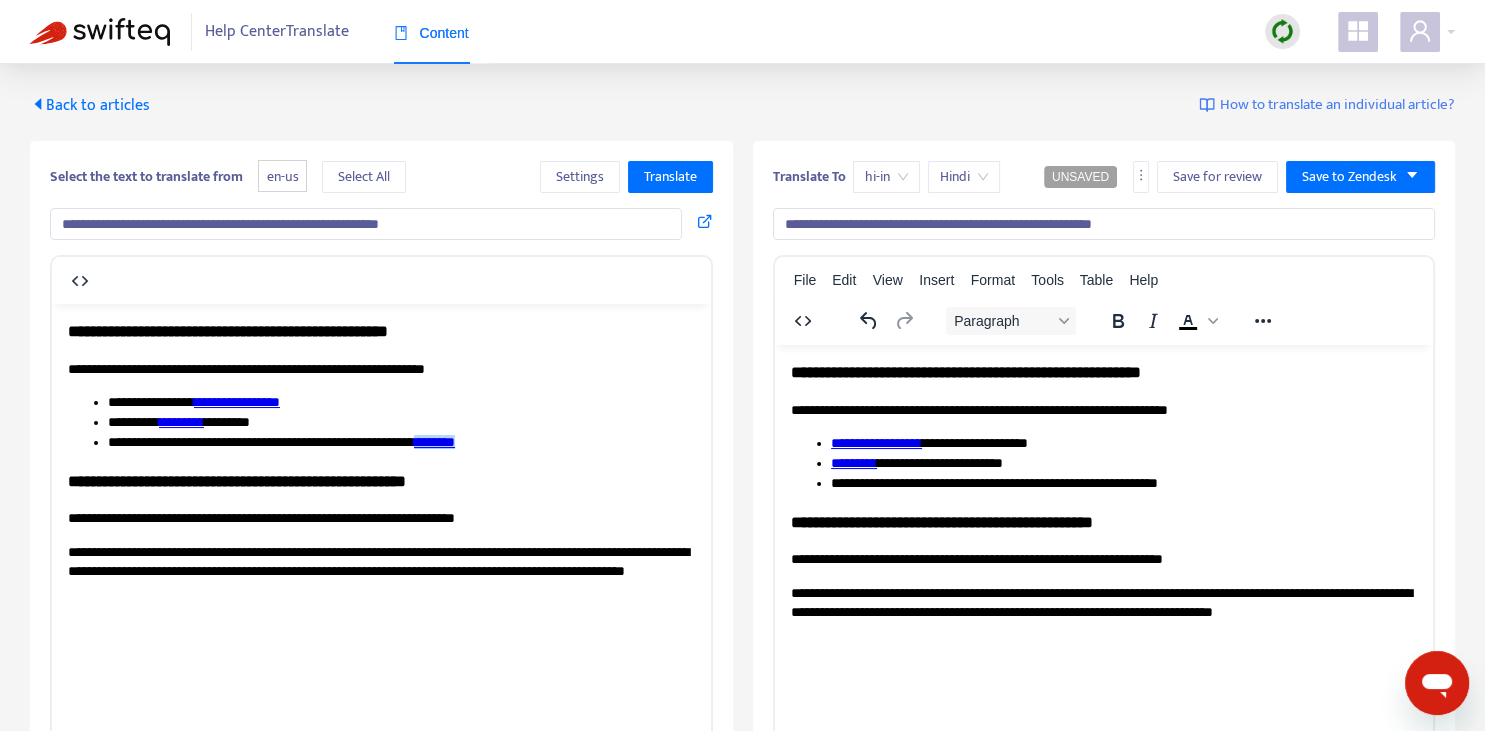 click on "**********" at bounding box center [1123, 483] 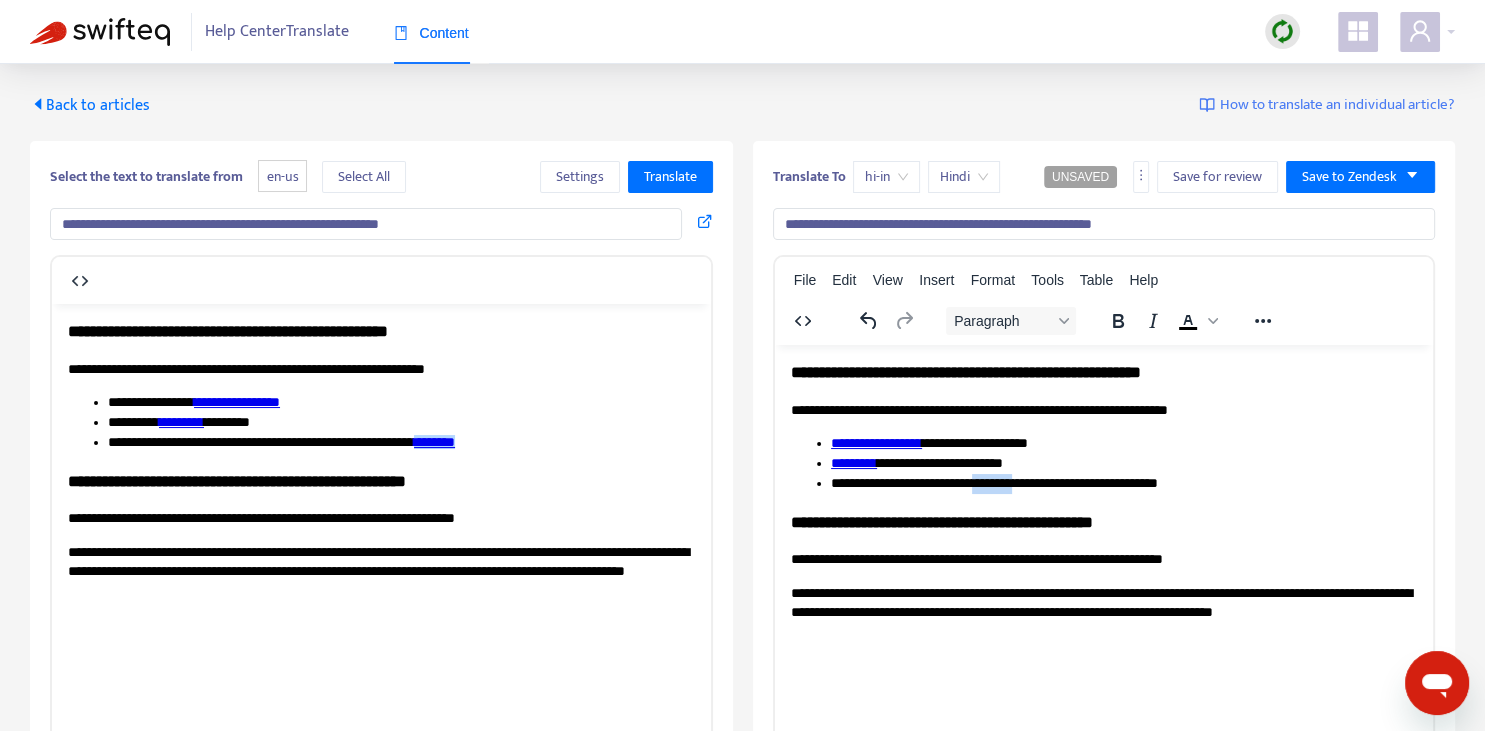 click on "**********" at bounding box center [1123, 483] 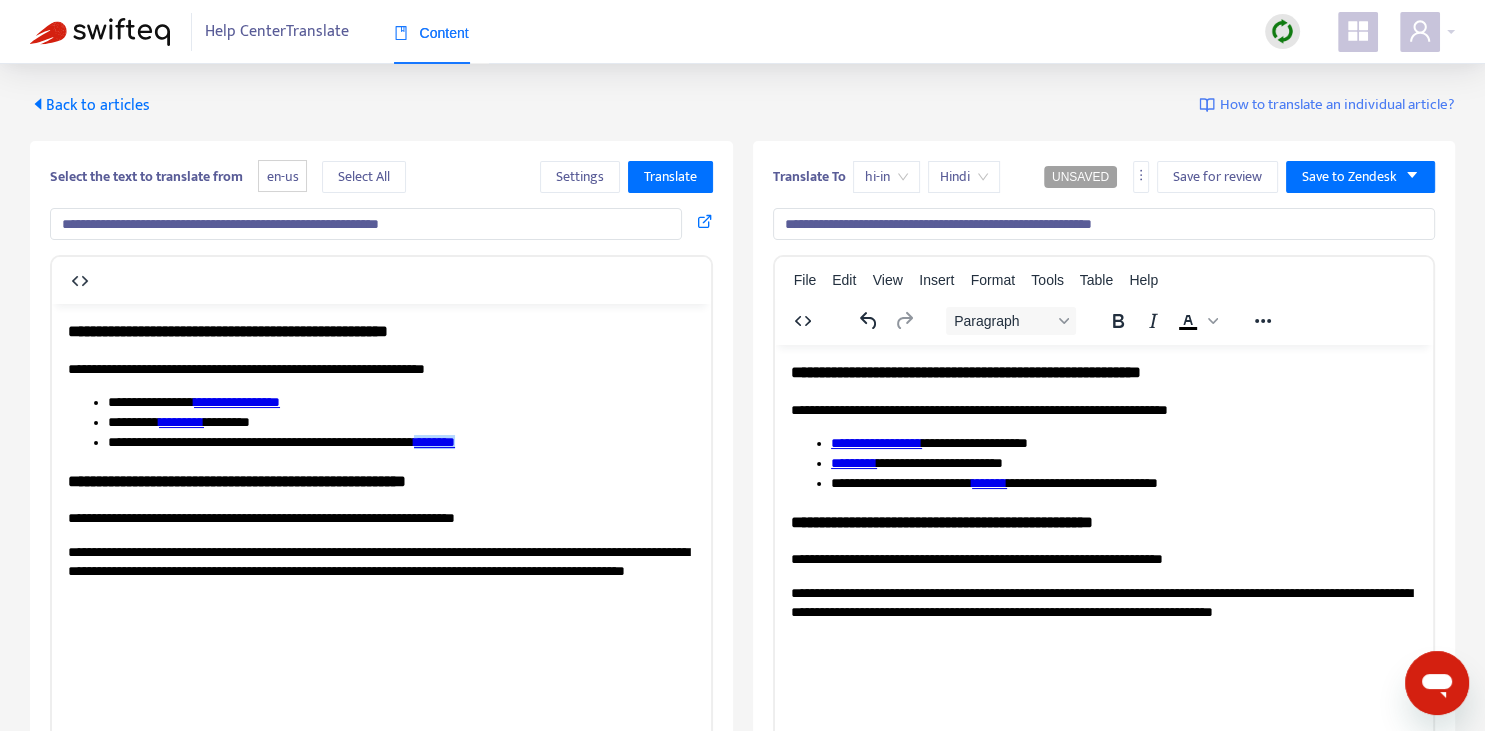 click on "**********" at bounding box center (1103, 521) 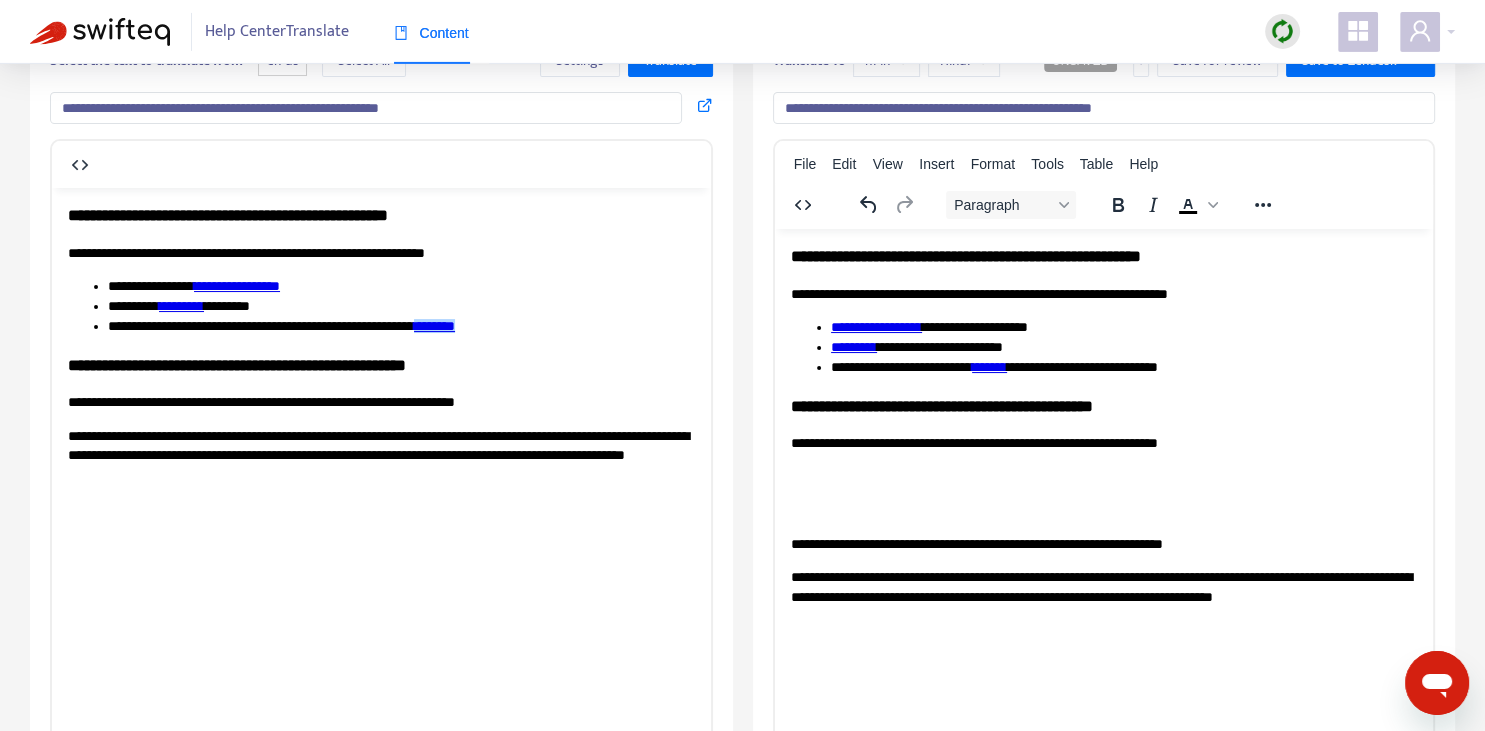 scroll, scrollTop: 140, scrollLeft: 0, axis: vertical 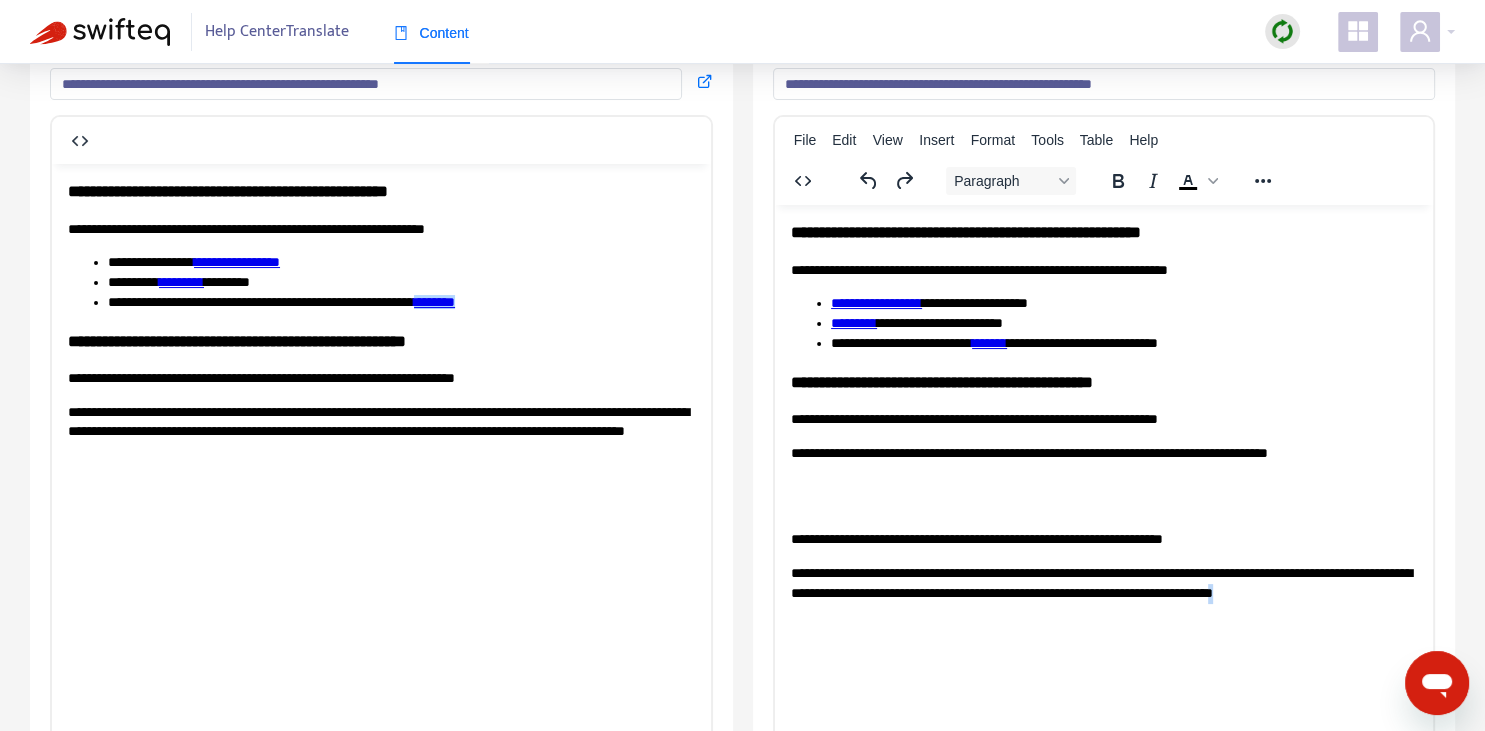 copy on "*" 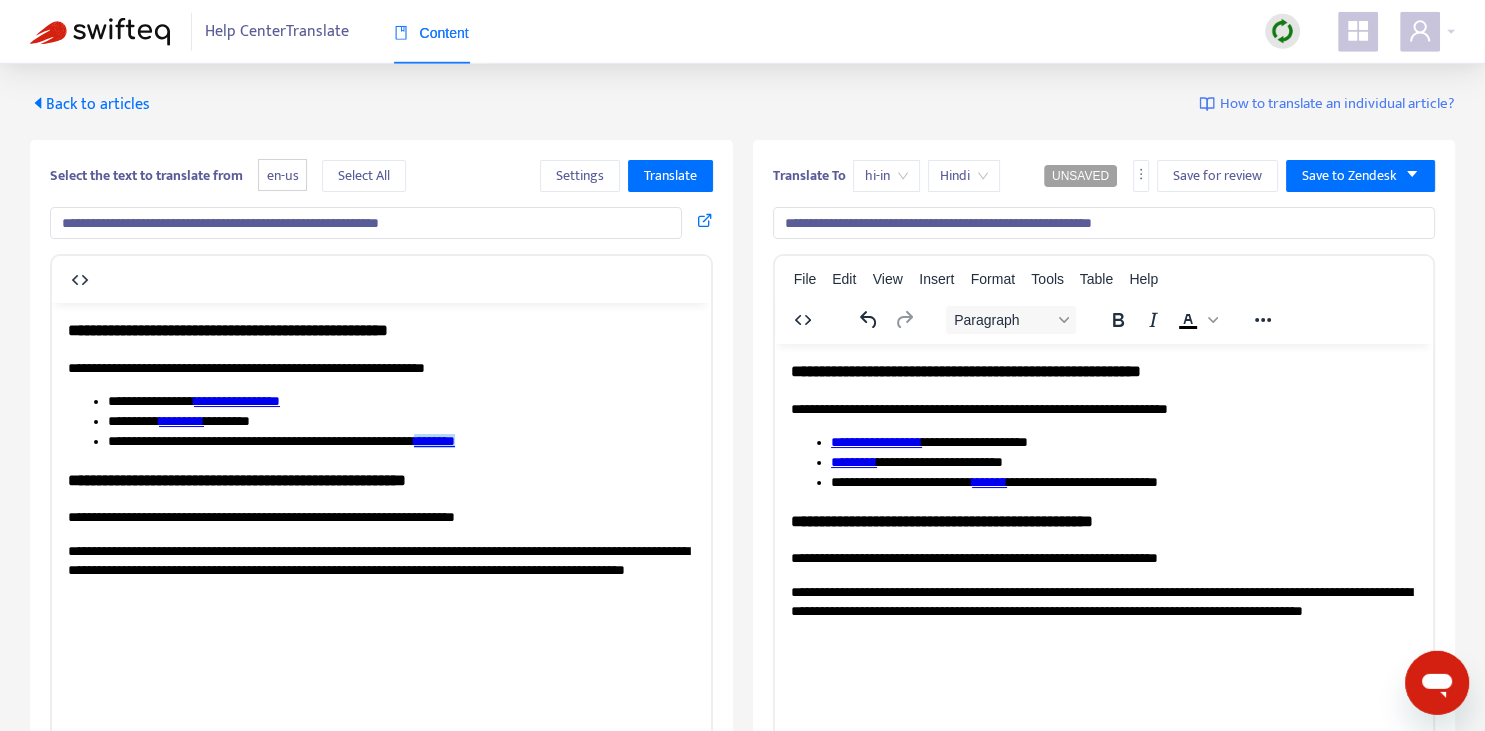 scroll, scrollTop: 0, scrollLeft: 0, axis: both 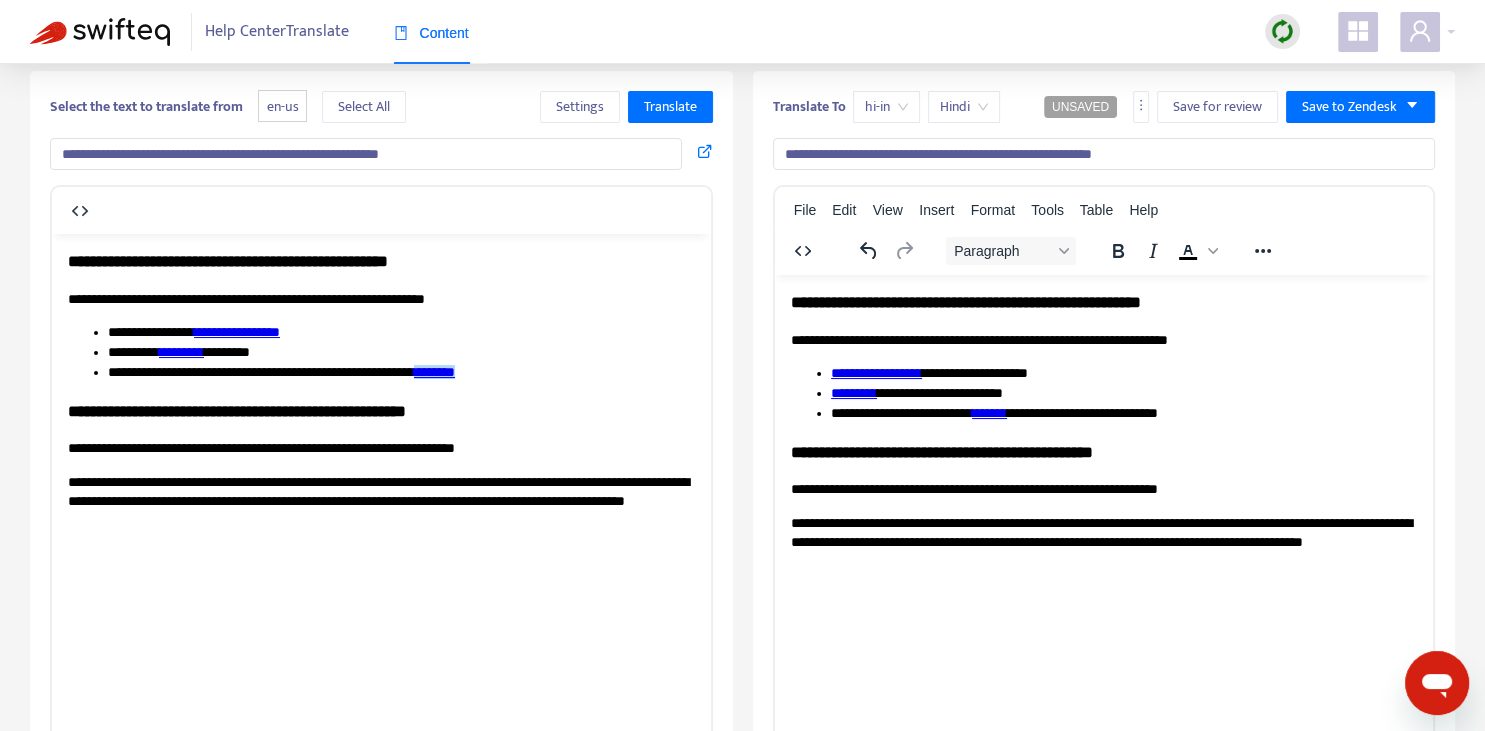 drag, startPoint x: 1054, startPoint y: 522, endPoint x: 1043, endPoint y: 521, distance: 11.045361 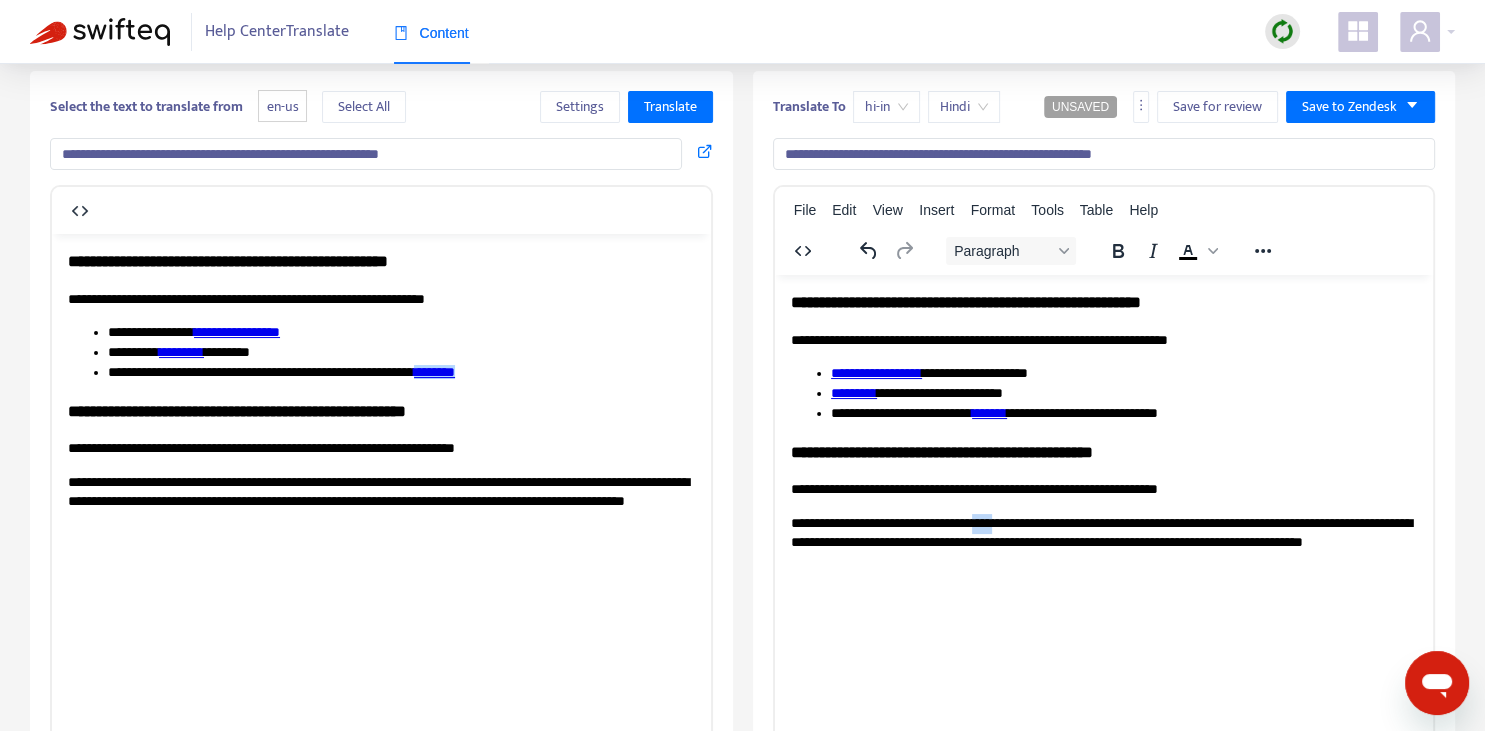 click on "**********" at bounding box center (1103, 542) 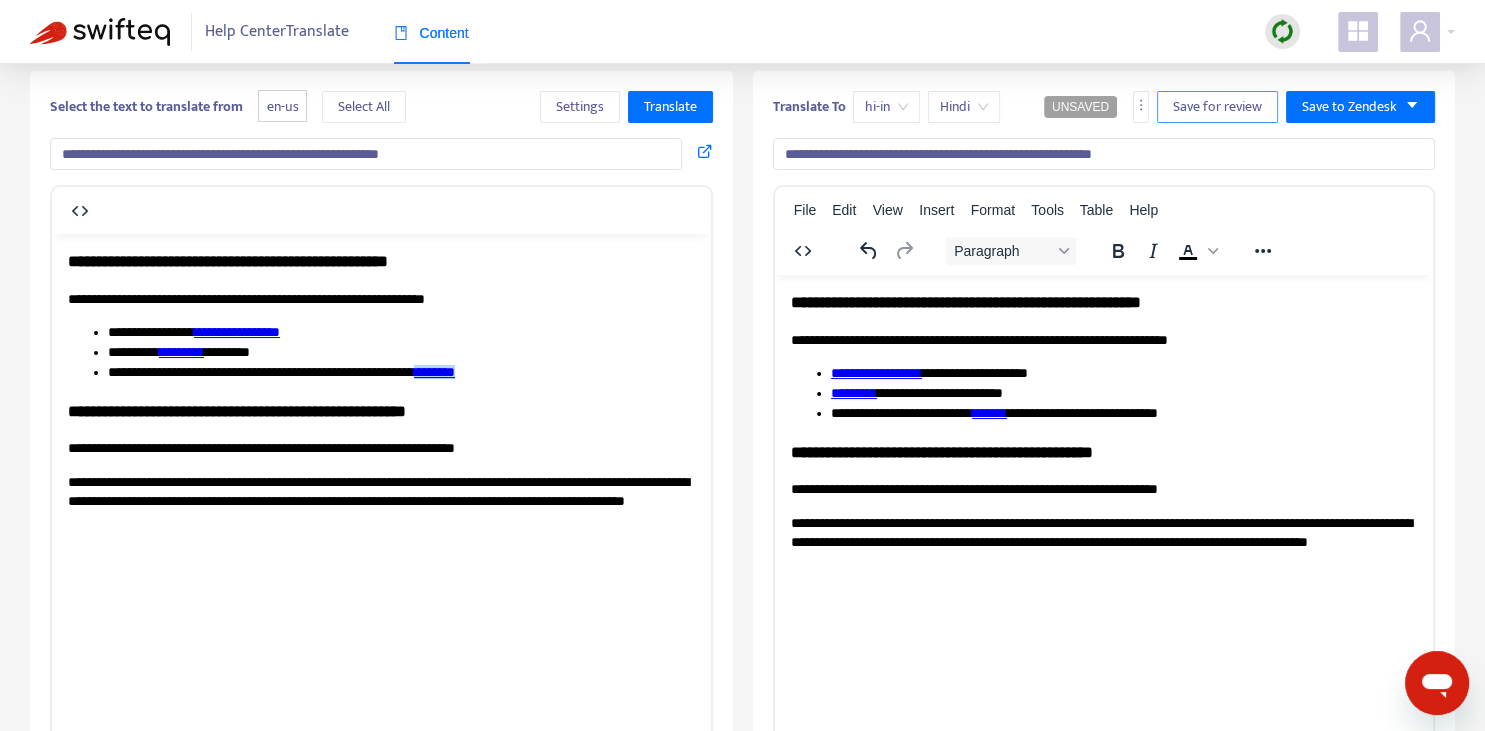 click on "Save for review" at bounding box center [1217, 107] 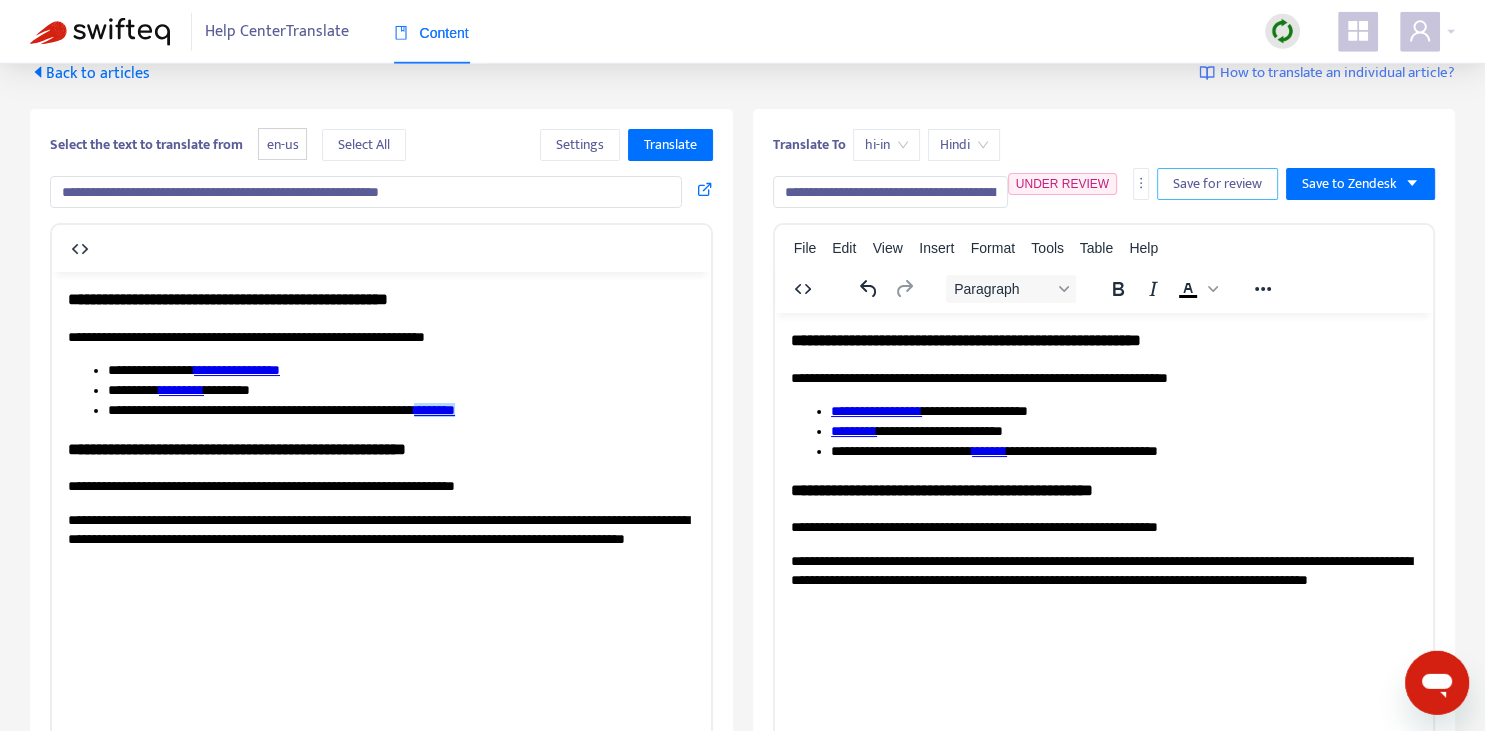 scroll, scrollTop: 0, scrollLeft: 0, axis: both 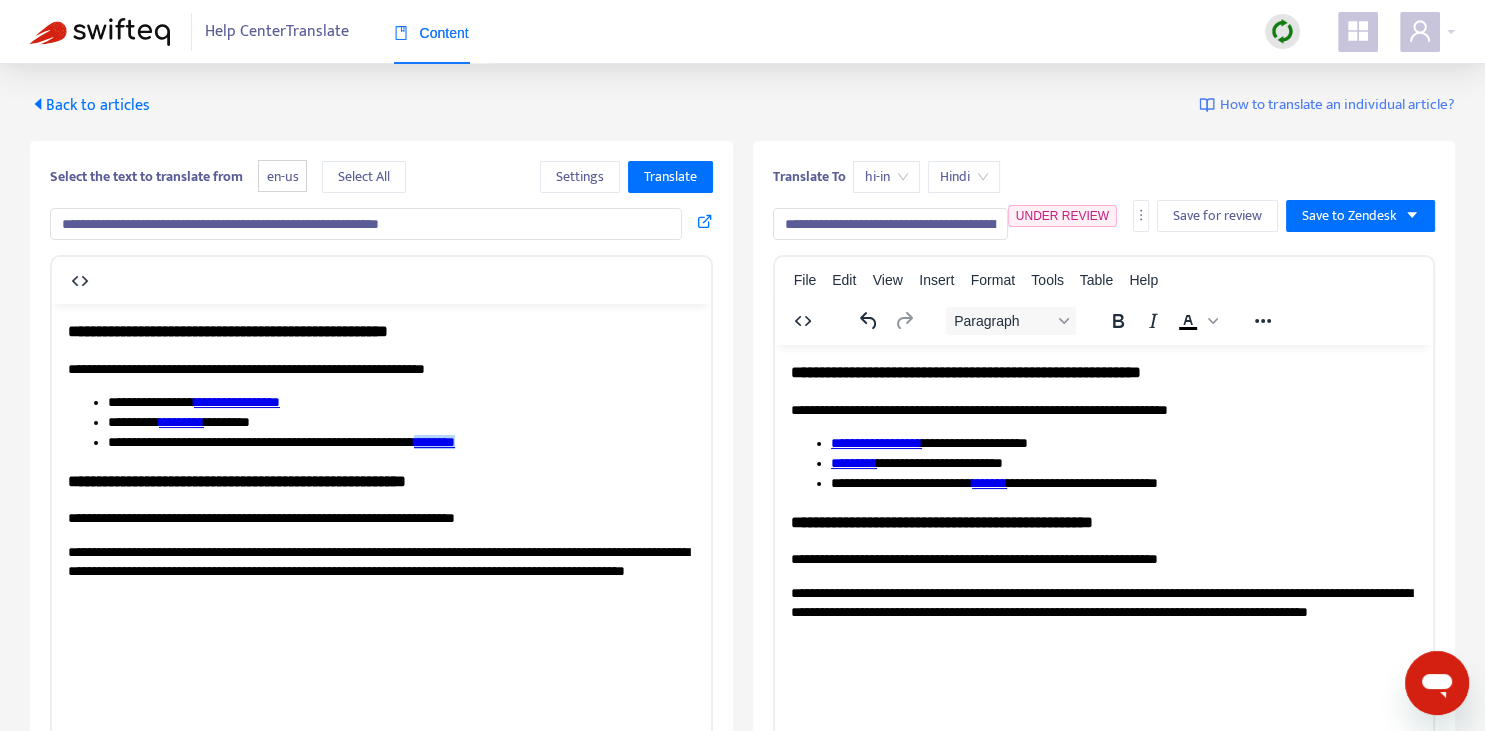click on "Back to articles" at bounding box center [90, 105] 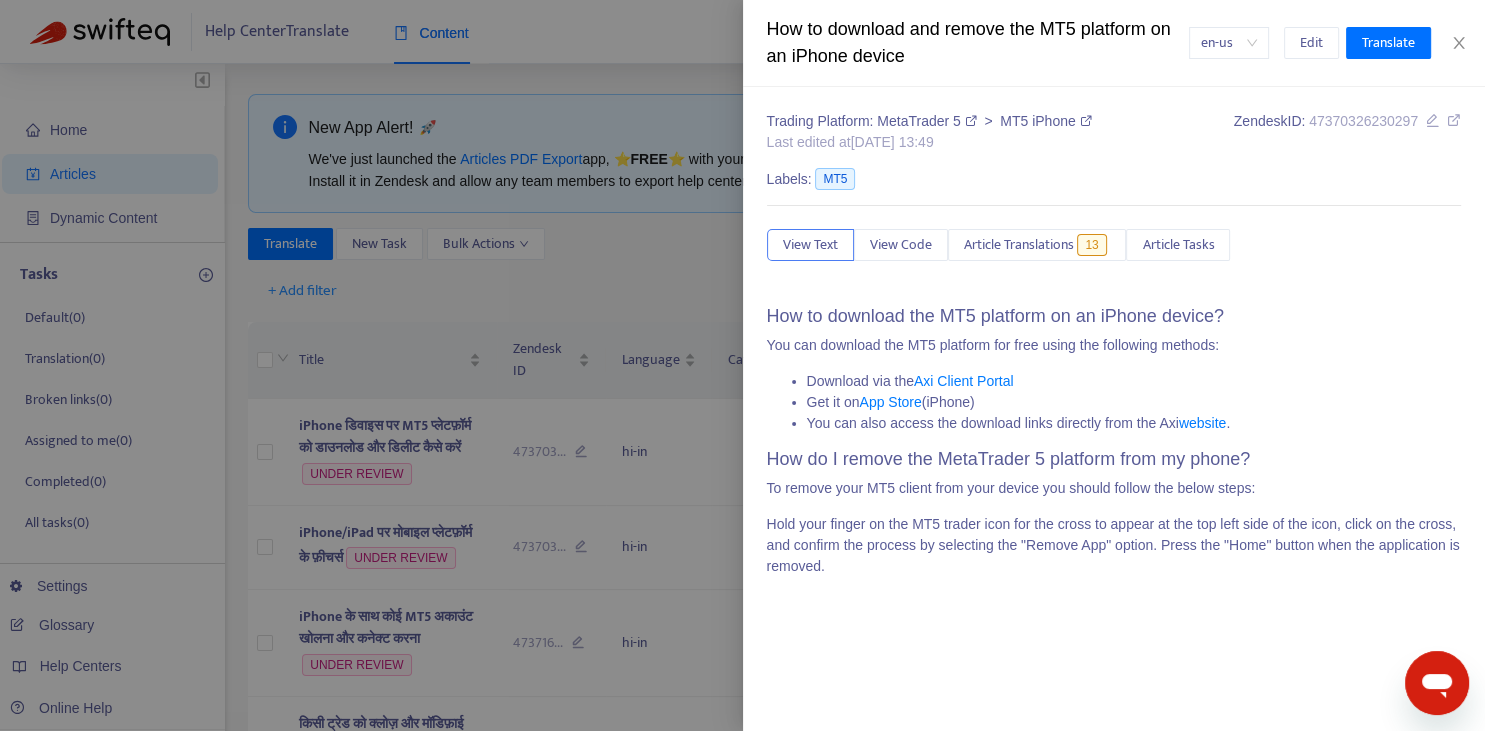 click at bounding box center (742, 365) 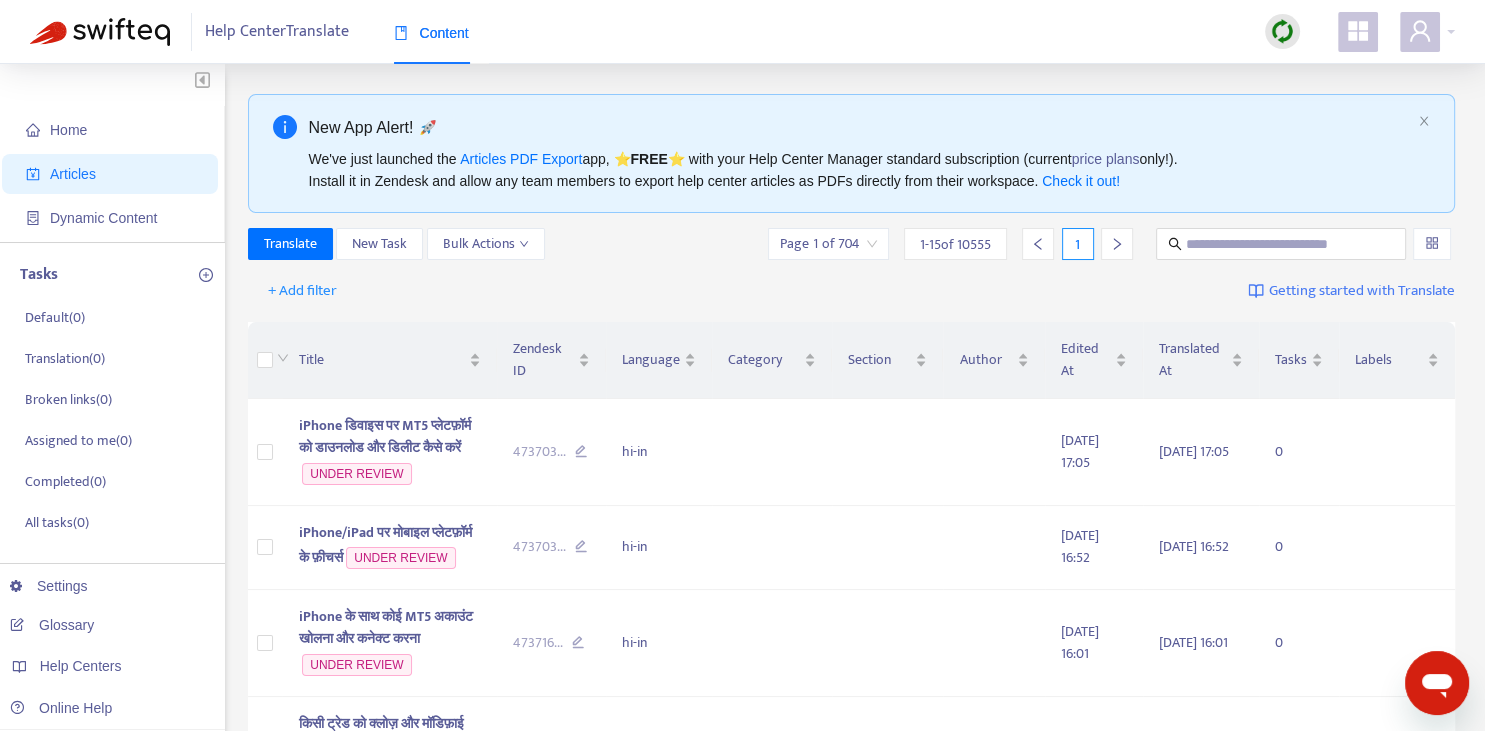click on "New App Alert! 🚀 We've just launched the Articles PDF Export  app, ⭐ FREE ⭐️ with your Help Center Manager standard subscription (current  price plans  only!). Install it in [GEOGRAPHIC_DATA] and allow any team members to export help center articles as PDFs directly from their workspace. Check it out! Translate New Task Bulk Actions Page 1 of 704 1 - 15  of   10555 1 + Add filter Getting started with Translate Title Zendesk ID Language Category Section Author Edited At Translated At Tasks Labels iPhone डिवाइस पर MT5 प्लेटफ़ॉर्म को डाउनलोड और डिलीट कैसे करें UNDER REVIEW 473703 ... hi-in [DATE] 17:05 [DATE] 17:05 0 iPhone/iPad पर मोबाइल प्लेटफ़ॉर्म के फ़ीचर्स UNDER REVIEW 473703 ... hi-in [DATE] 16:52 [DATE] 16:52 0 iPhone के साथ कोई MT5 अकाउंट खोलना और कनेक्ट करना UNDER REVIEW 473716 ... hi-in 0 473715" at bounding box center (852, 1024) 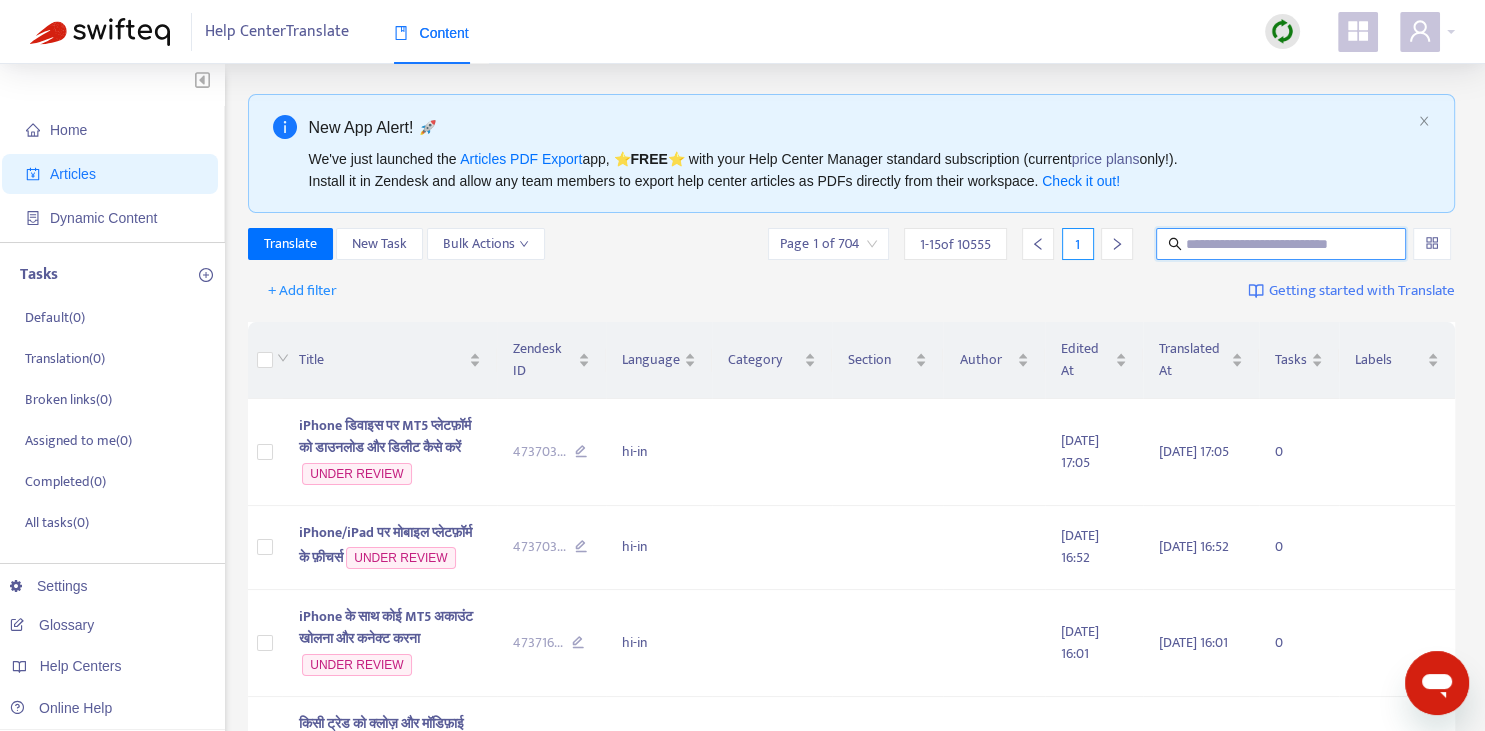 click at bounding box center [1282, 244] 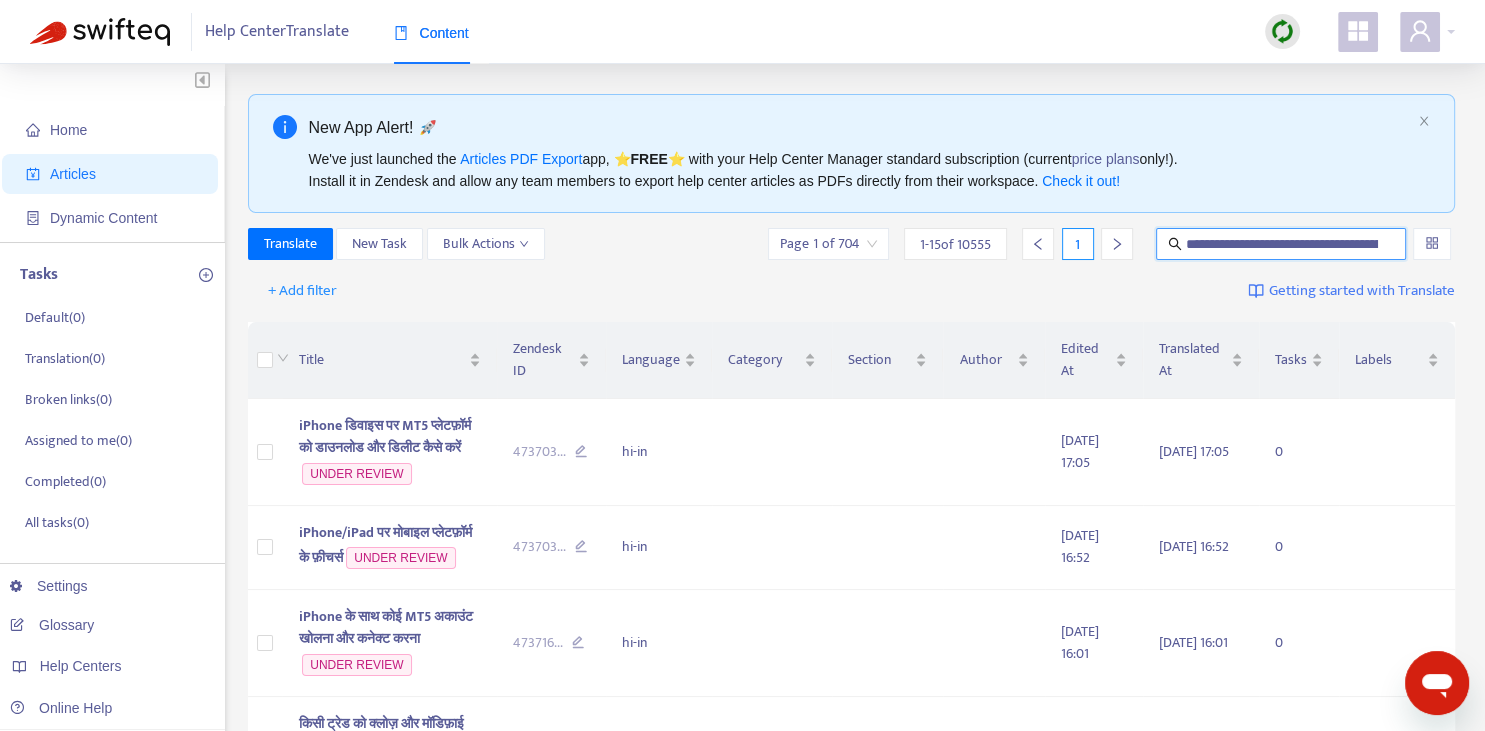 scroll, scrollTop: 0, scrollLeft: 132, axis: horizontal 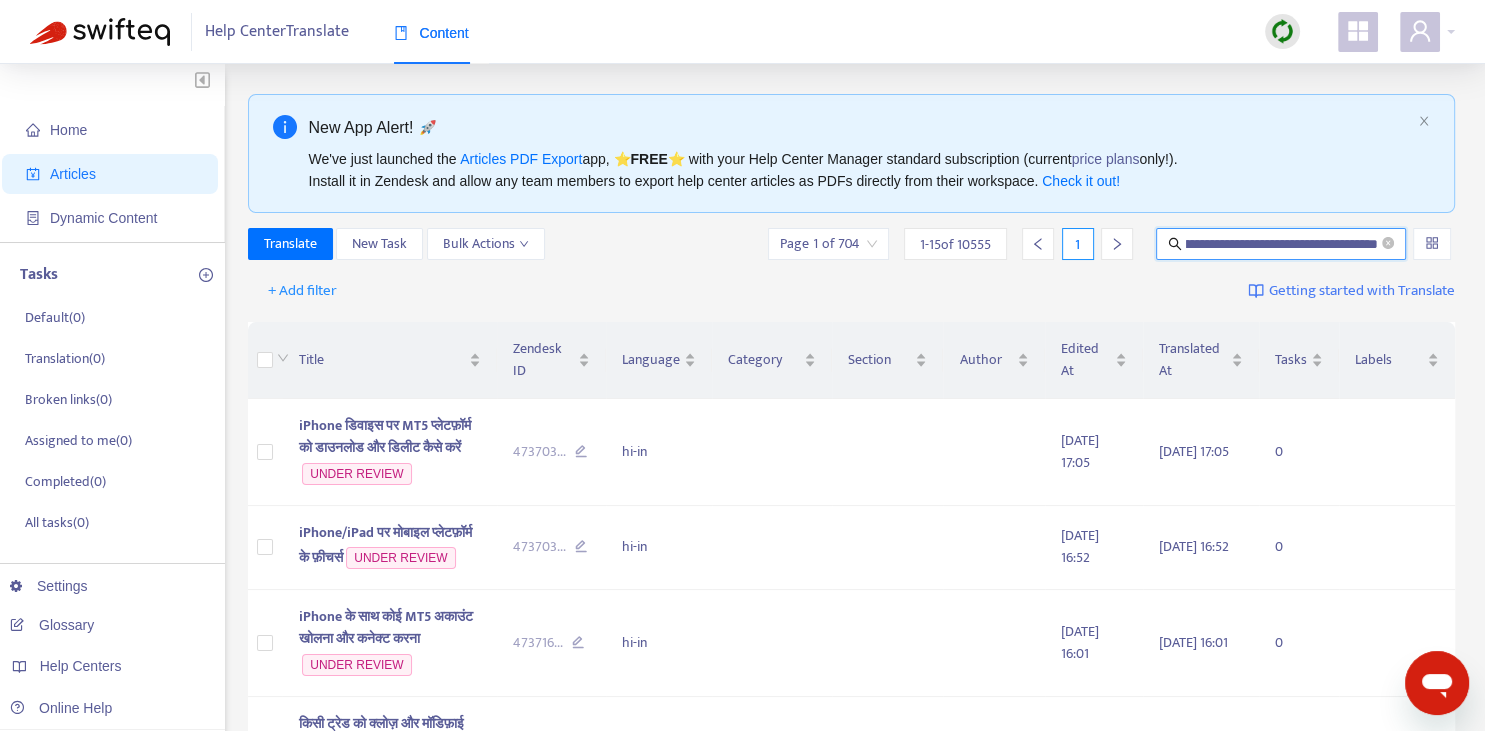 type on "**********" 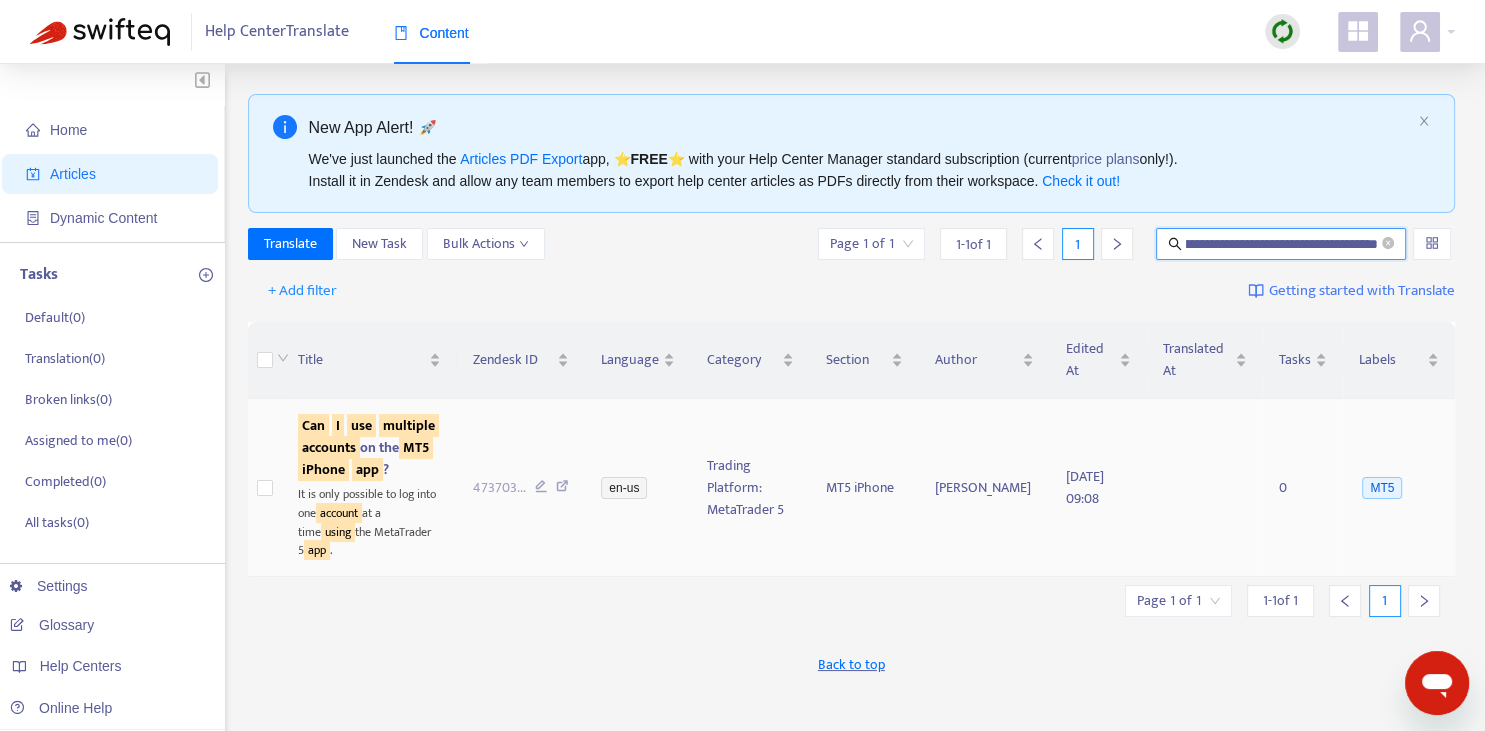 click on "accounts" at bounding box center [329, 447] 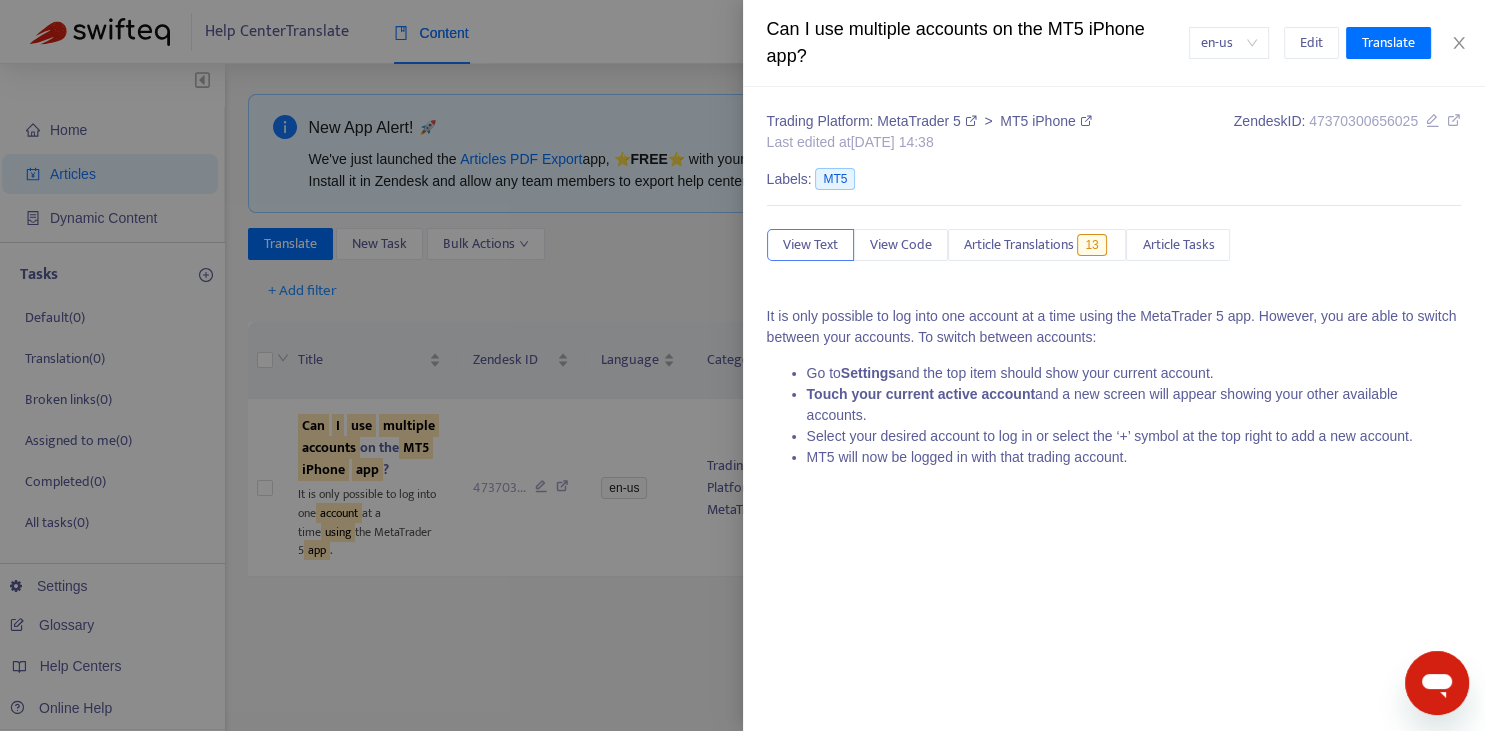 click on "Trading Platform: MetaTrader 5      >    MT5 iPhone   Last edited at  [DATE] 14:38 Zendesk  ID: 47370300656025 Labels:  MT5 View Text View Code Article Translations 13 Article Tasks It is only possible to log into one account at a time using the MetaTrader 5 app. However, you are able to switch between your accounts. To switch between accounts:
Go to  Settings  and the top item should show your current account.
Touch your current active account  and a new screen will appear showing your other available accounts.
Select your desired account to log in or select the ‘+’ symbol at the top right to add a new account.
MT5 will now be logged in with that trading account." at bounding box center [1114, 297] 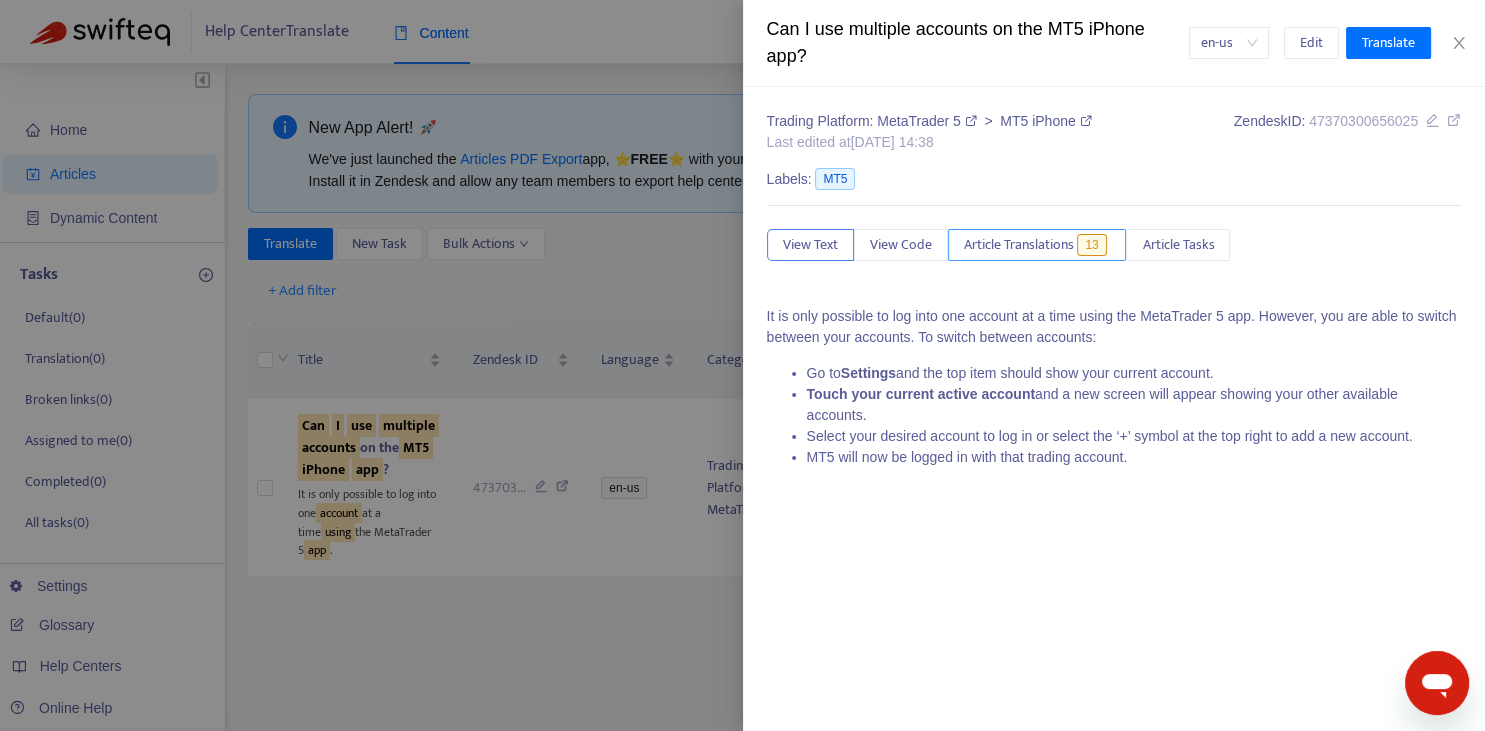click on "Article Translations" at bounding box center (1019, 245) 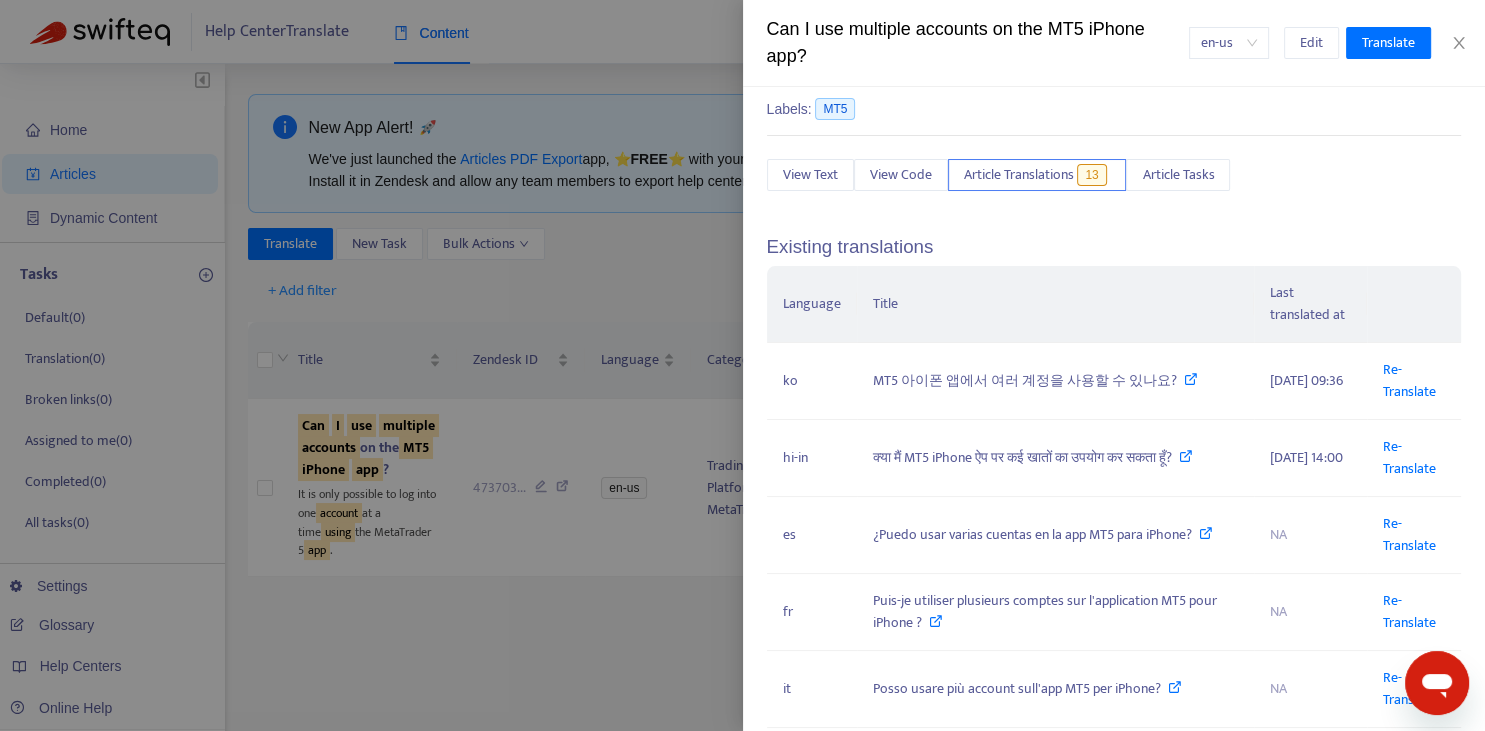 scroll, scrollTop: 73, scrollLeft: 0, axis: vertical 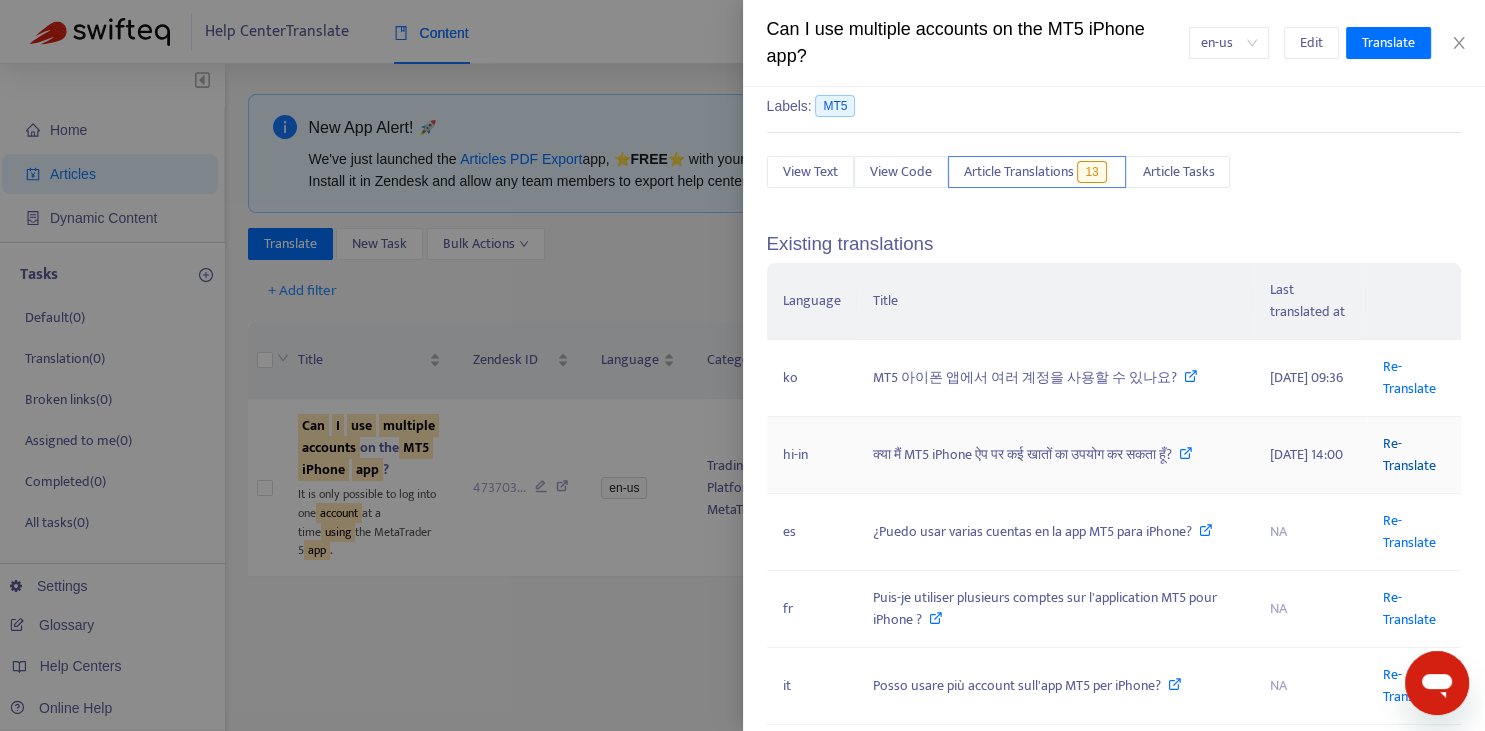 click on "Re-Translate" at bounding box center (1409, 454) 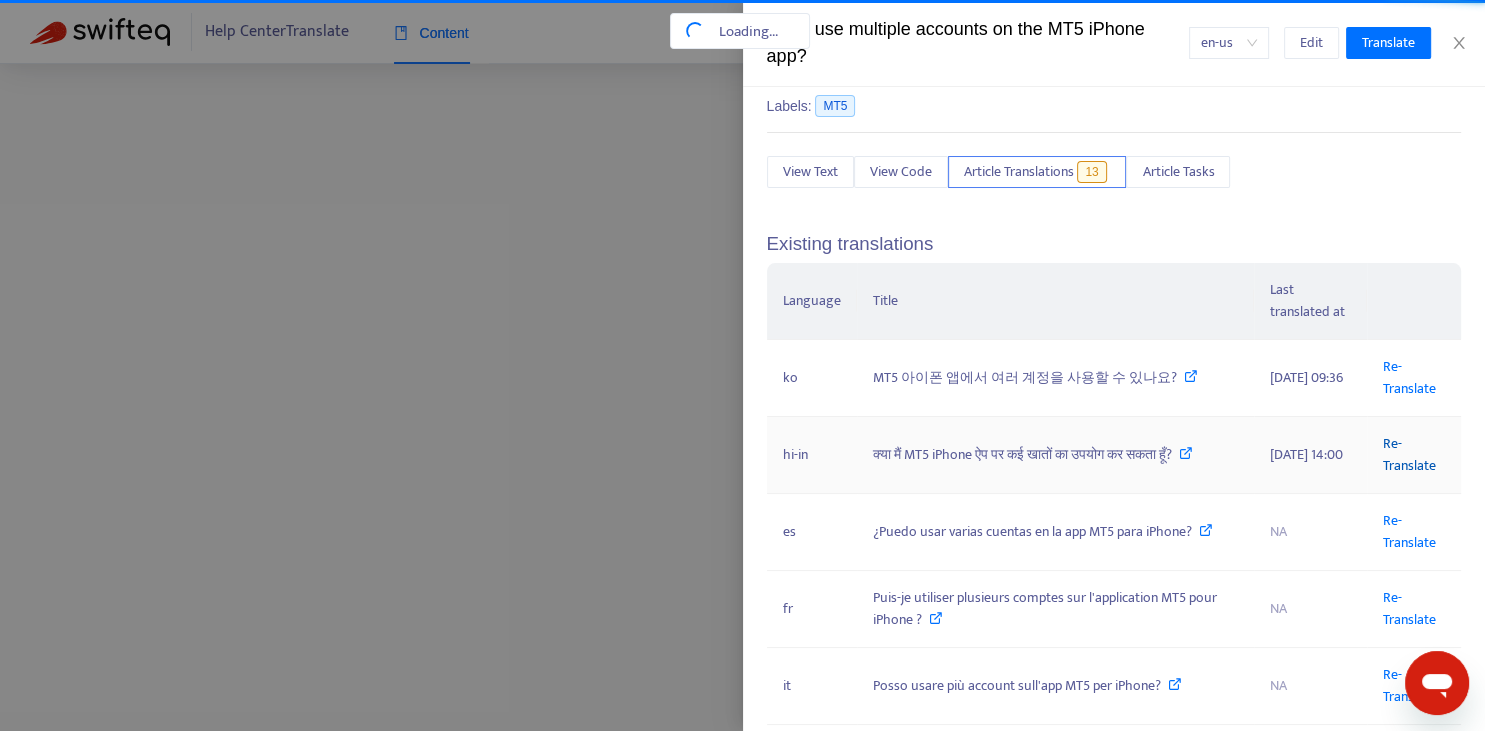 scroll, scrollTop: 0, scrollLeft: 132, axis: horizontal 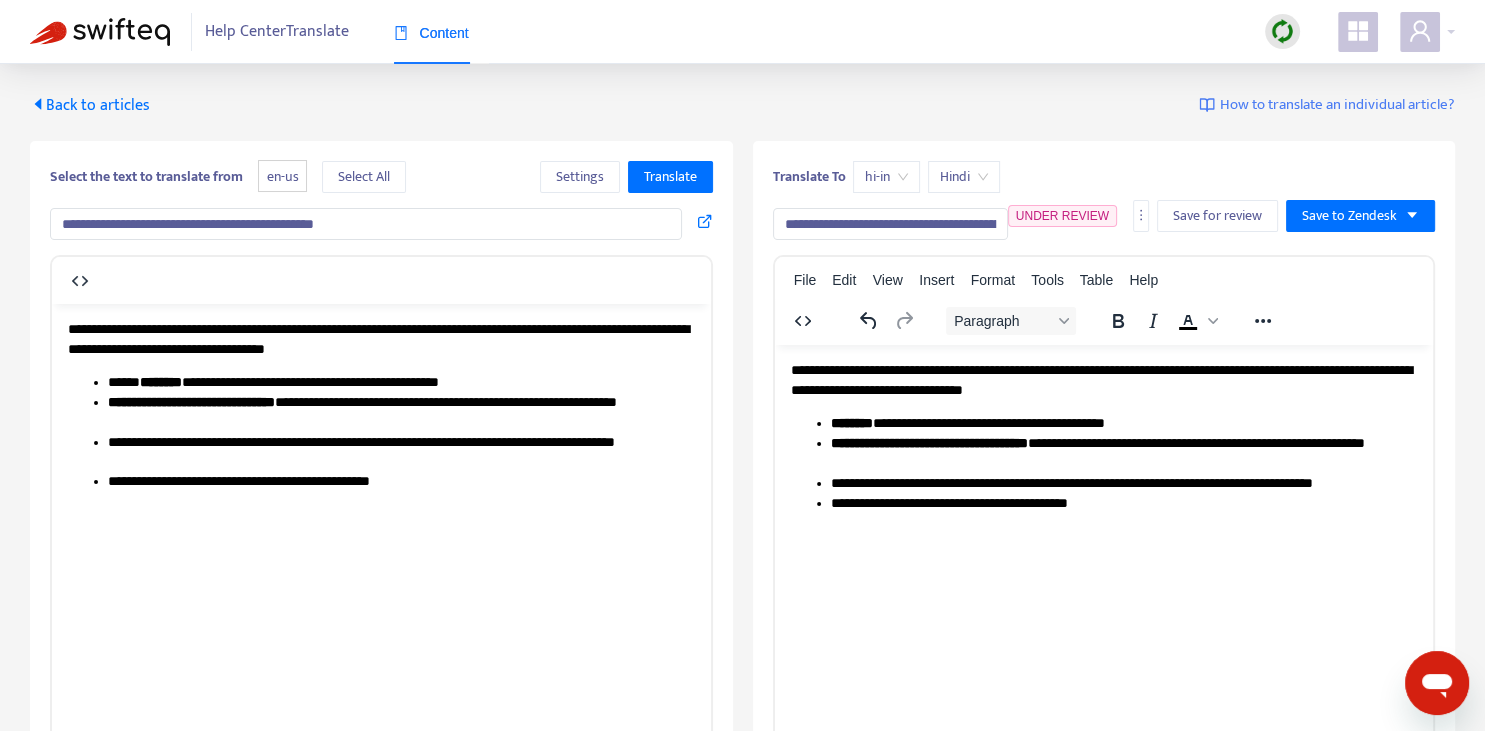 click on "**********" at bounding box center (890, 224) 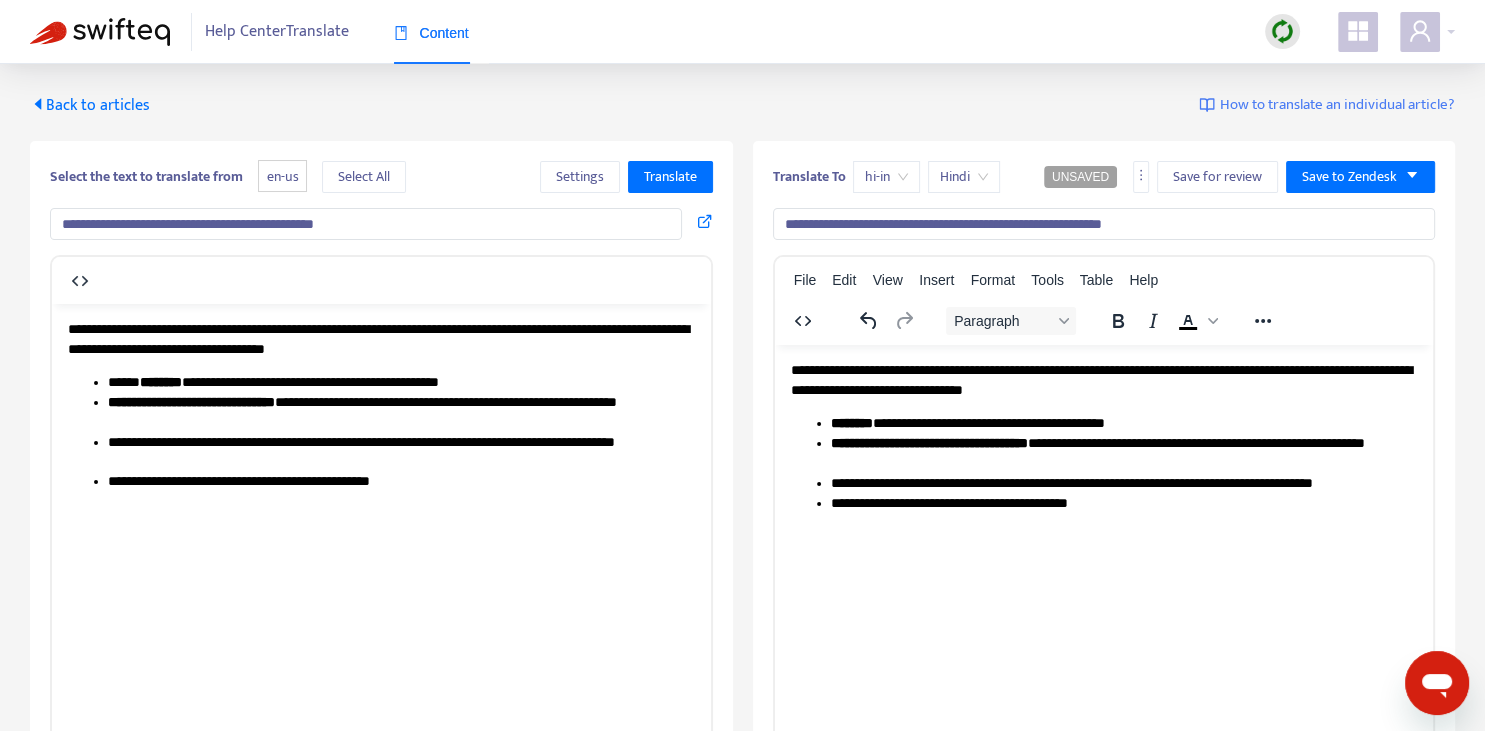 type on "**********" 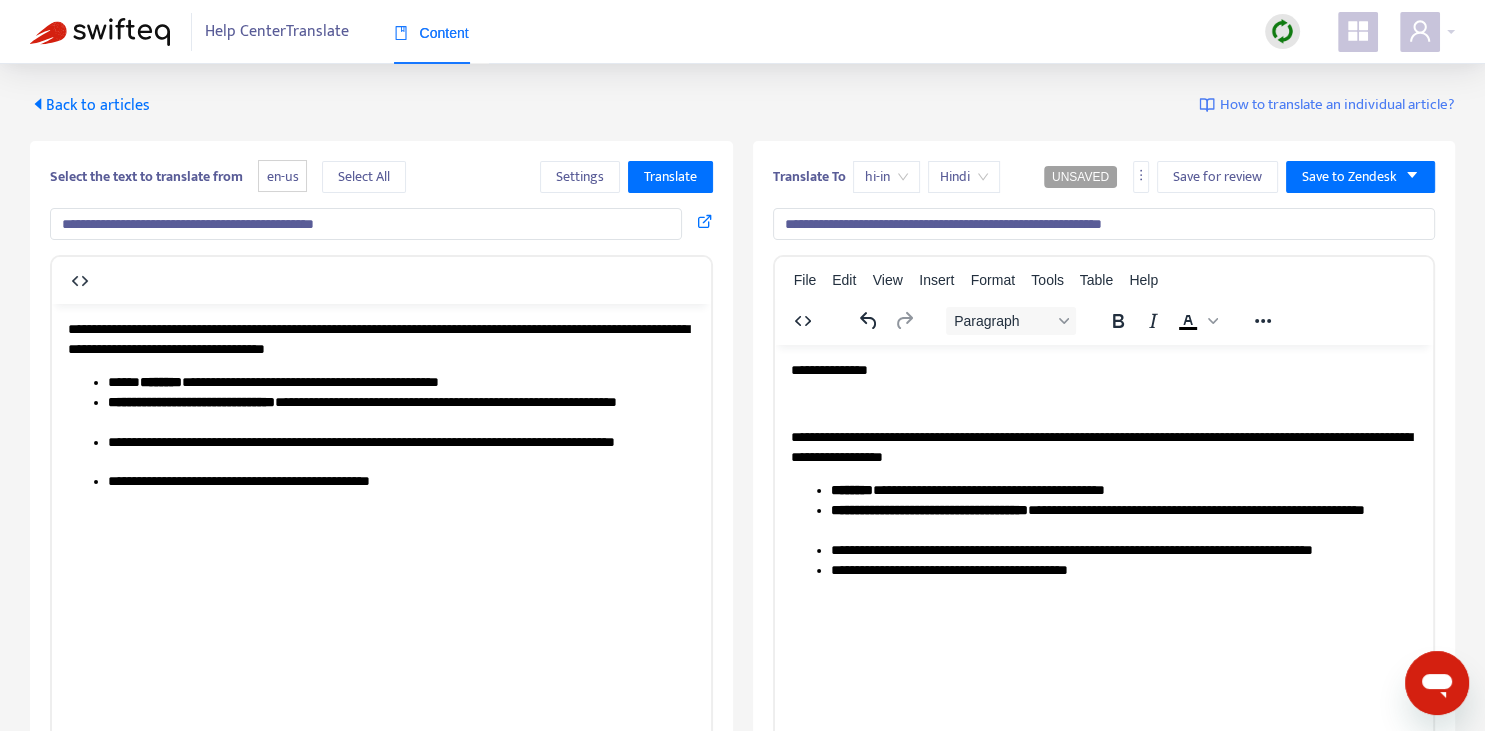 type 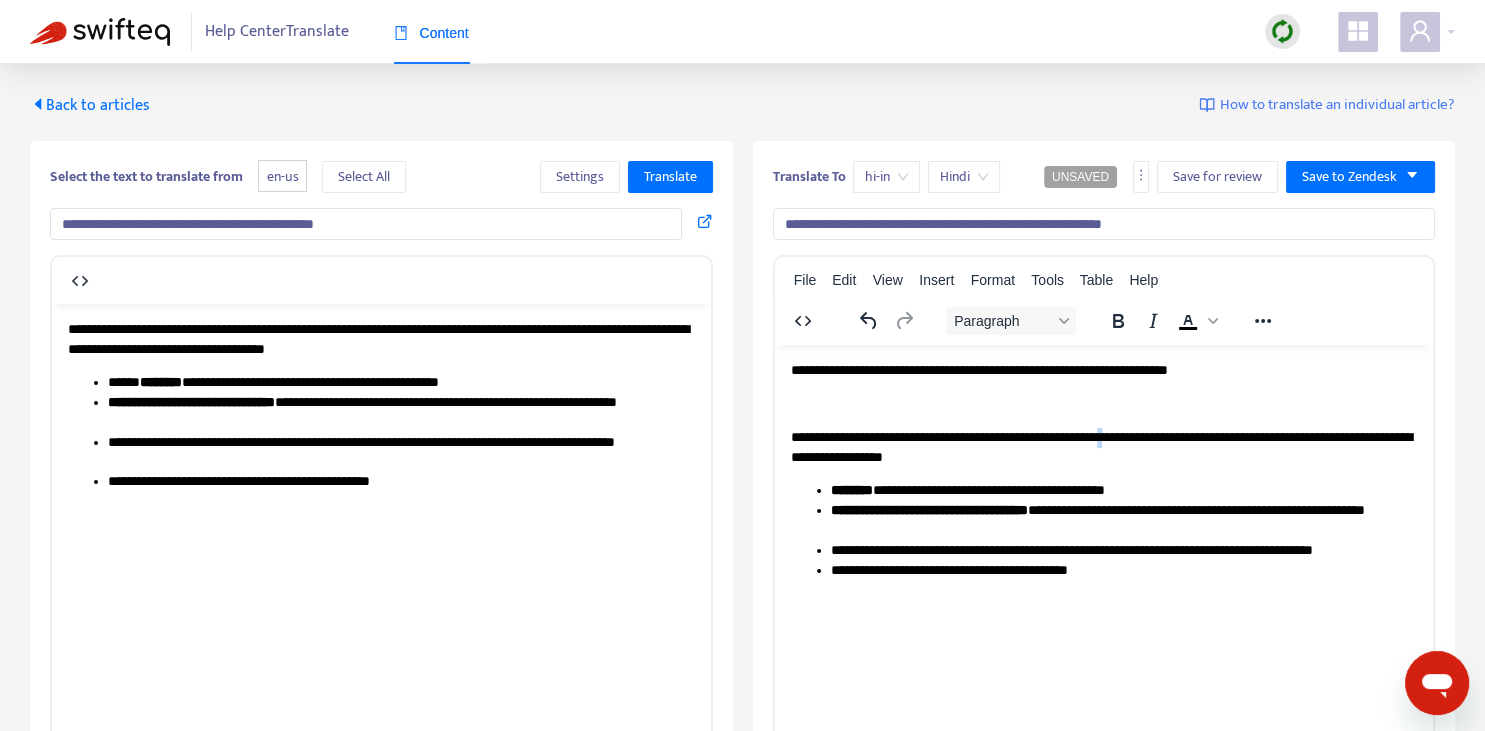 copy on "*" 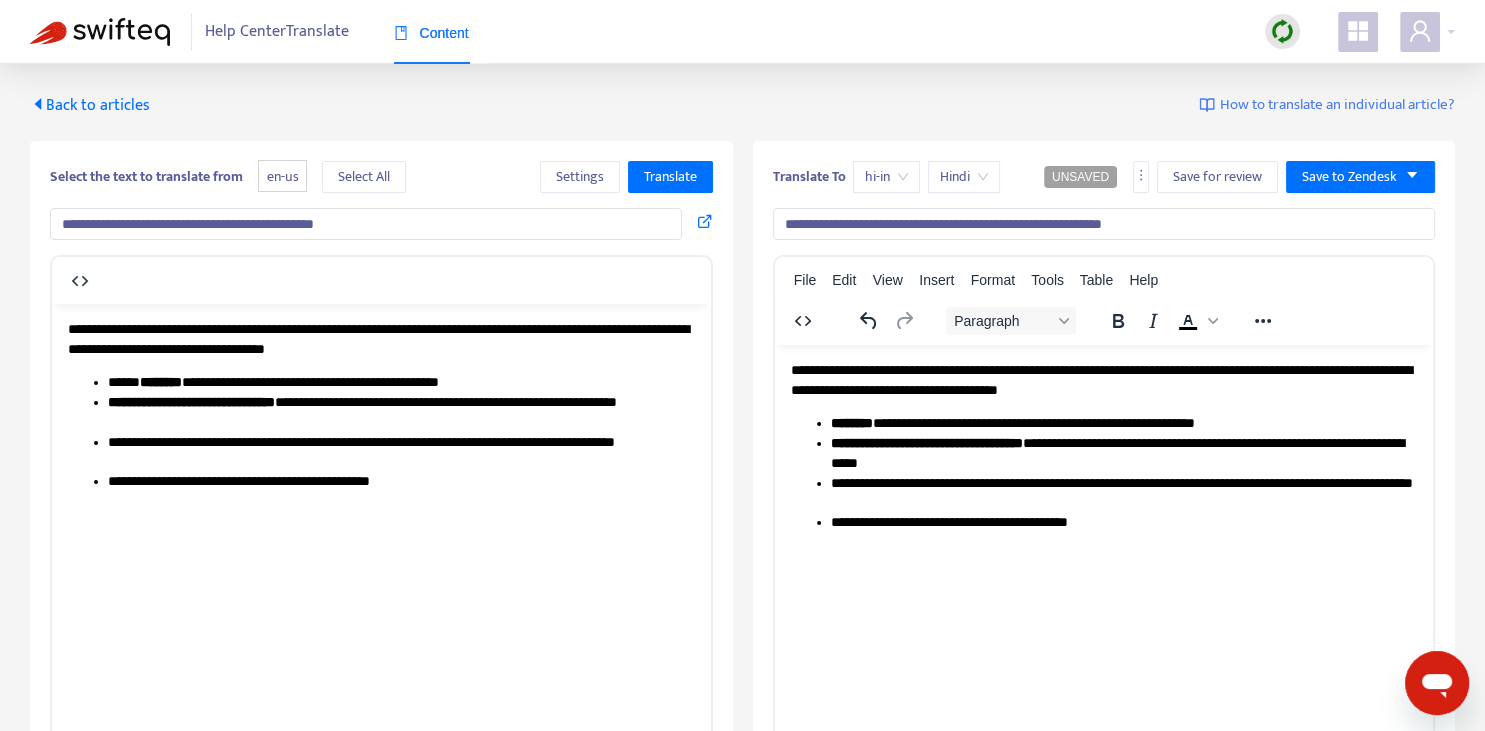 click on "**********" at bounding box center [1123, 493] 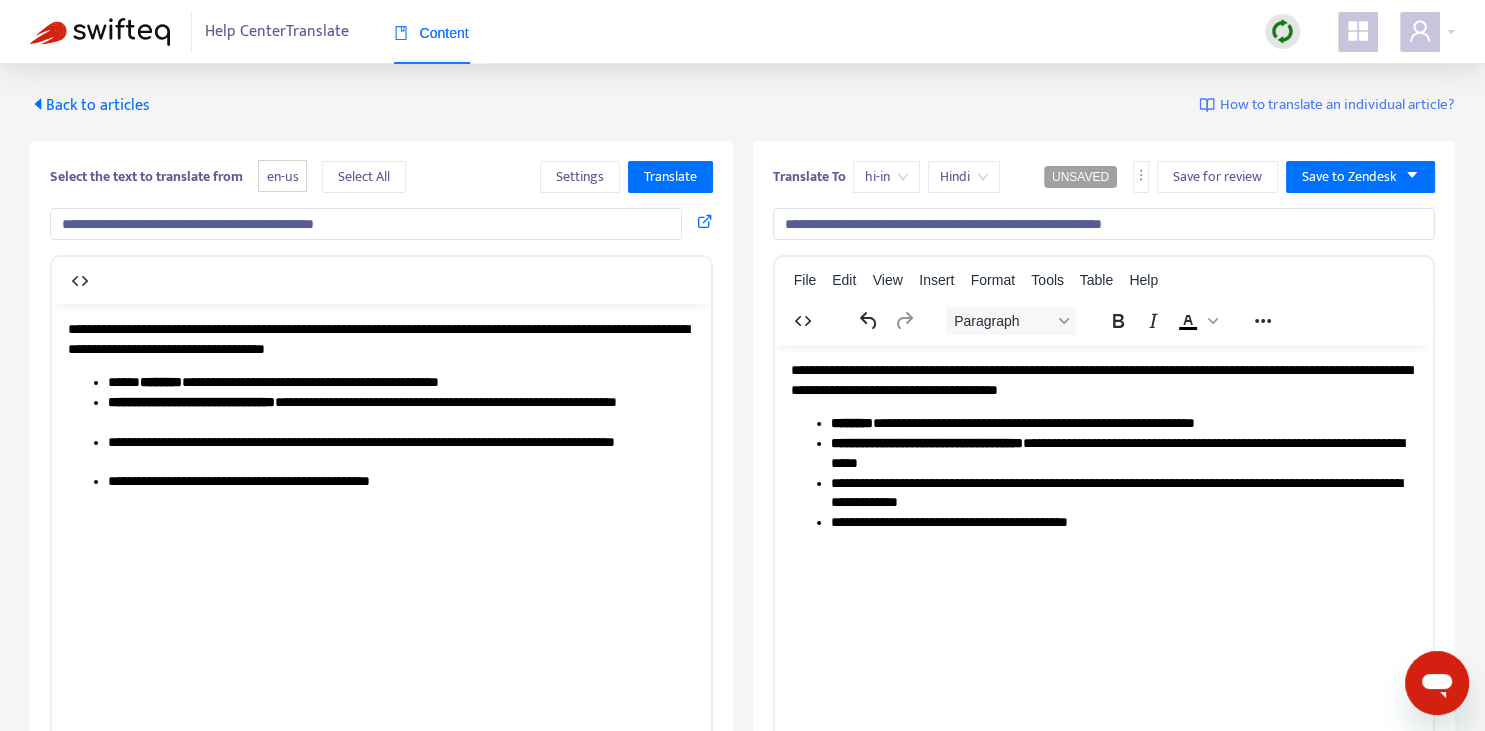 click on "**********" at bounding box center [1123, 493] 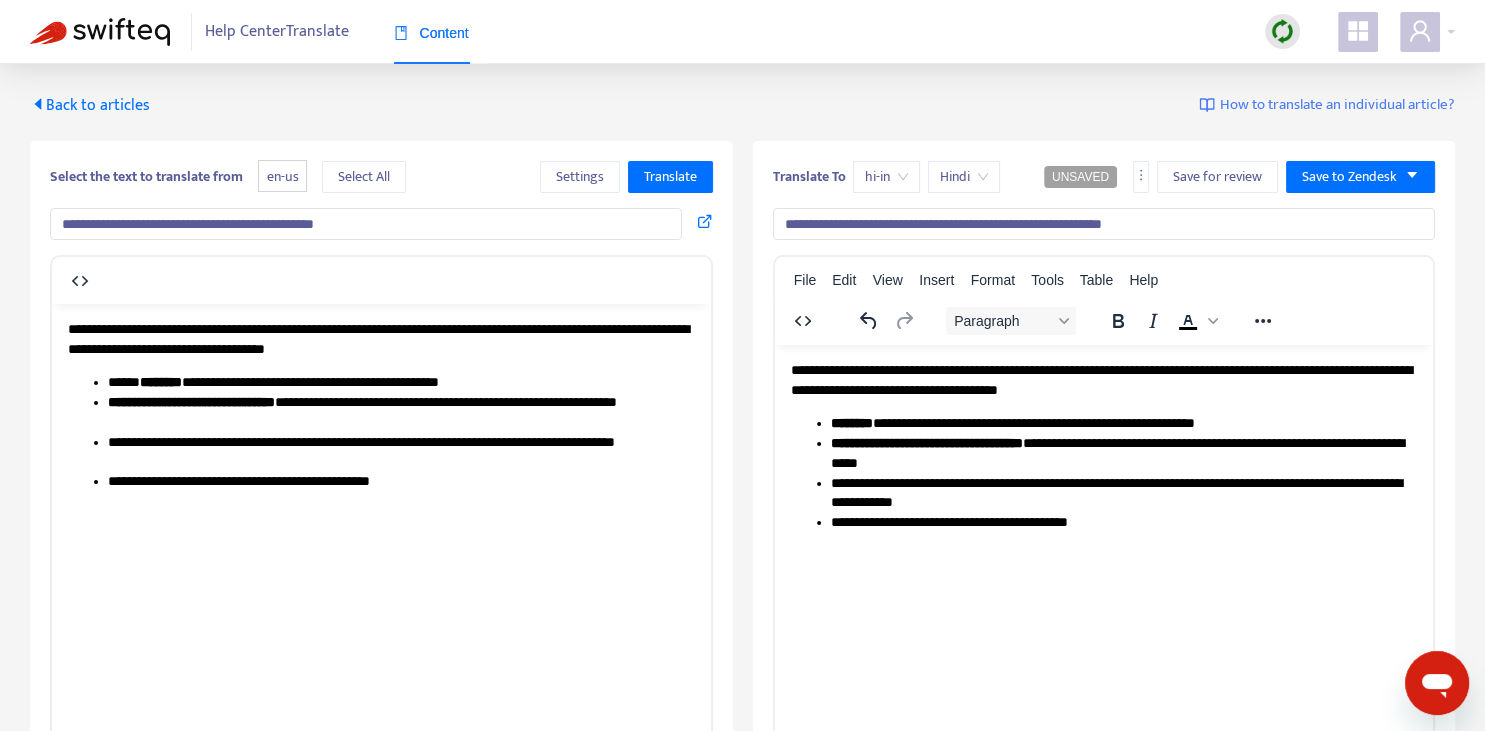 click on "**********" at bounding box center (1123, 493) 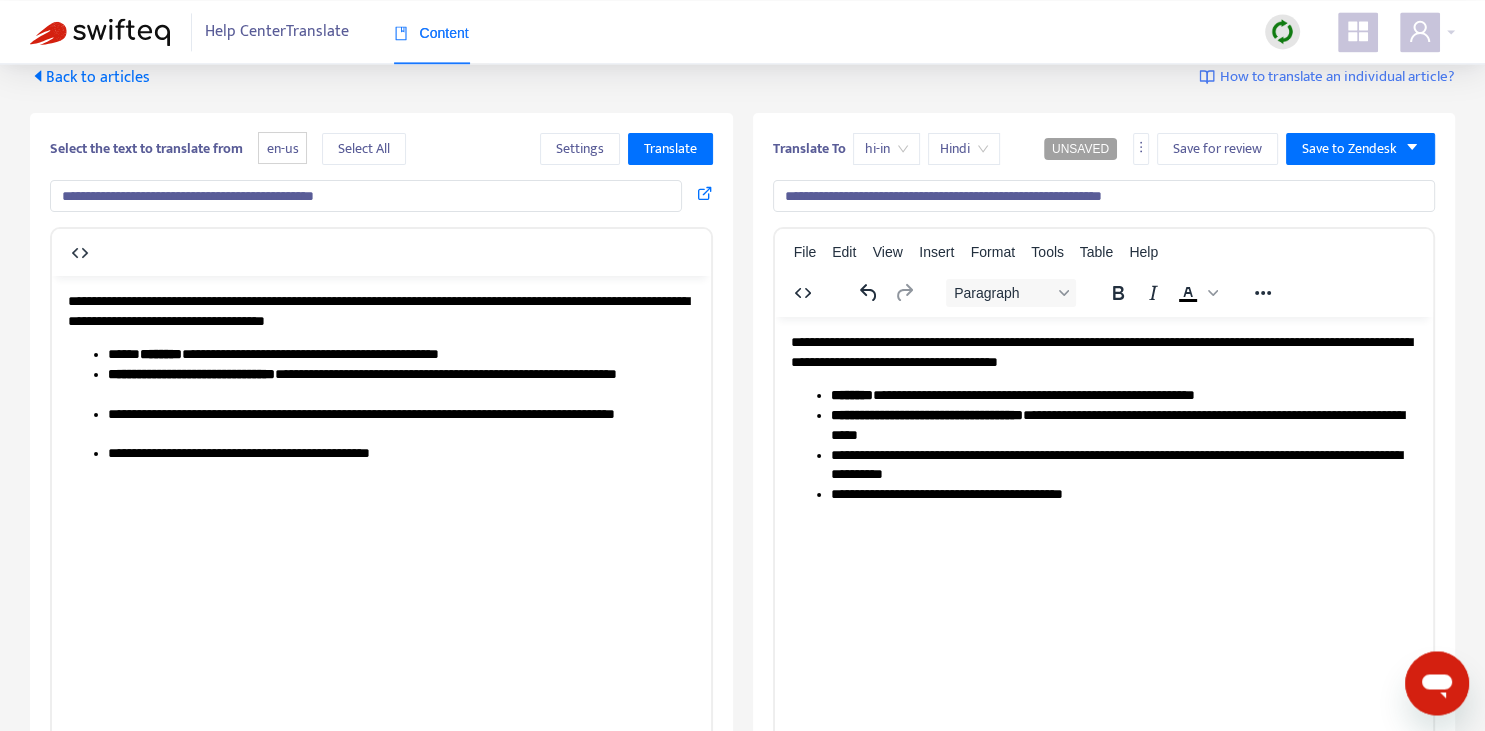 scroll, scrollTop: 70, scrollLeft: 0, axis: vertical 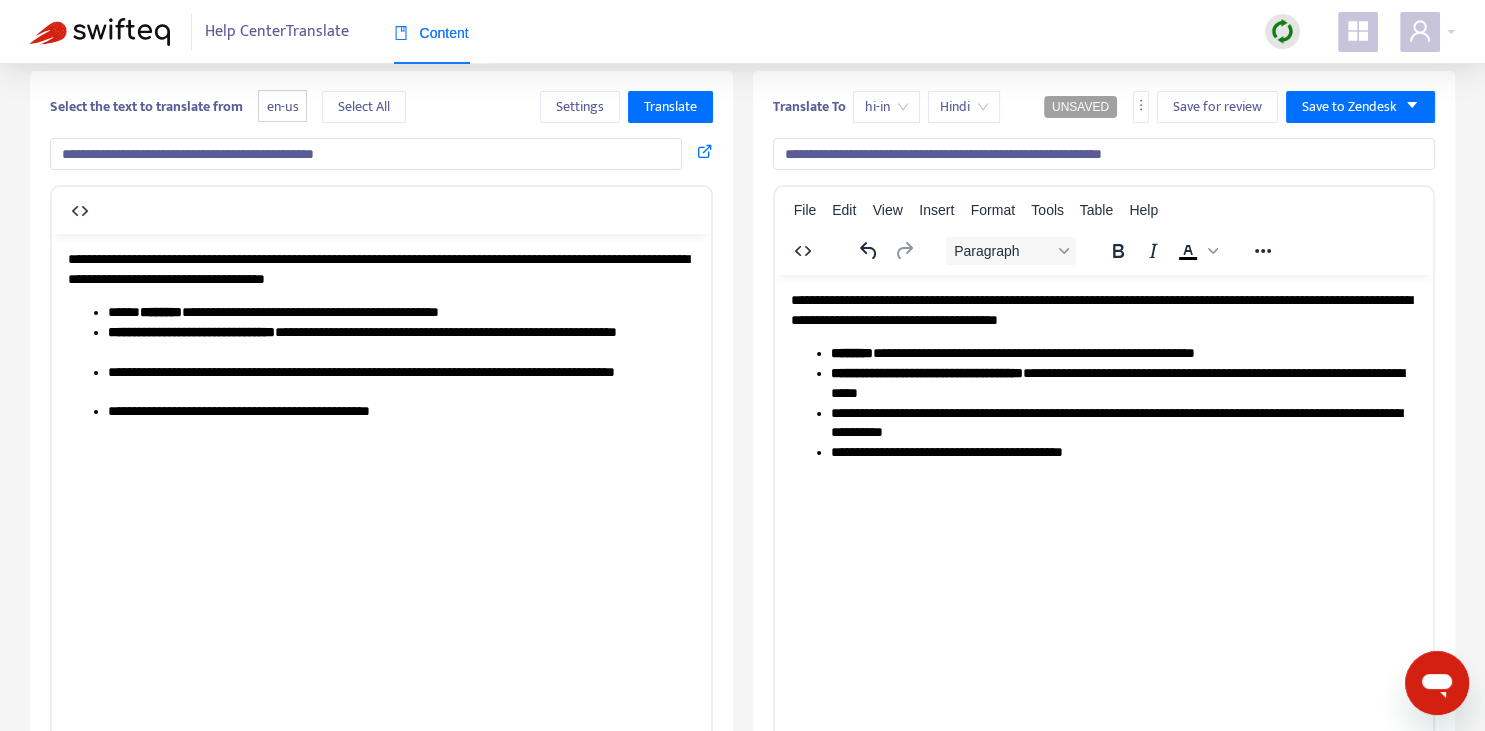 click on "**********" at bounding box center [1103, 309] 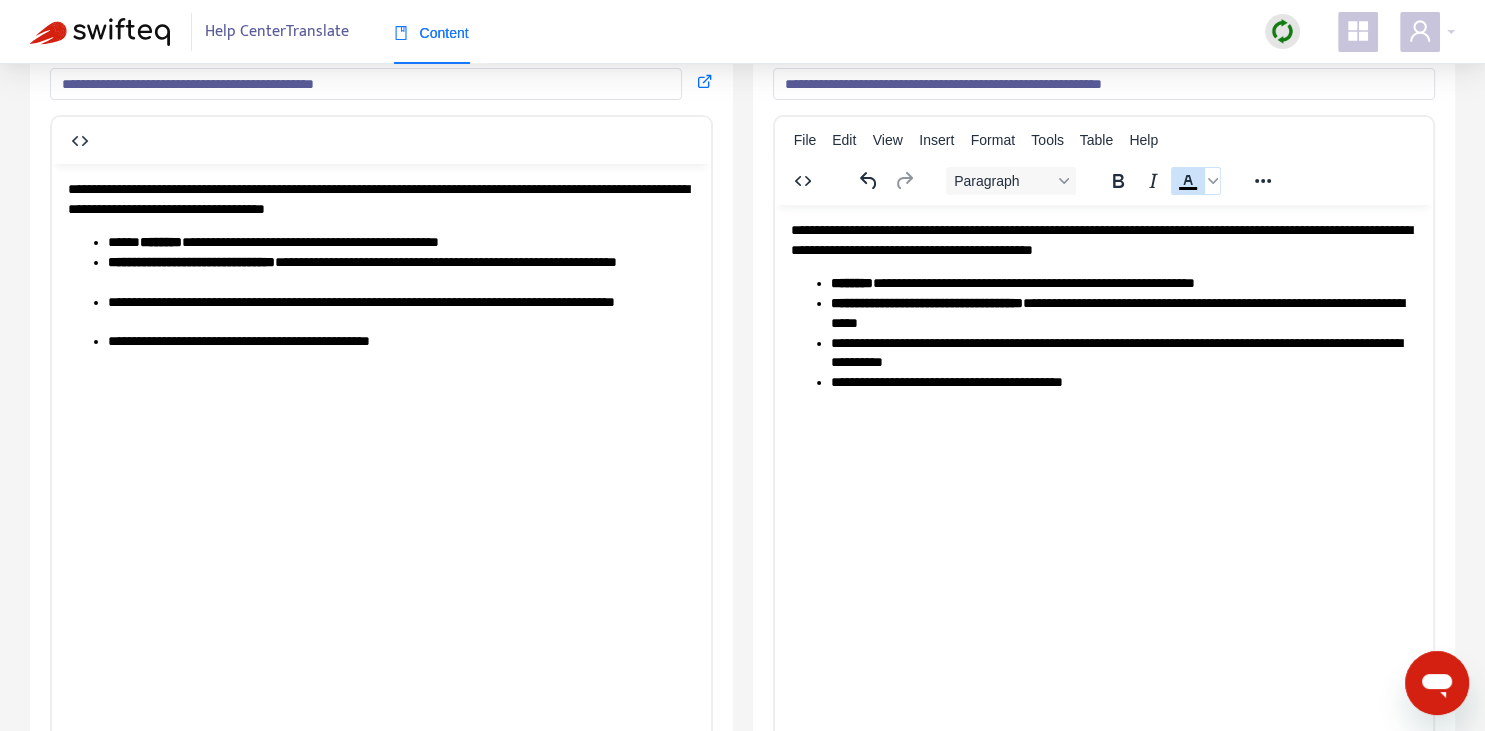 scroll, scrollTop: 0, scrollLeft: 0, axis: both 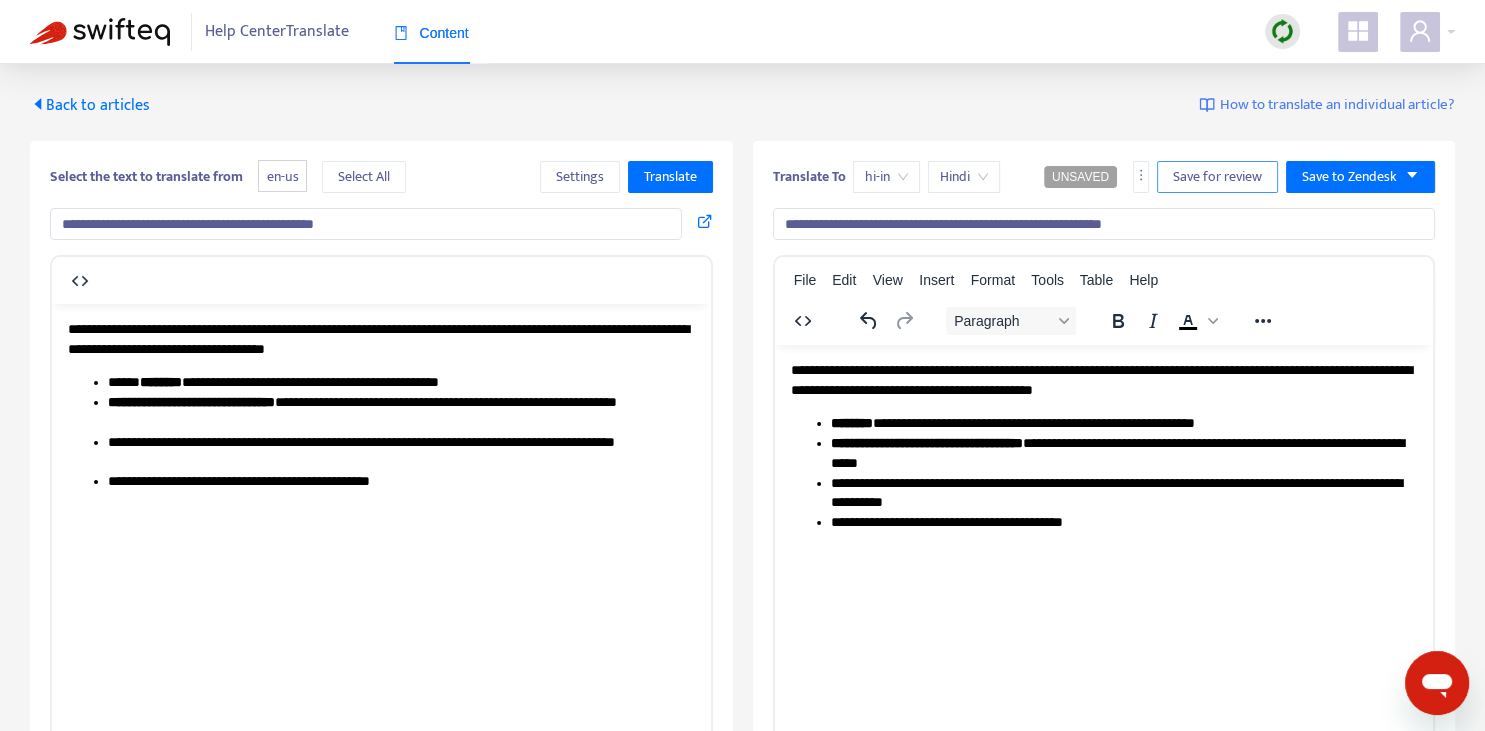click on "Save for review" at bounding box center [1217, 177] 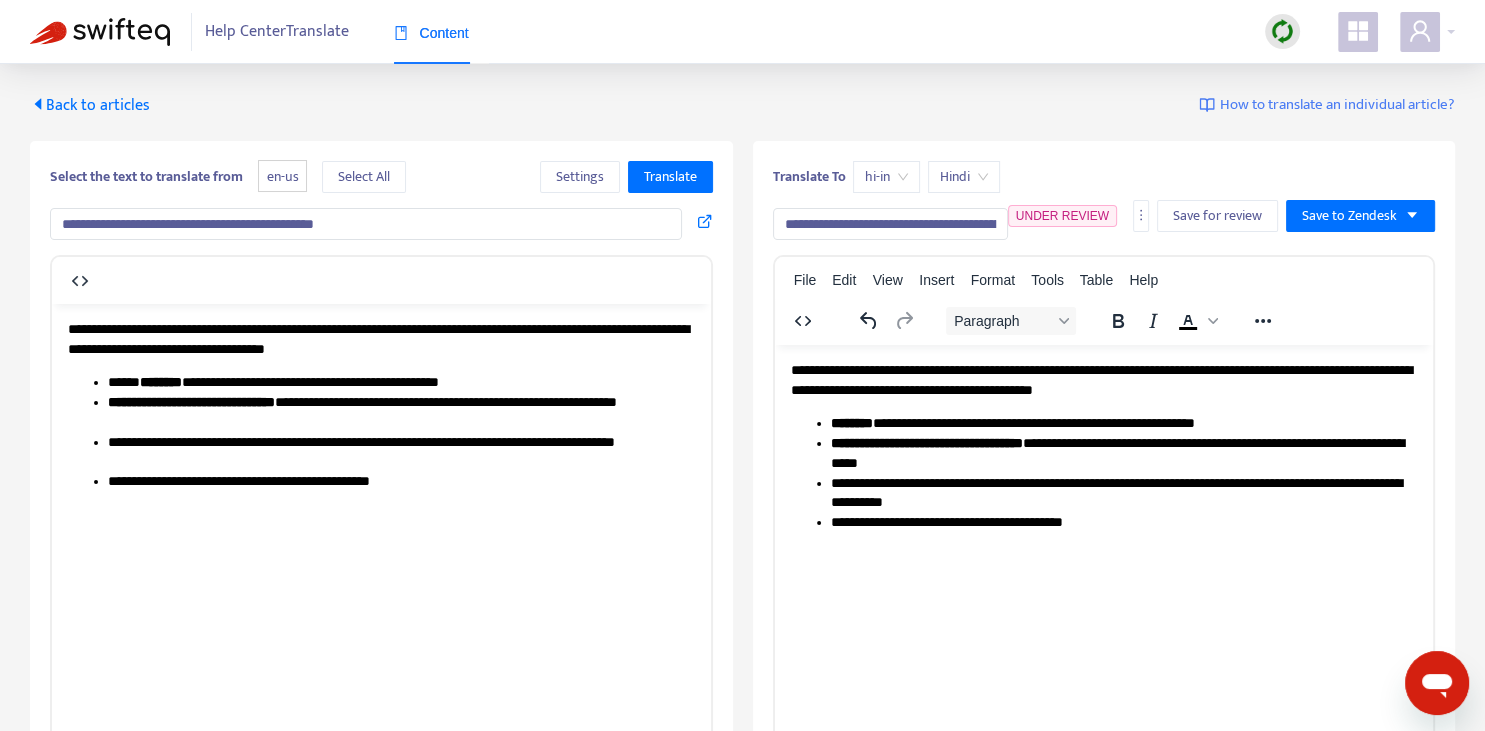 click on "Back to articles" at bounding box center (90, 105) 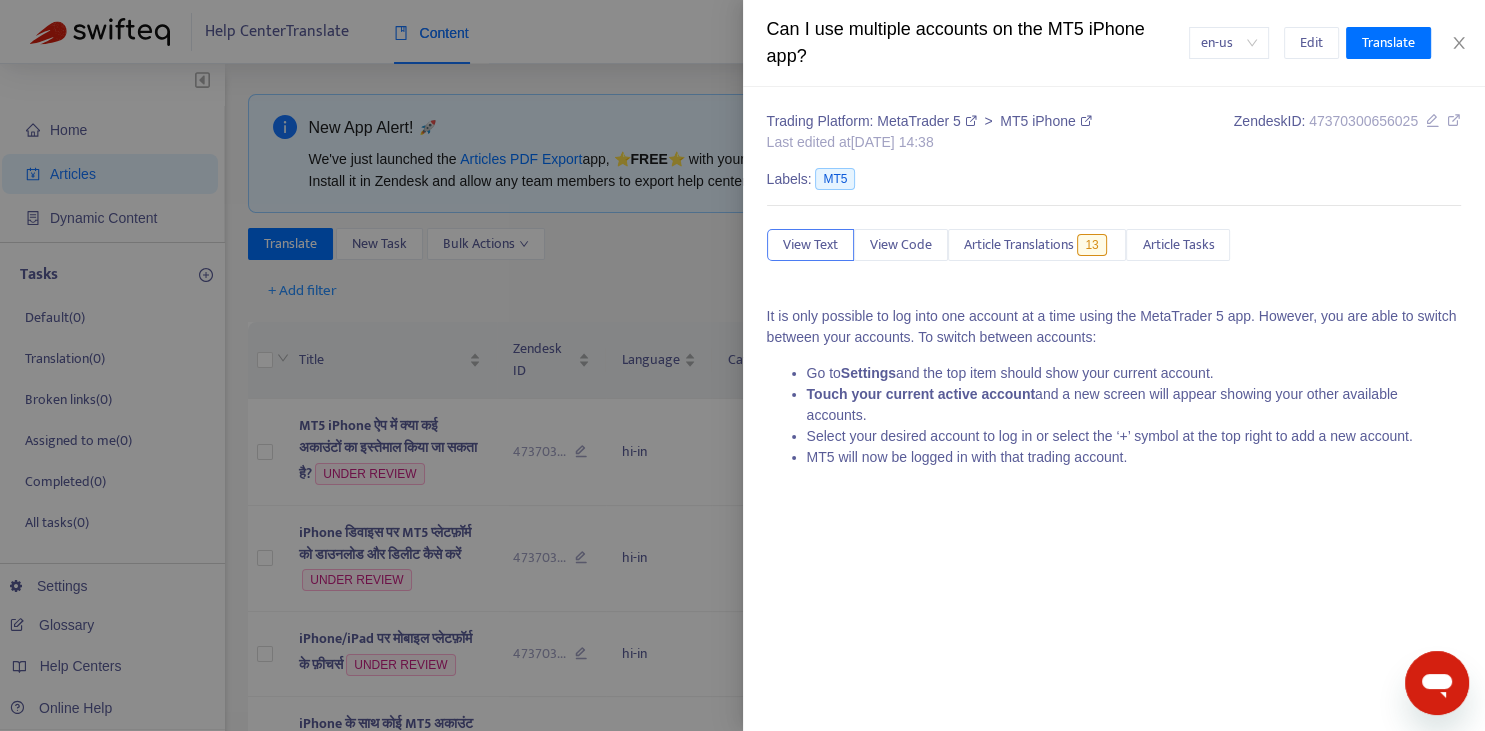 click at bounding box center [742, 365] 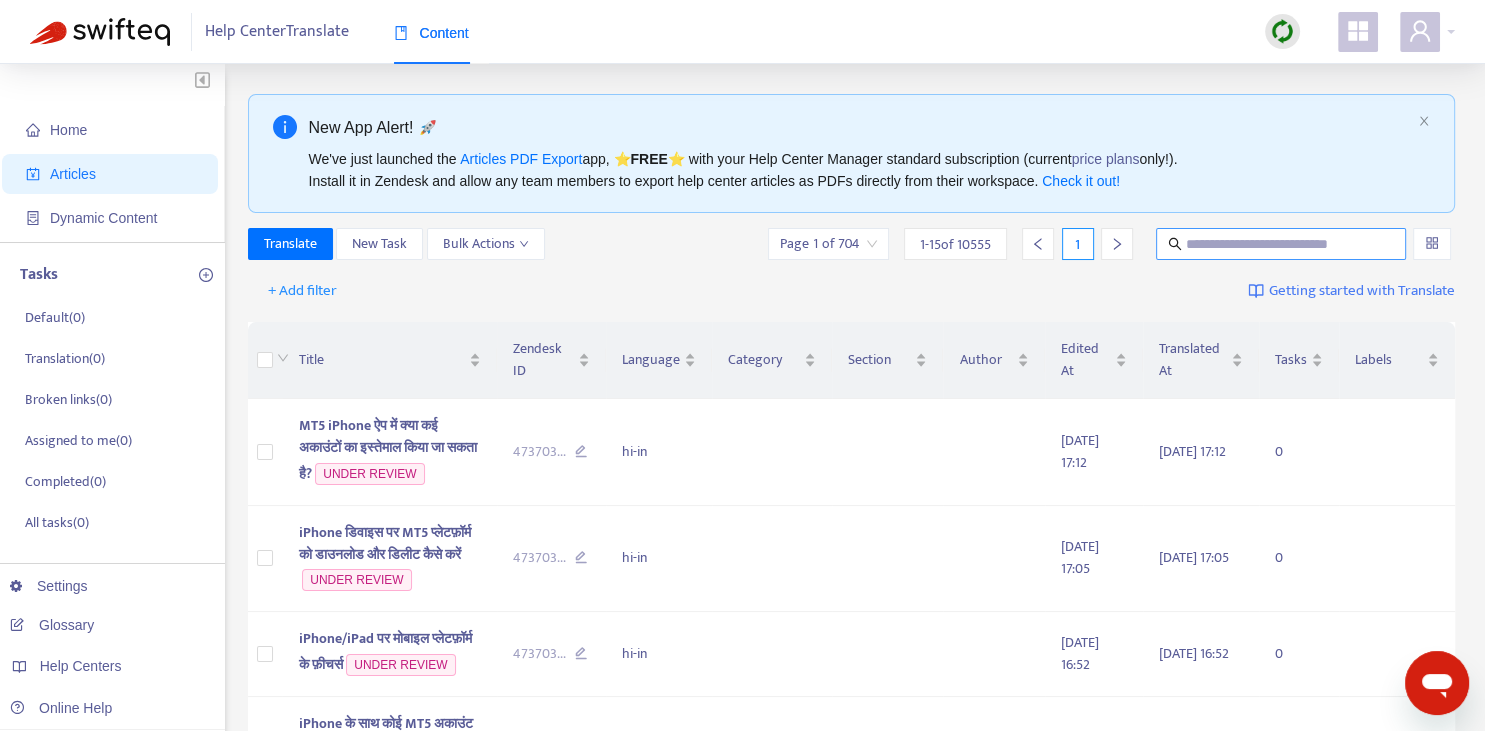 click at bounding box center [1282, 244] 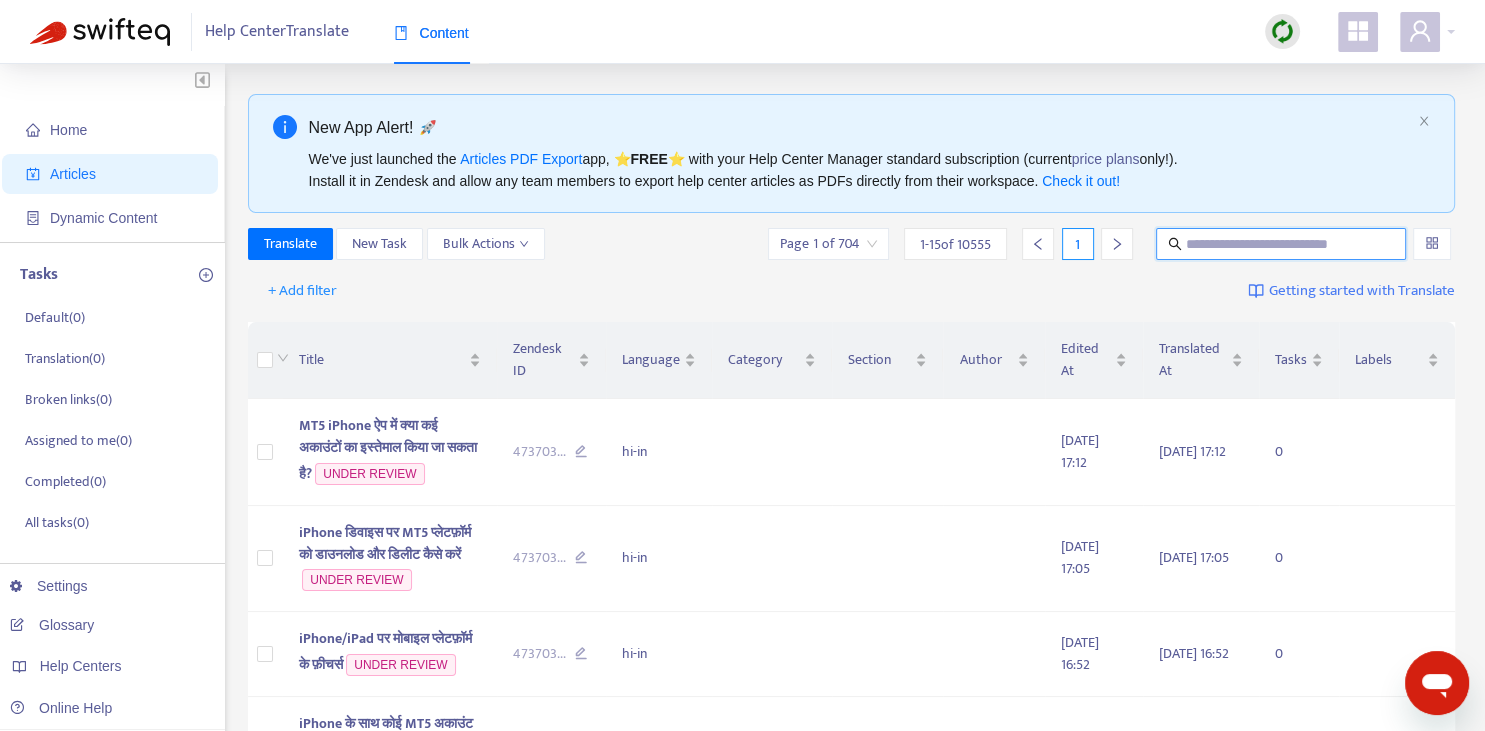 paste on "**********" 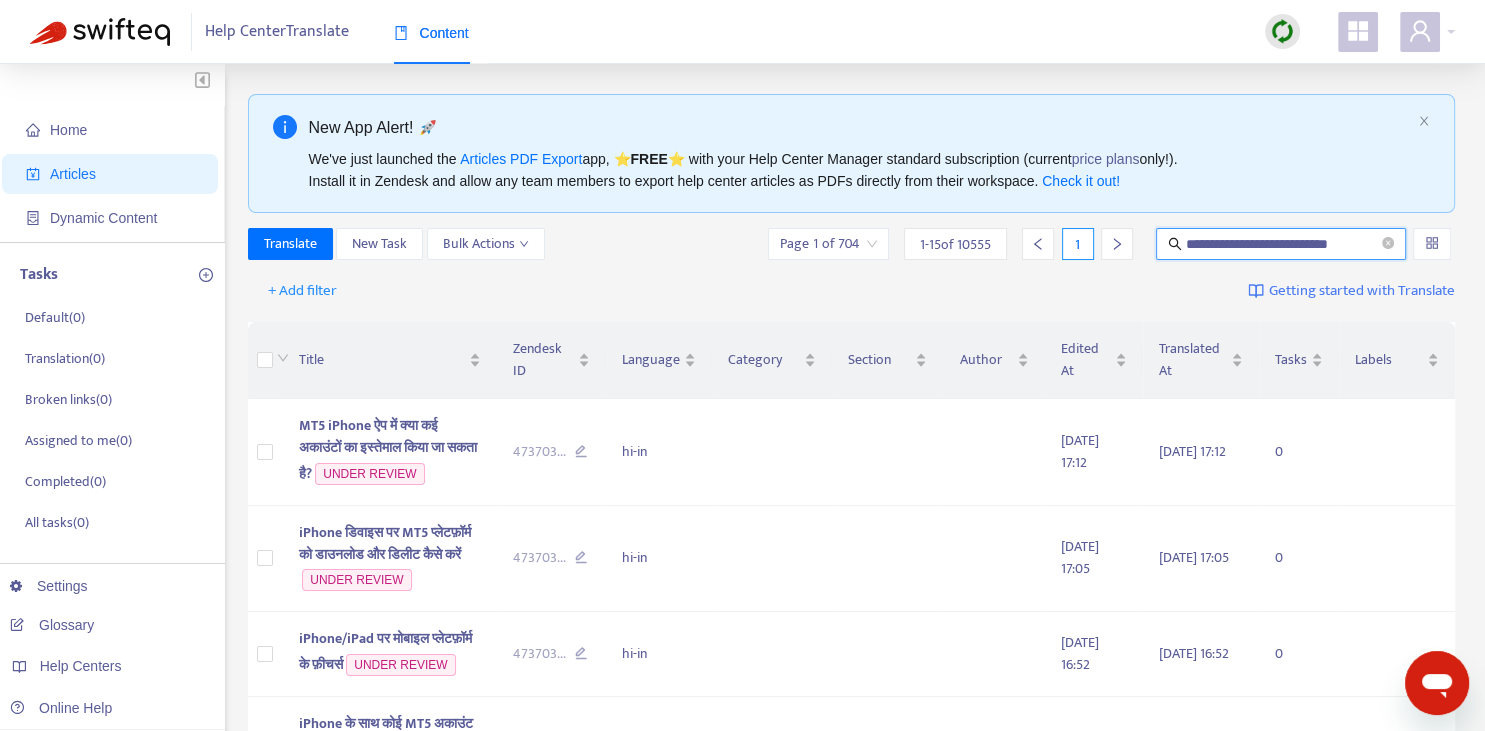 type on "**********" 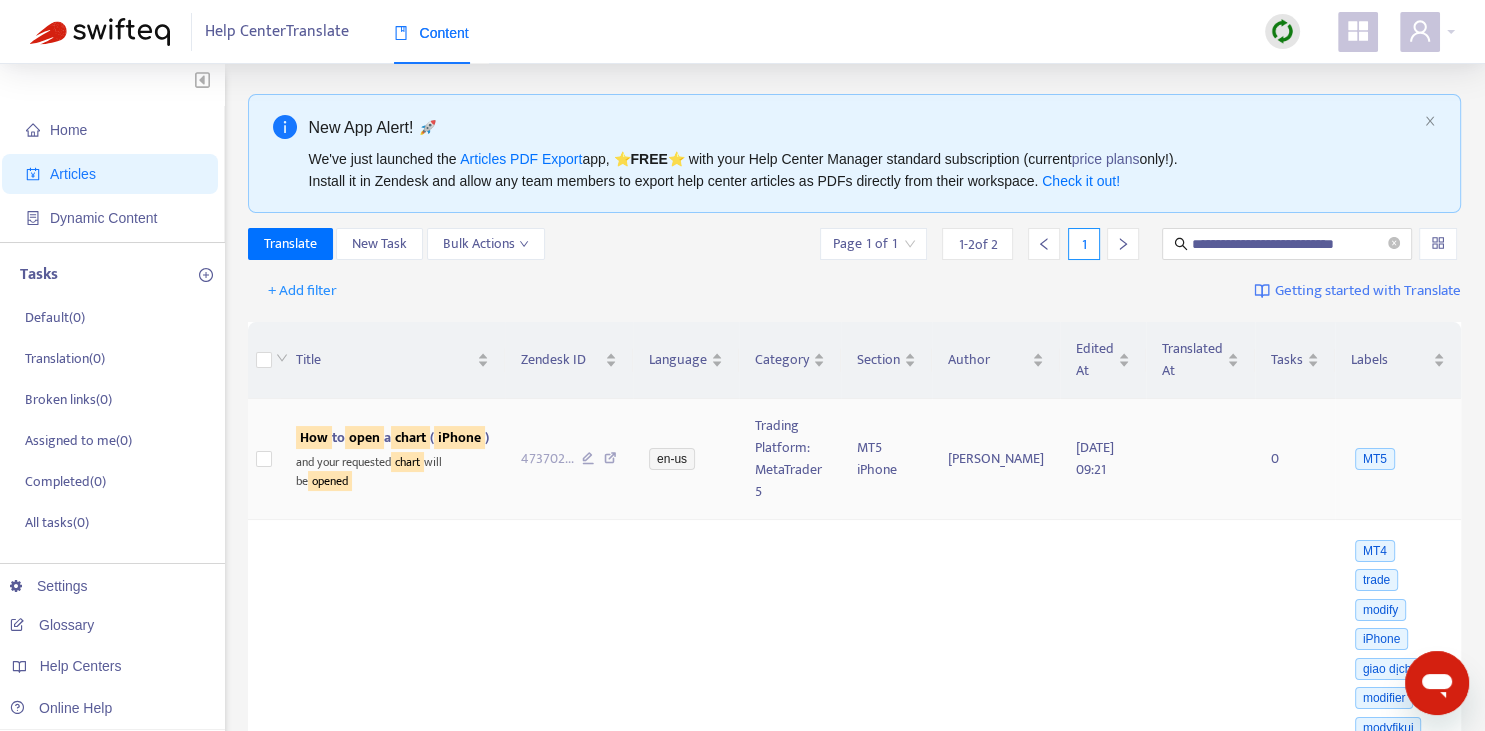 click on "chart" at bounding box center (410, 437) 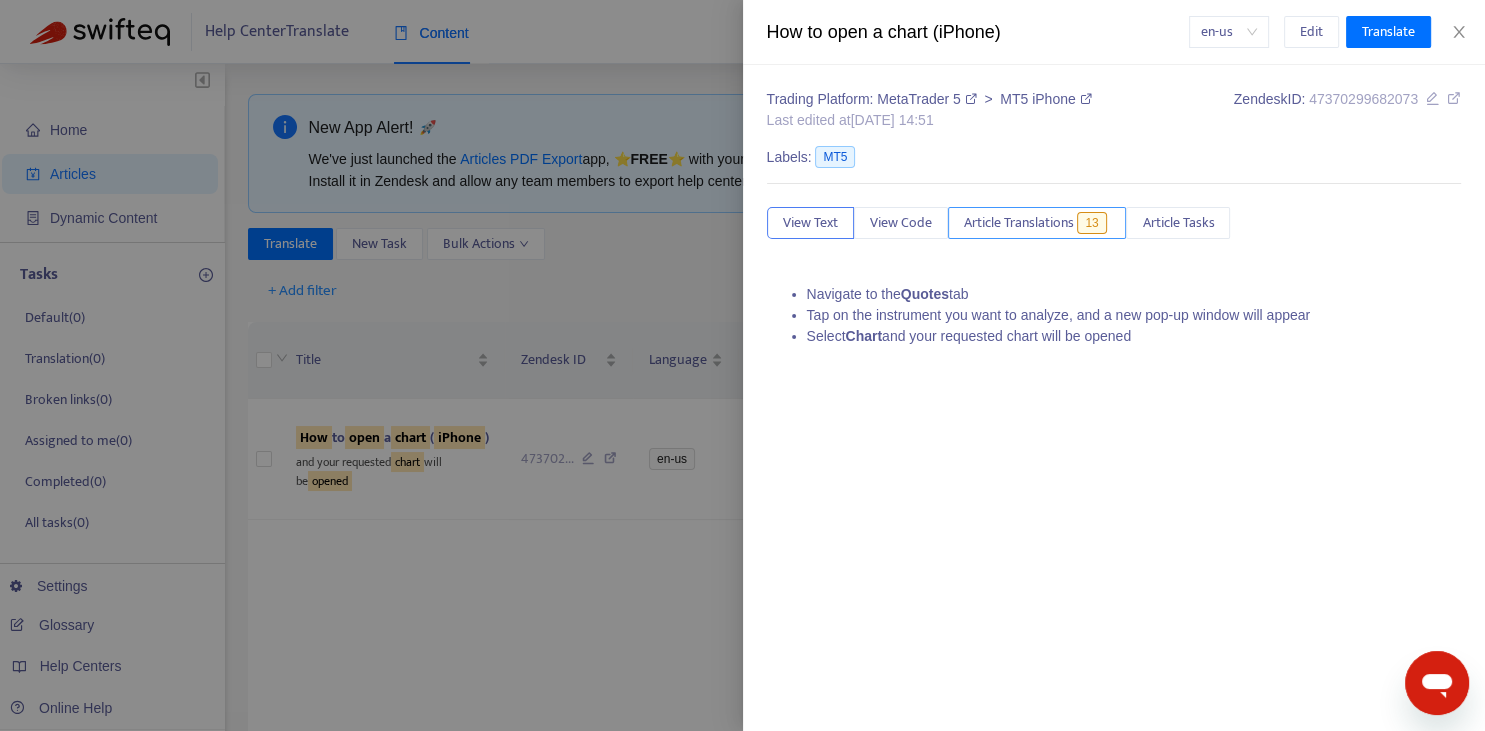 click on "Article Translations" at bounding box center (1019, 223) 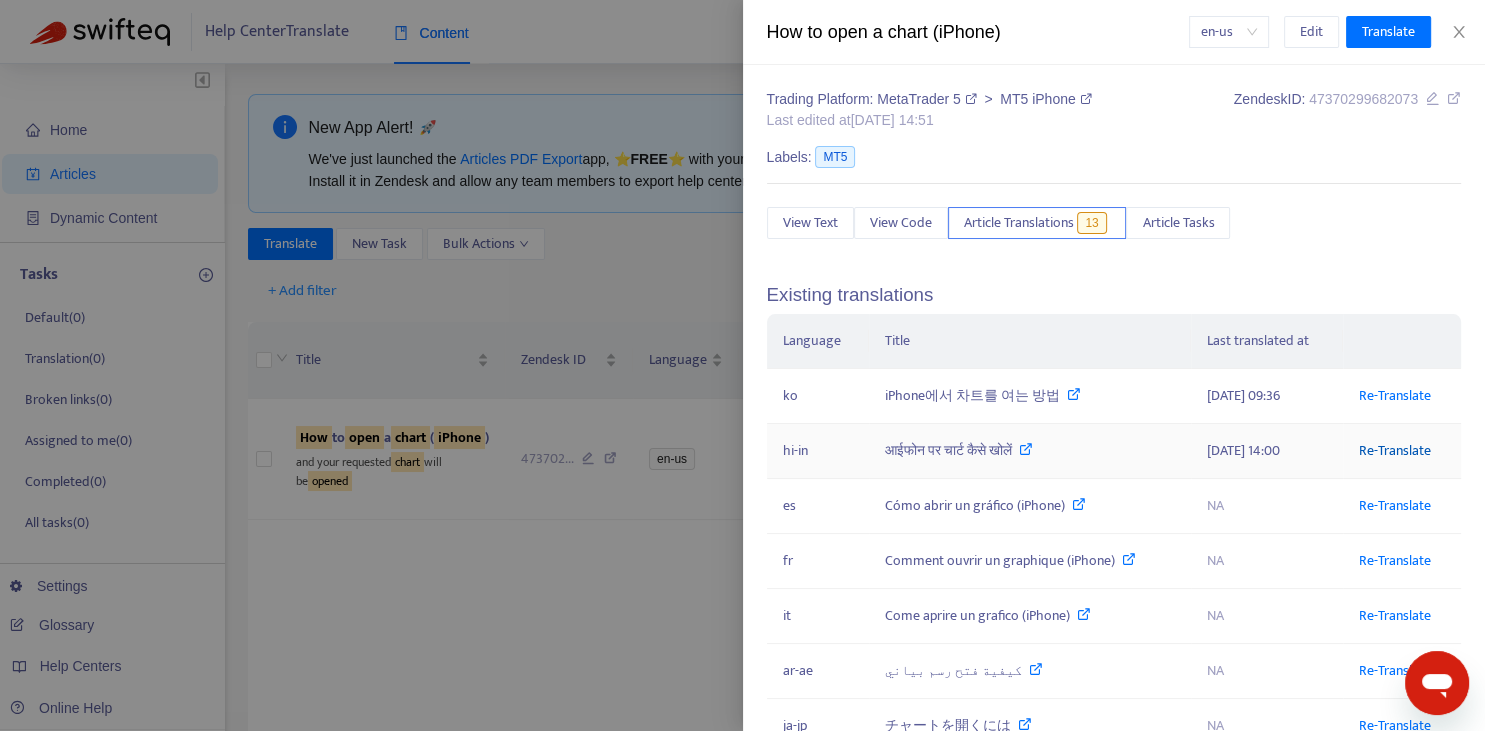 click on "Re-Translate" at bounding box center [1395, 450] 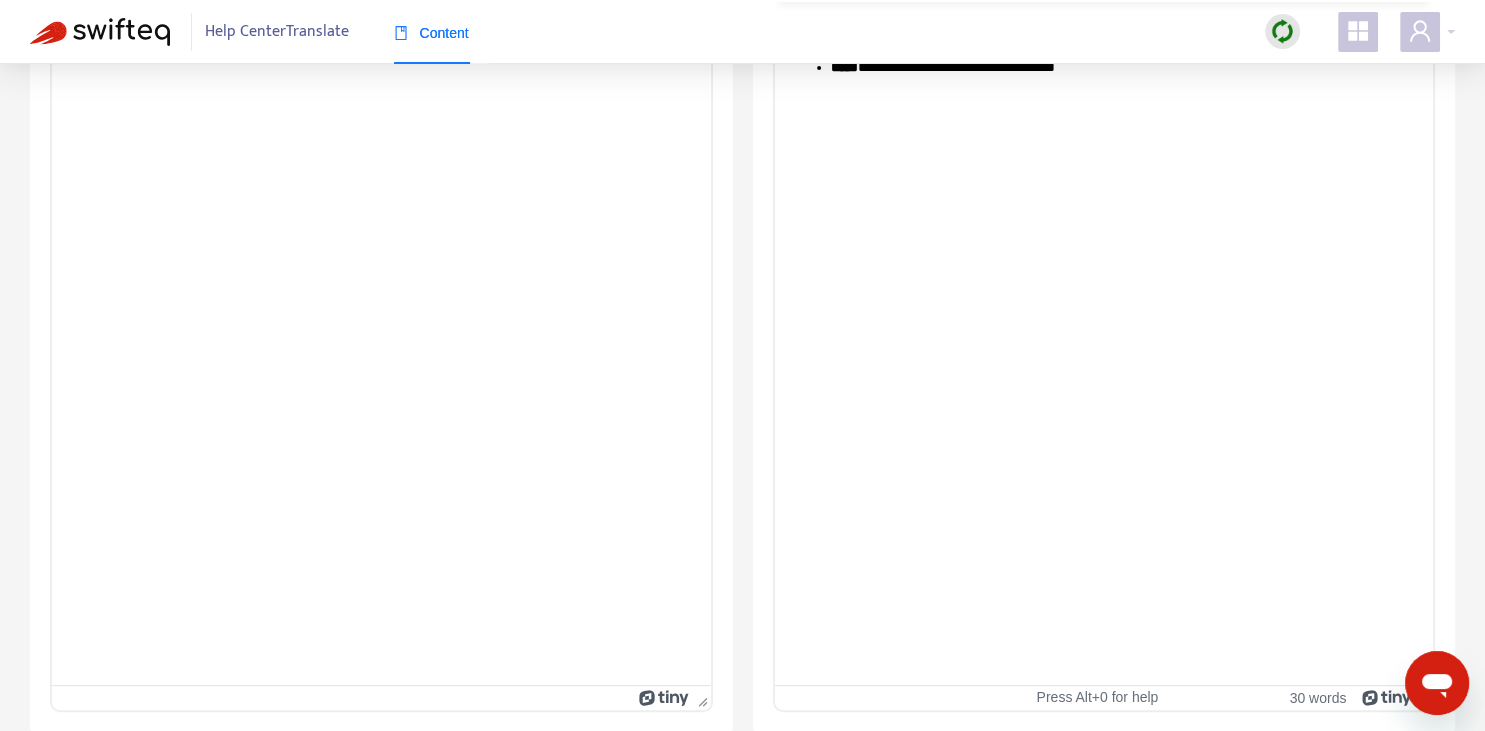 scroll, scrollTop: 0, scrollLeft: 0, axis: both 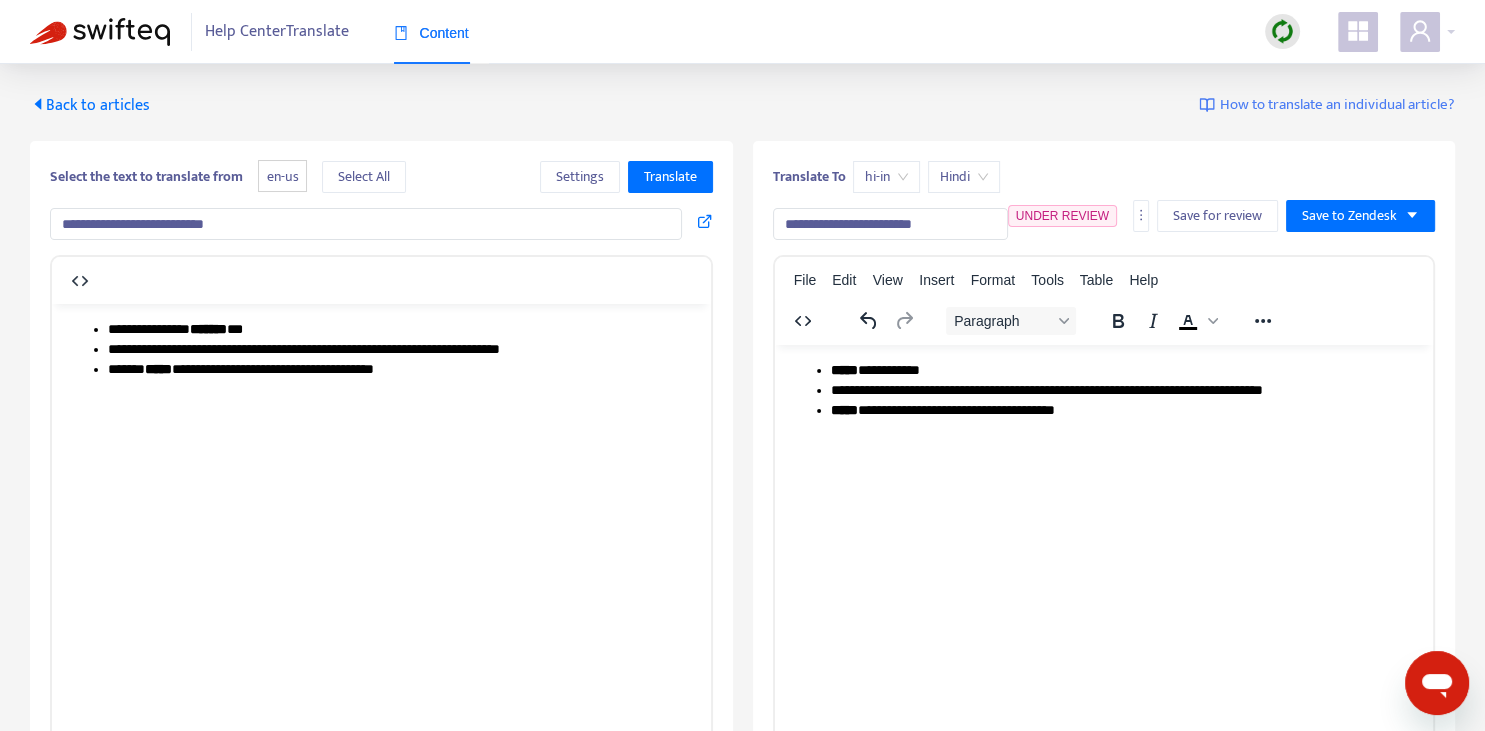 drag, startPoint x: 797, startPoint y: 217, endPoint x: 818, endPoint y: 218, distance: 21.023796 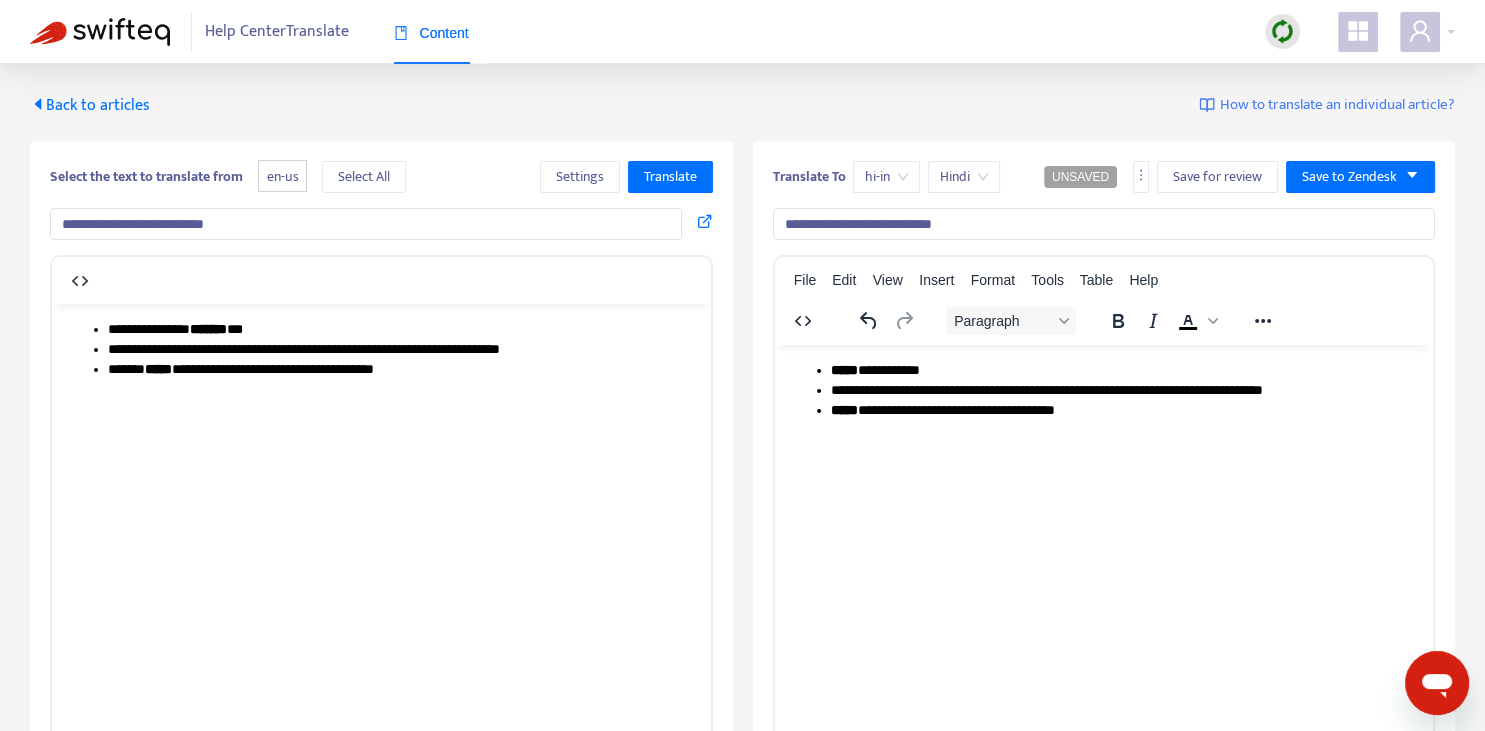 type on "**********" 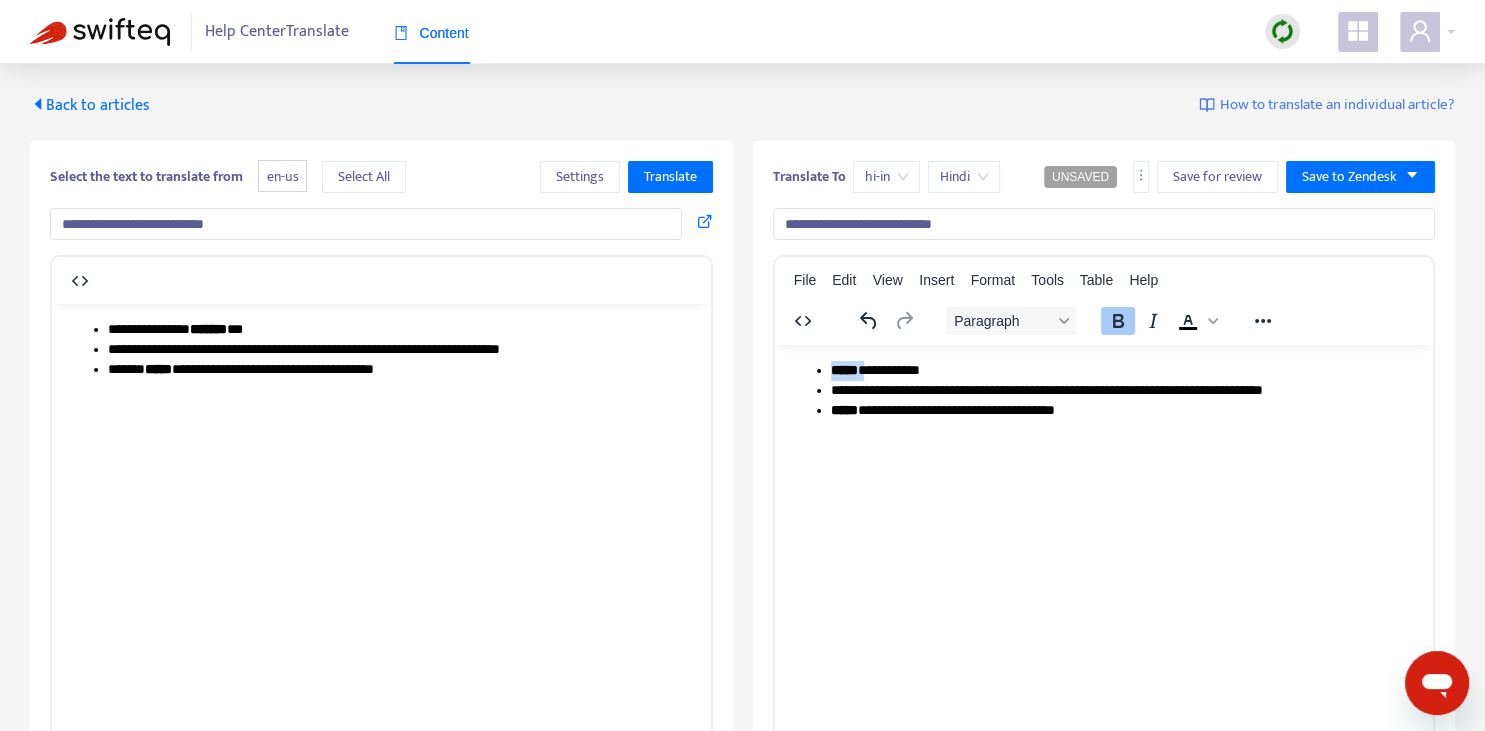 drag, startPoint x: 831, startPoint y: 366, endPoint x: 856, endPoint y: 365, distance: 25.019993 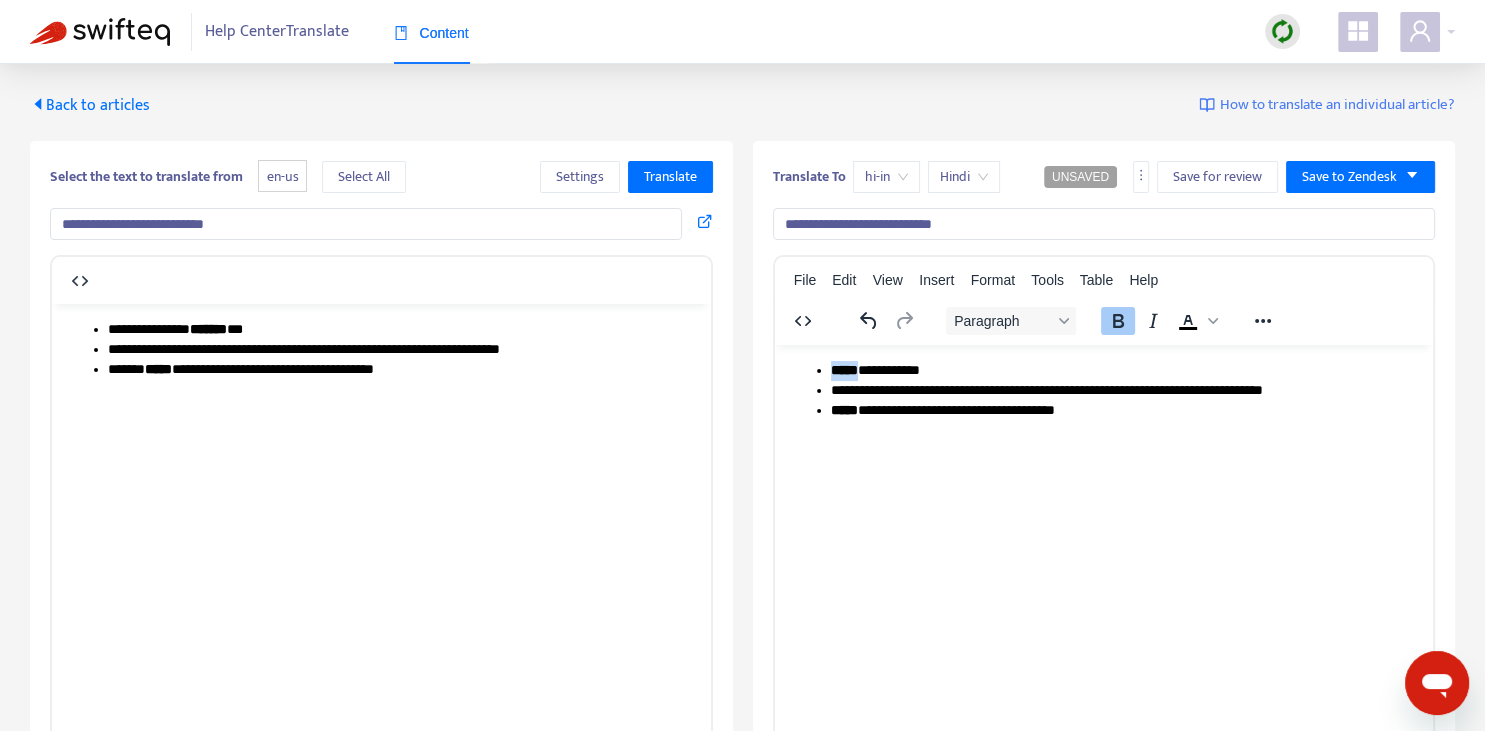 type 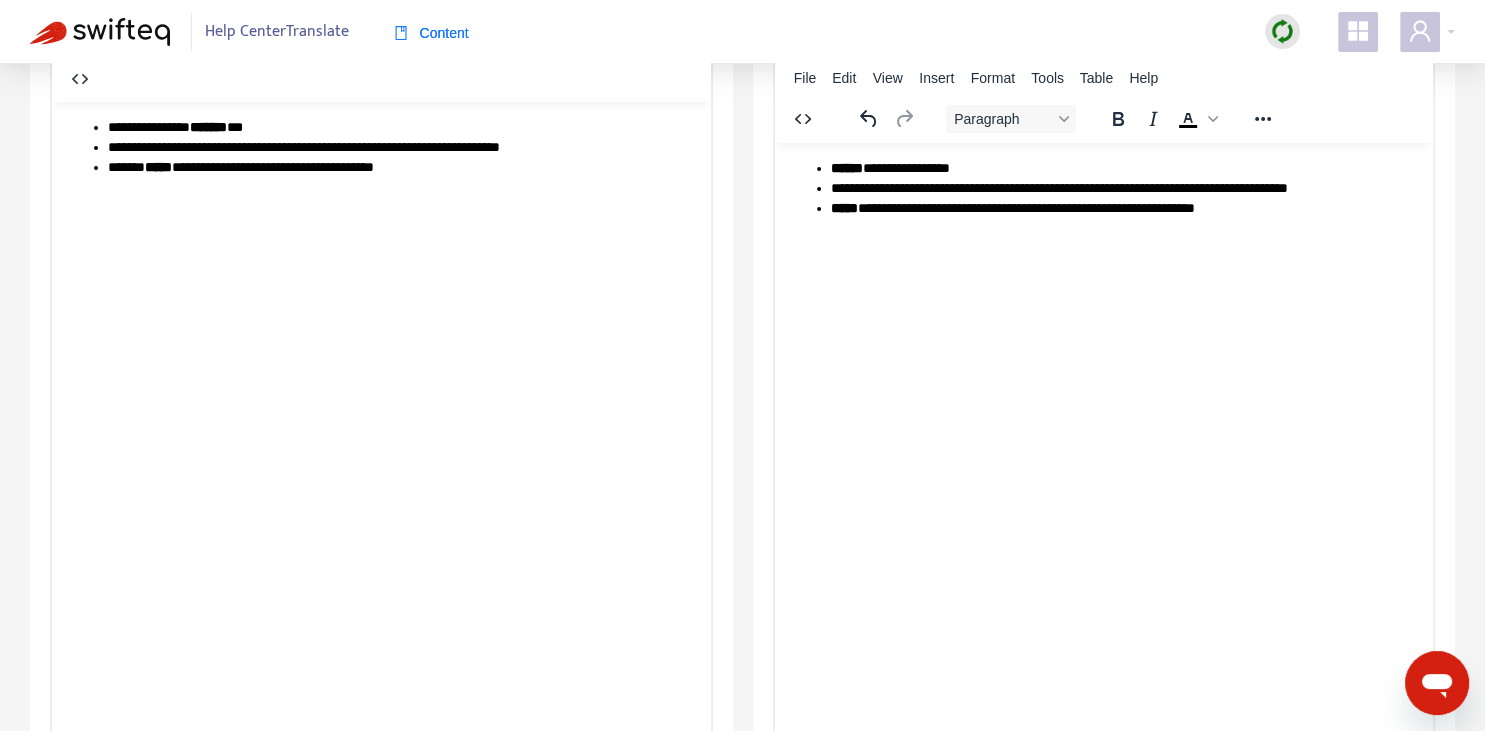 scroll, scrollTop: 0, scrollLeft: 0, axis: both 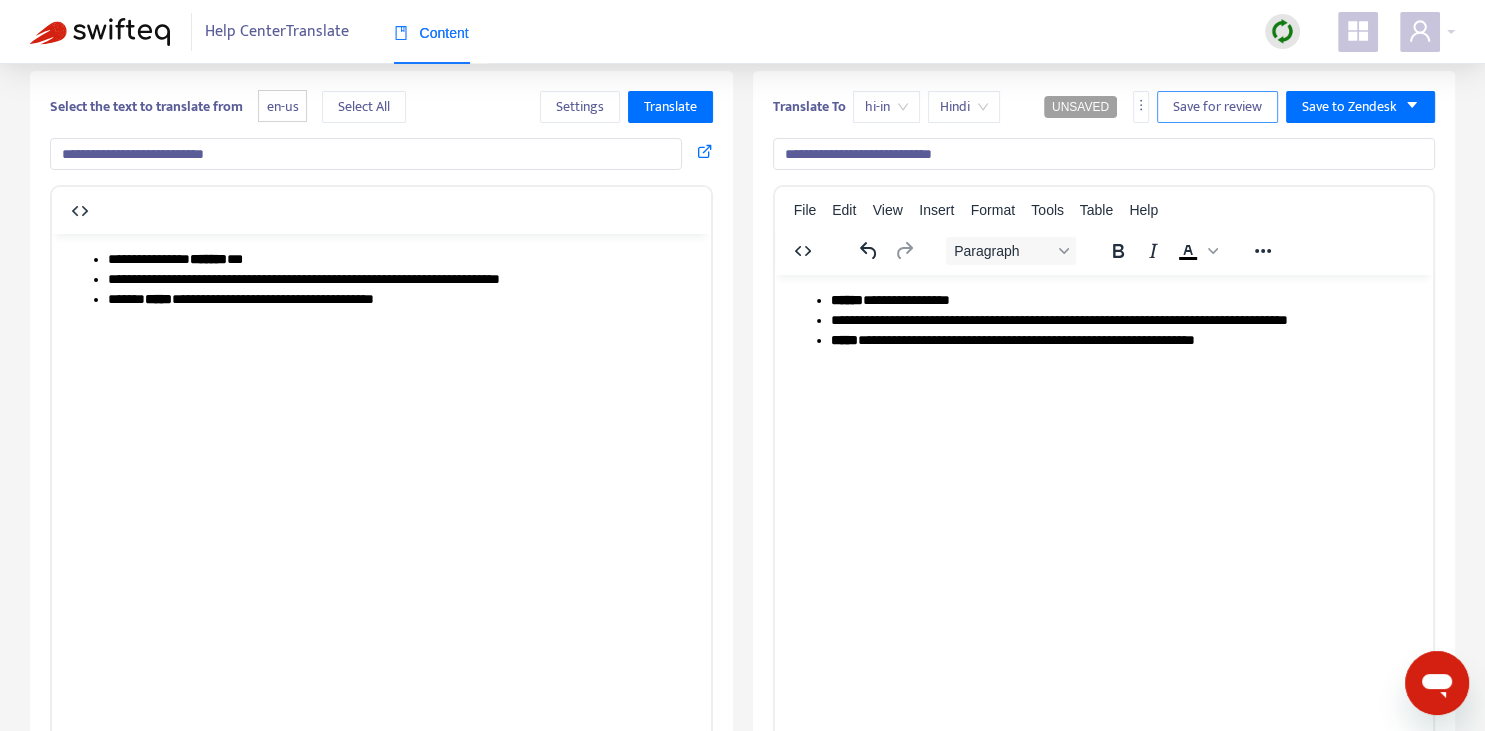 click on "Save for review" at bounding box center [1217, 107] 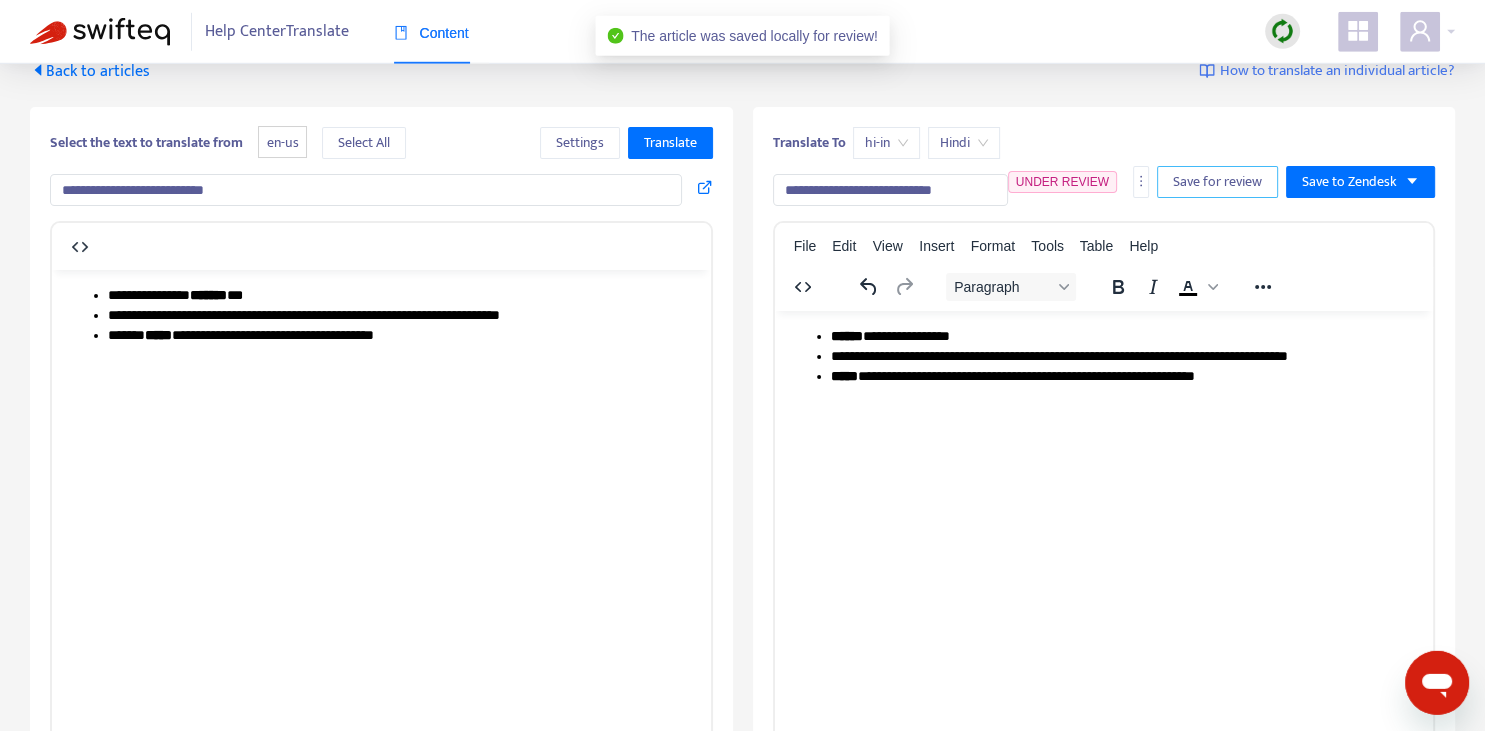 scroll, scrollTop: 0, scrollLeft: 0, axis: both 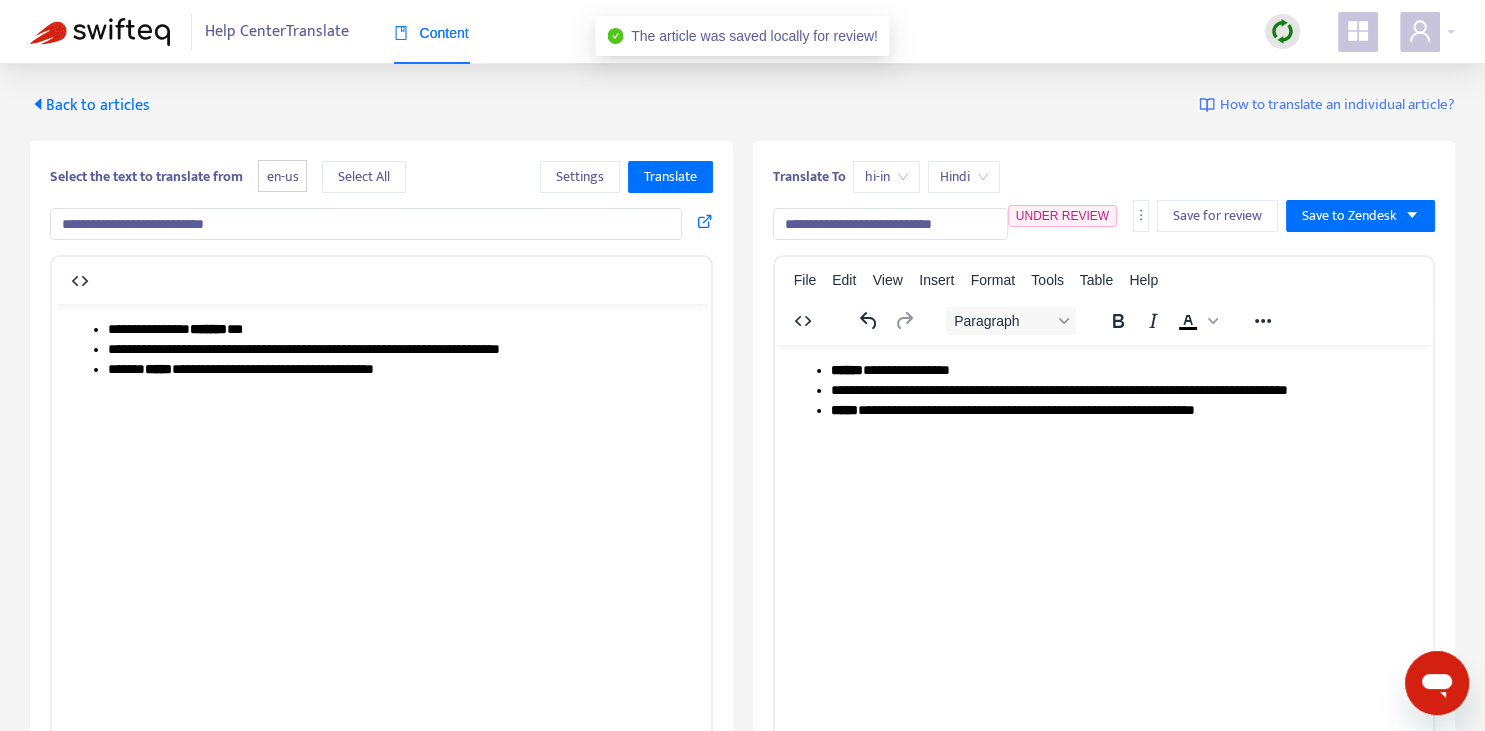 click on "Back to articles" at bounding box center [90, 105] 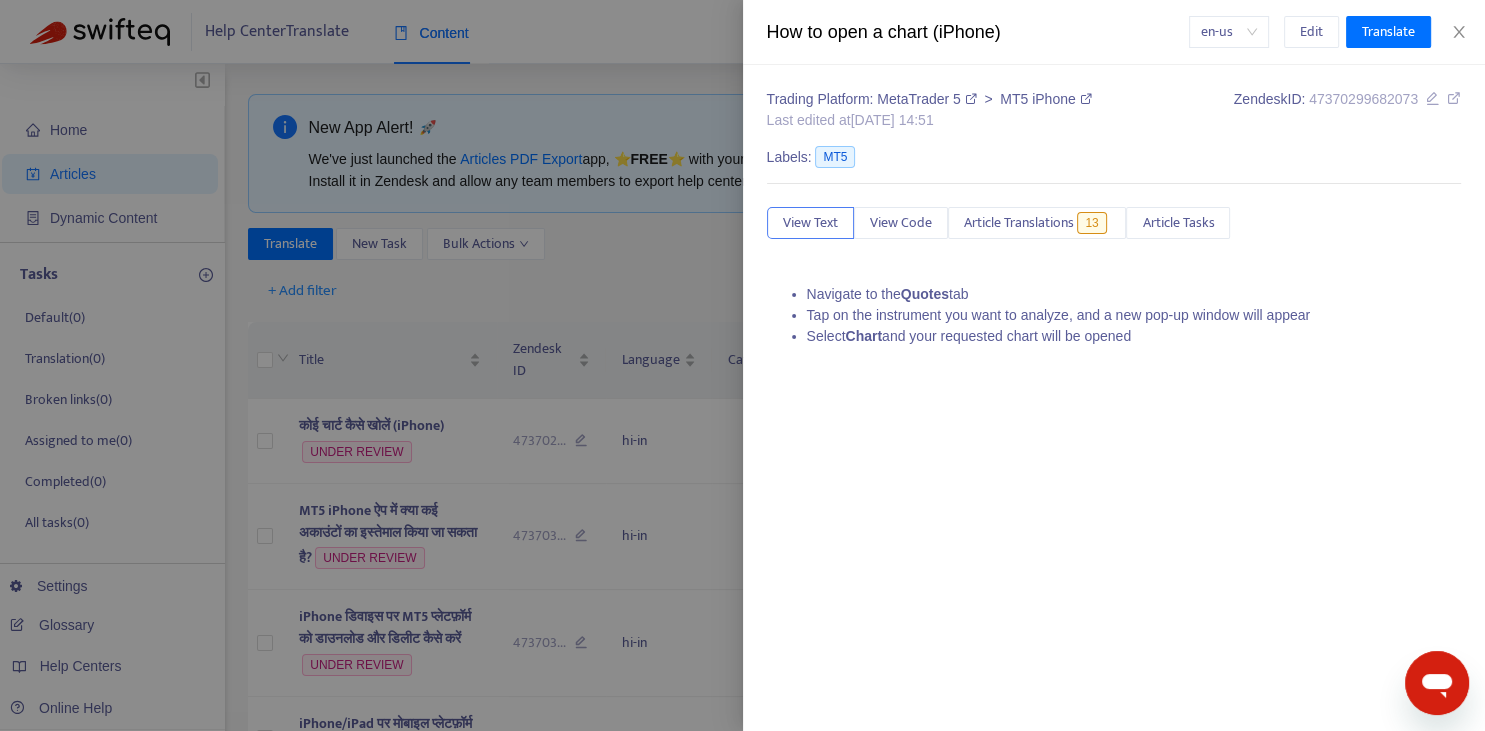 click at bounding box center [742, 365] 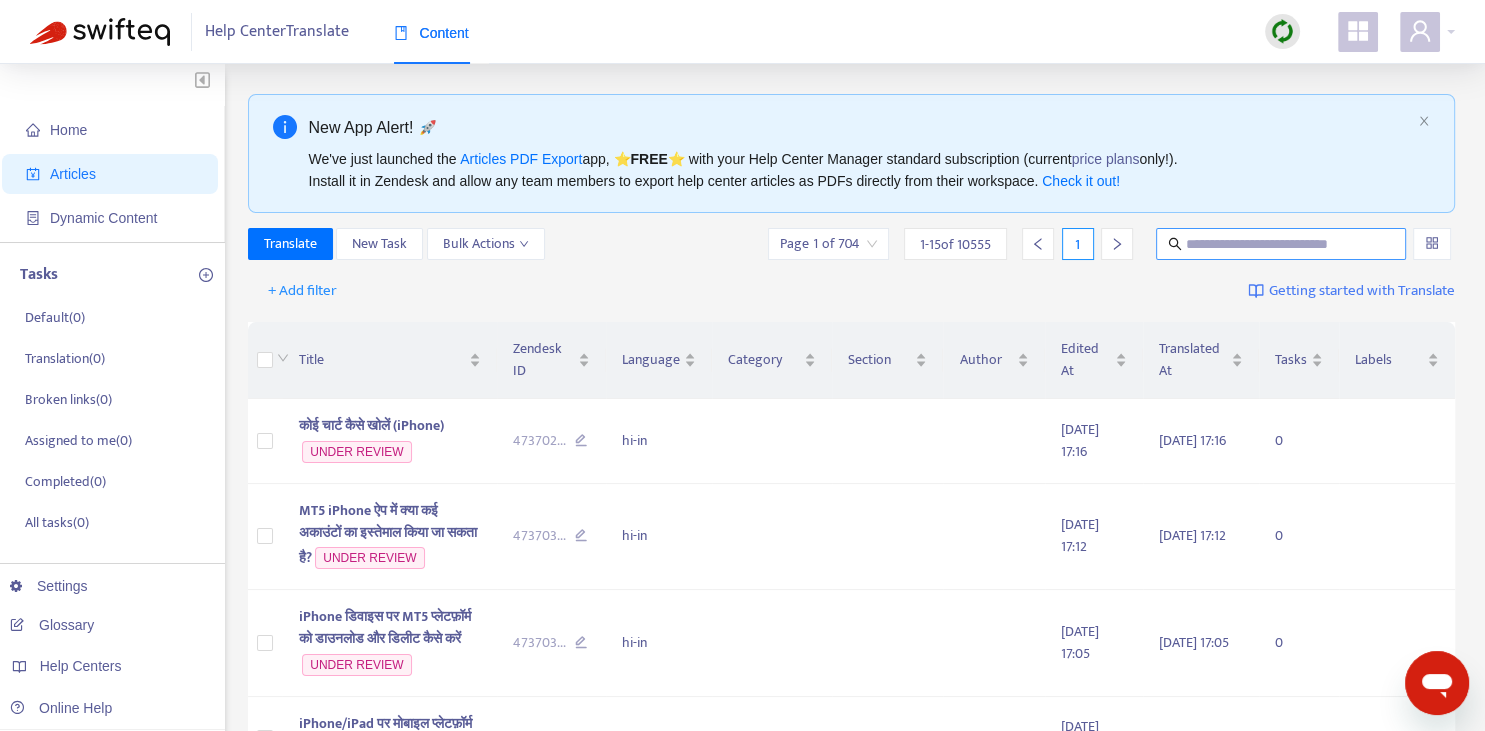 click at bounding box center [1282, 244] 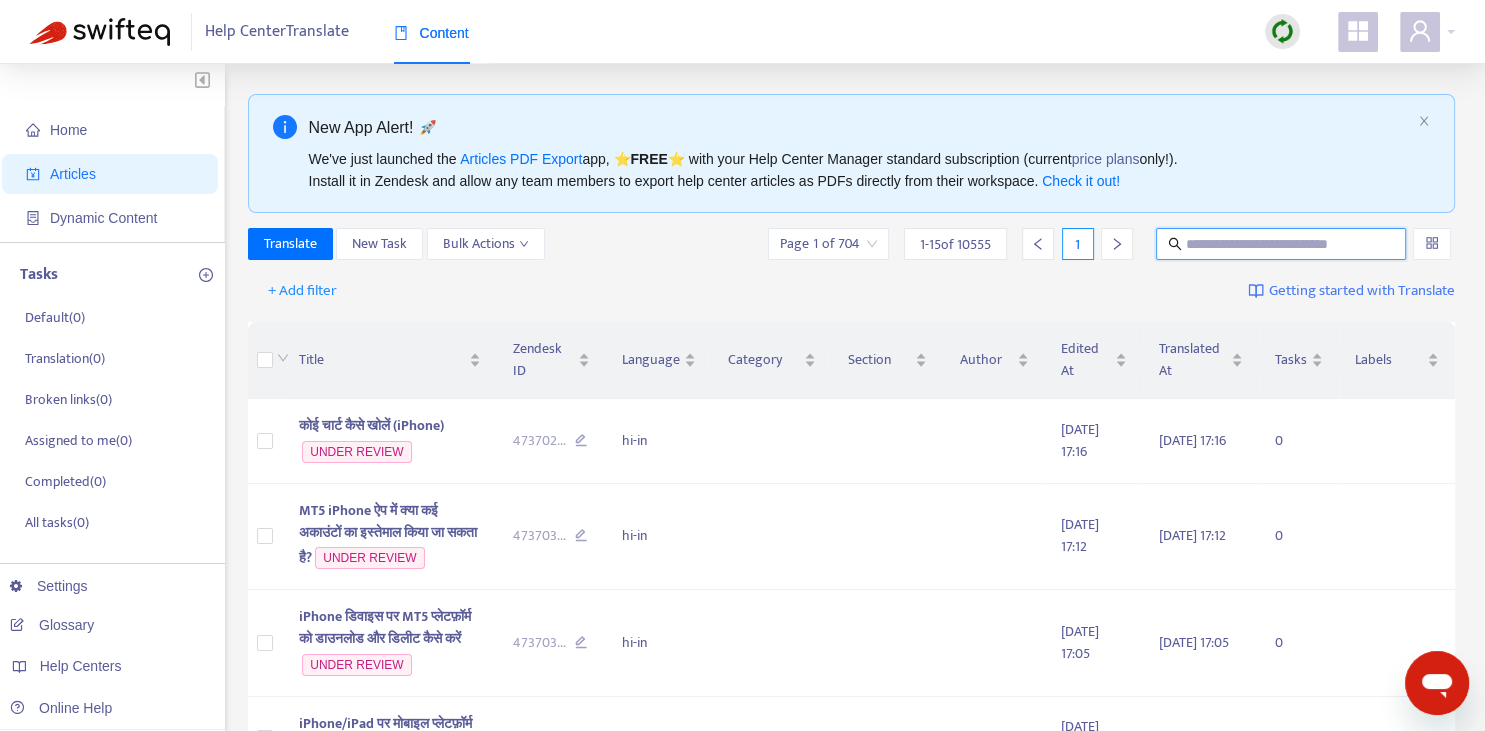 paste on "**********" 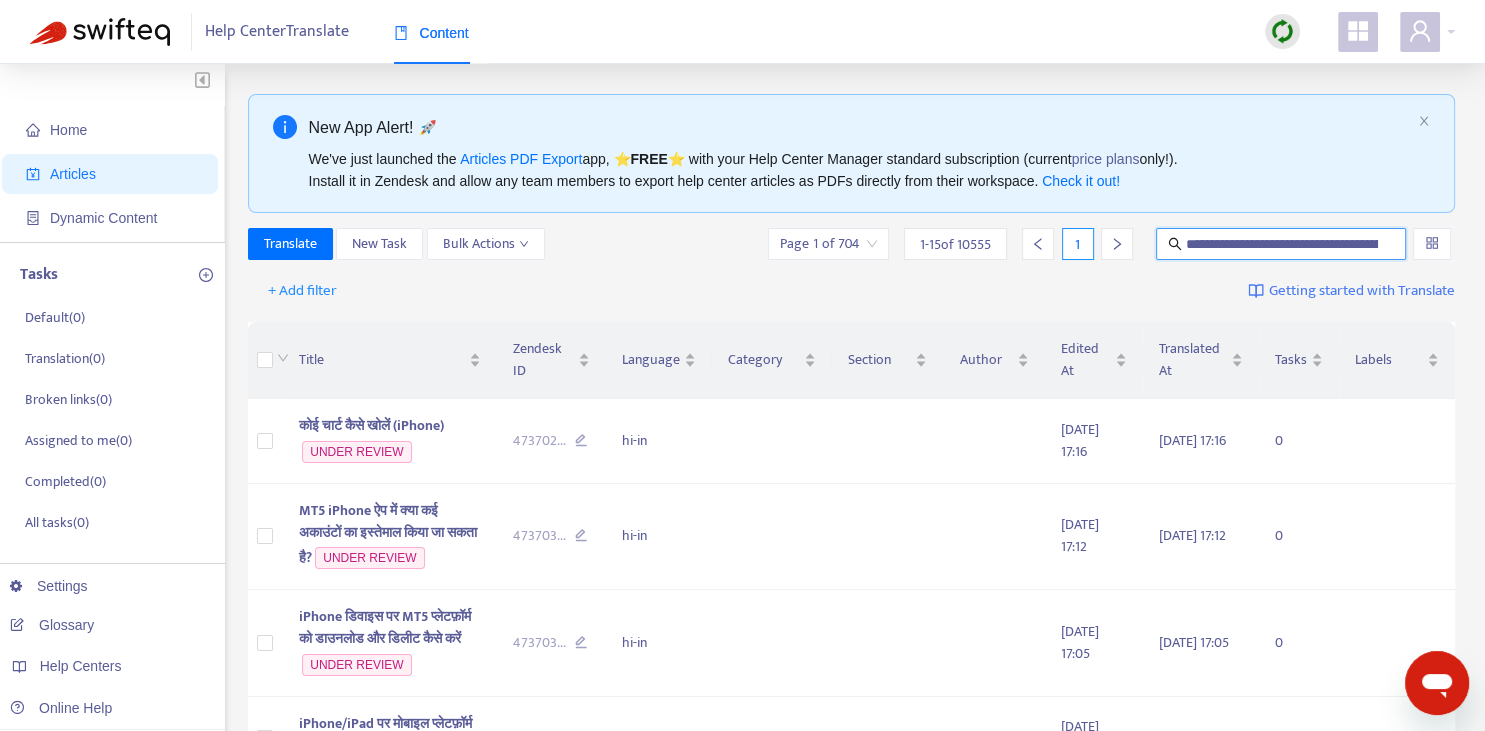 scroll, scrollTop: 0, scrollLeft: 145, axis: horizontal 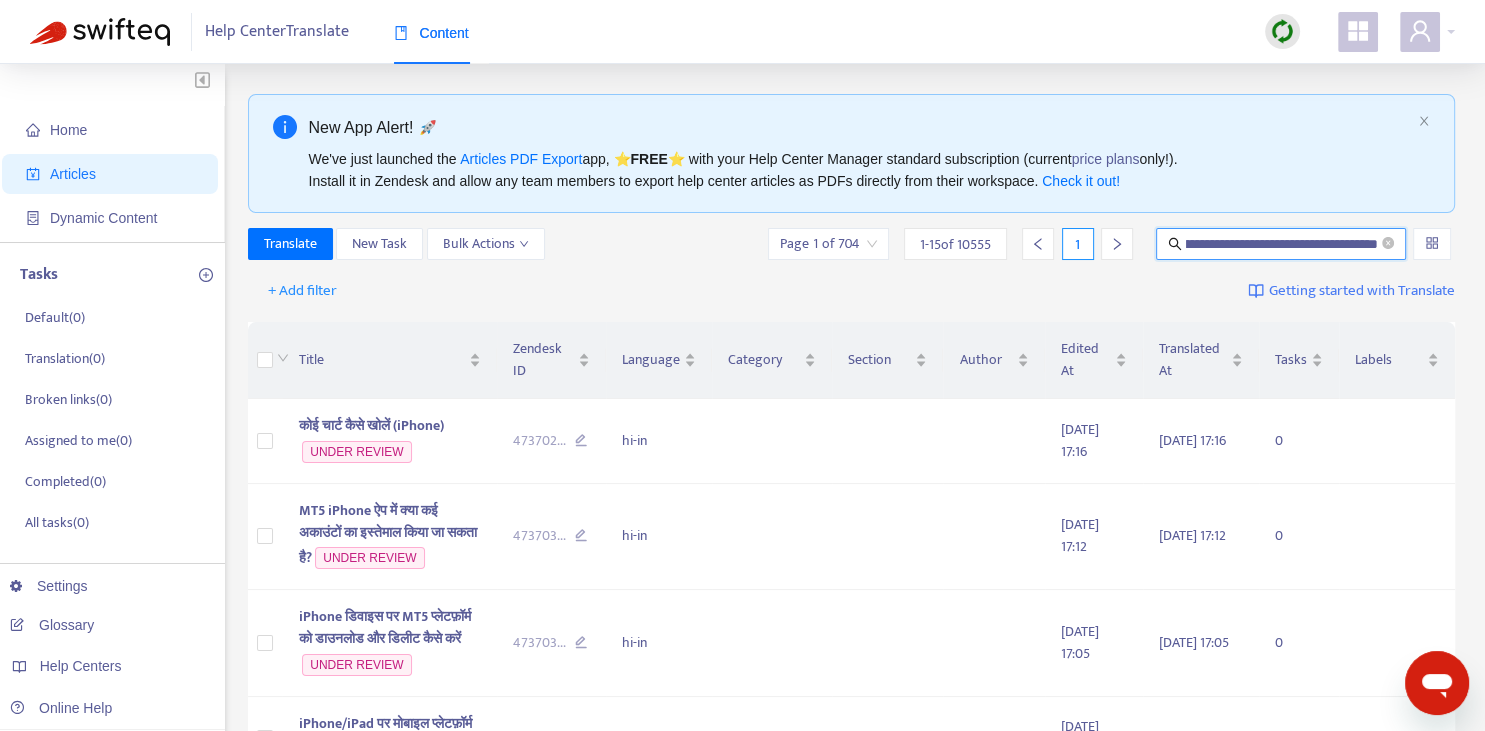 type on "**********" 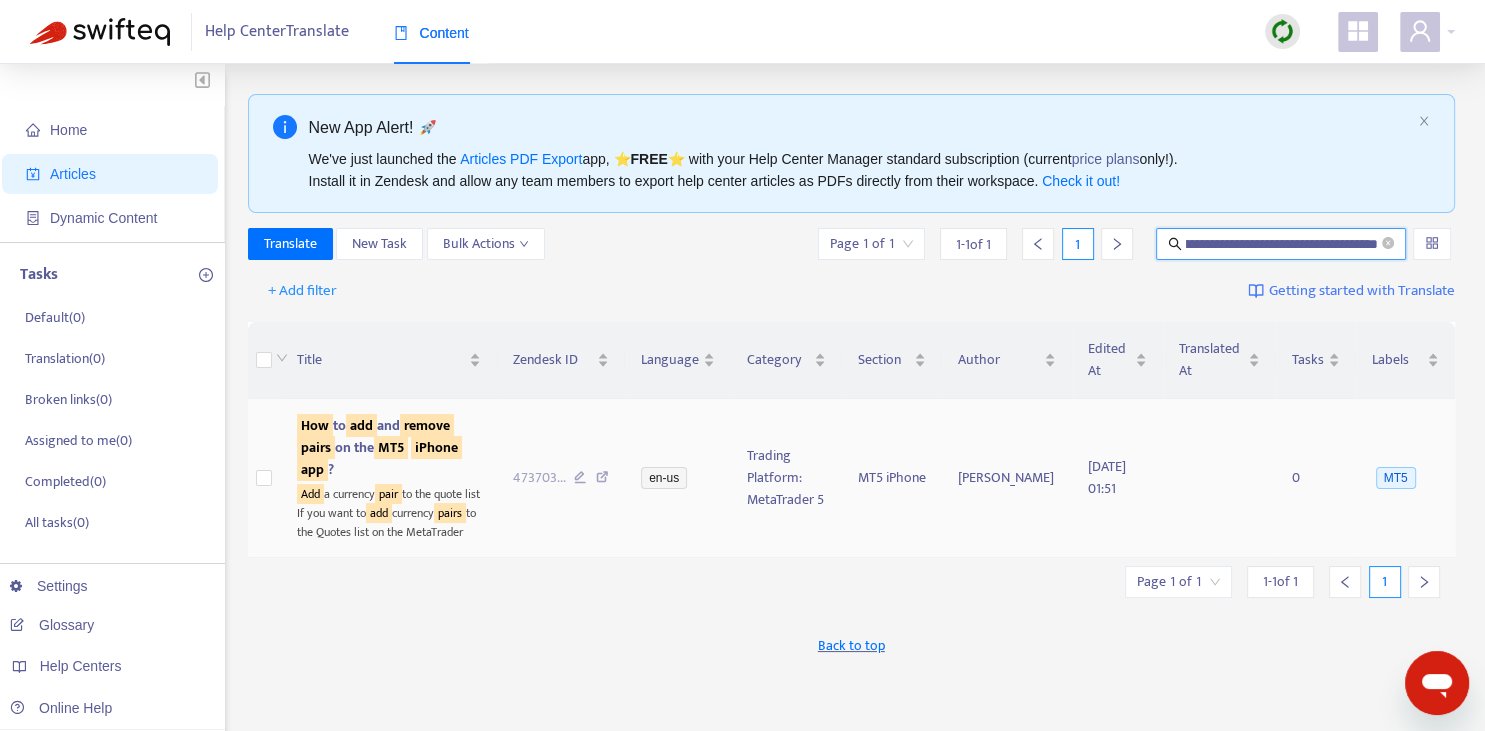 click on "How  to  add  and  remove   pairs  on the  MT5   iPhone   app ?" at bounding box center [379, 447] 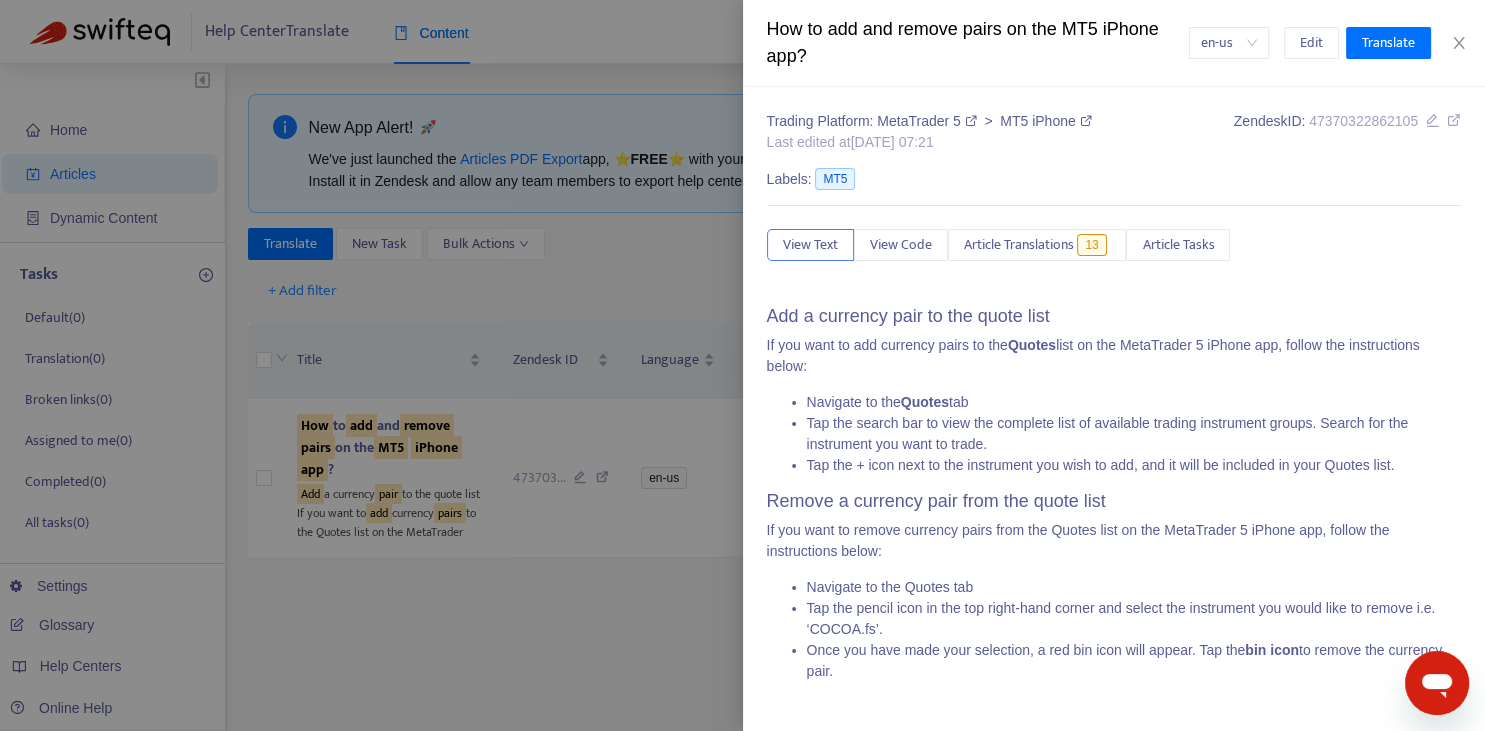 click at bounding box center (742, 365) 